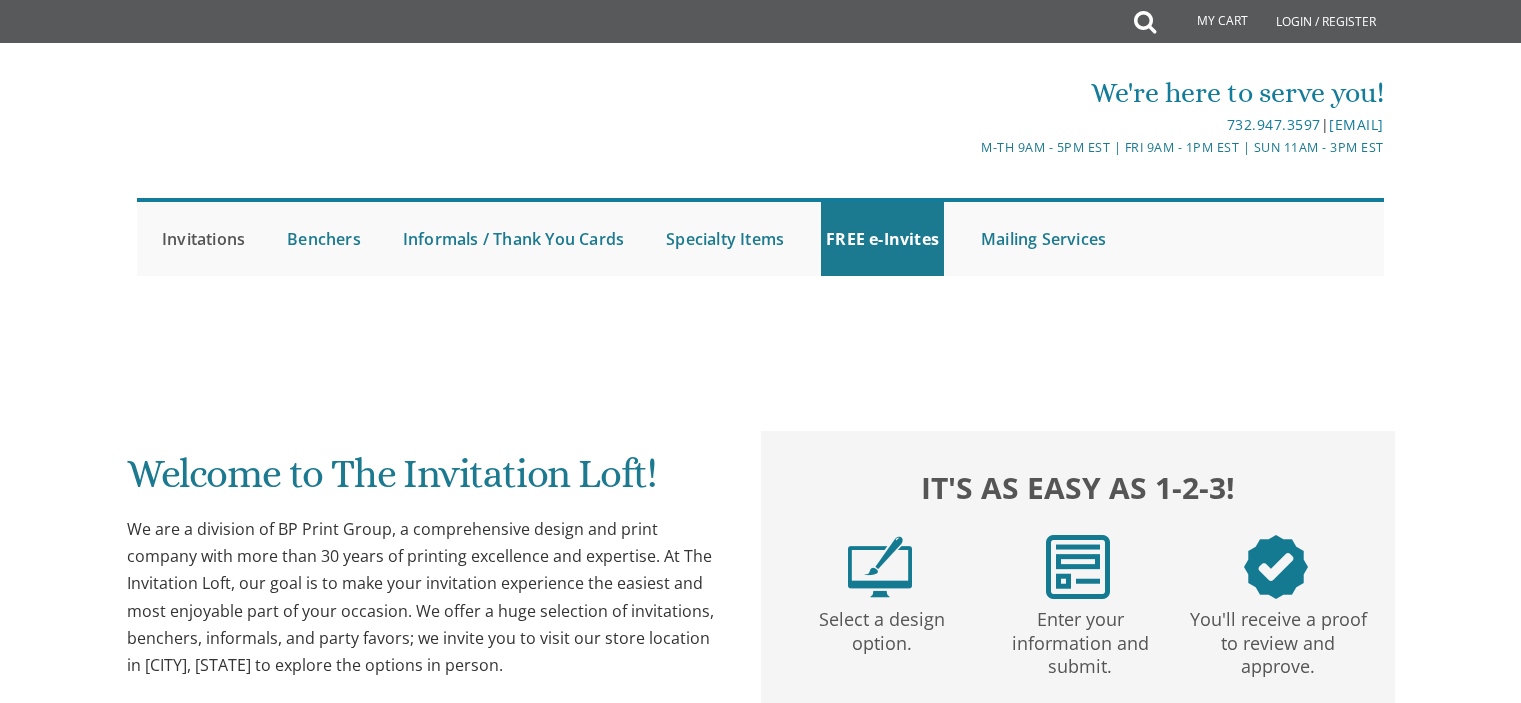 scroll, scrollTop: 0, scrollLeft: 0, axis: both 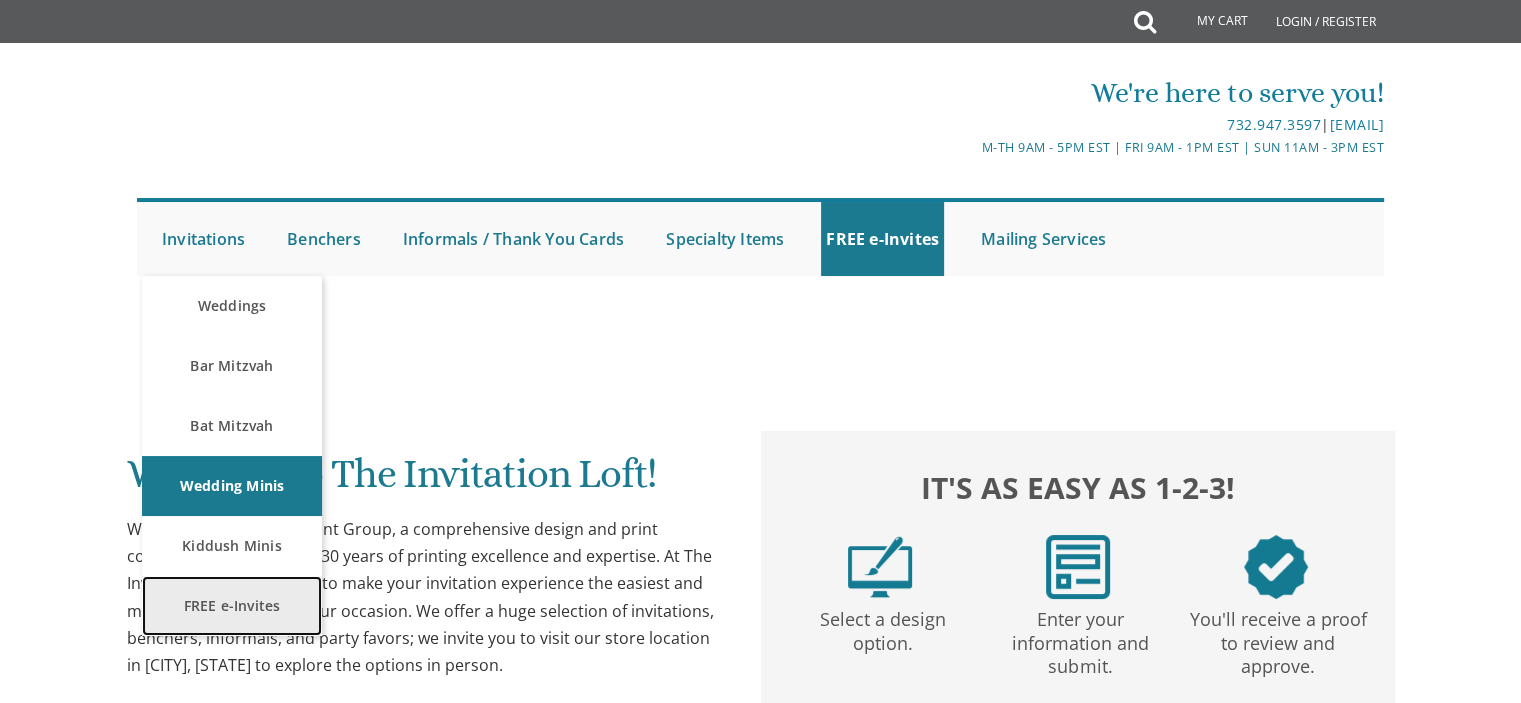 click on "FREE e-Invites" at bounding box center (232, 606) 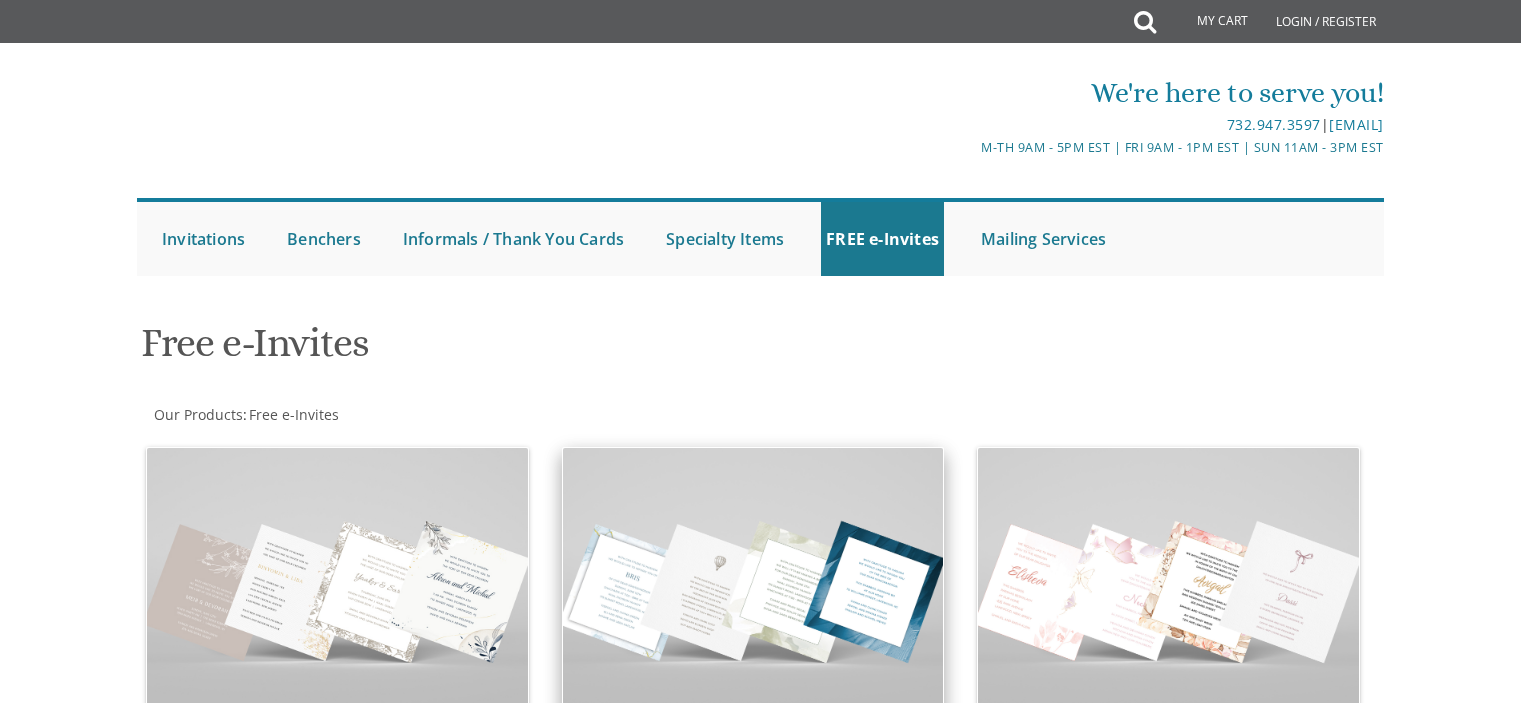 scroll, scrollTop: 0, scrollLeft: 0, axis: both 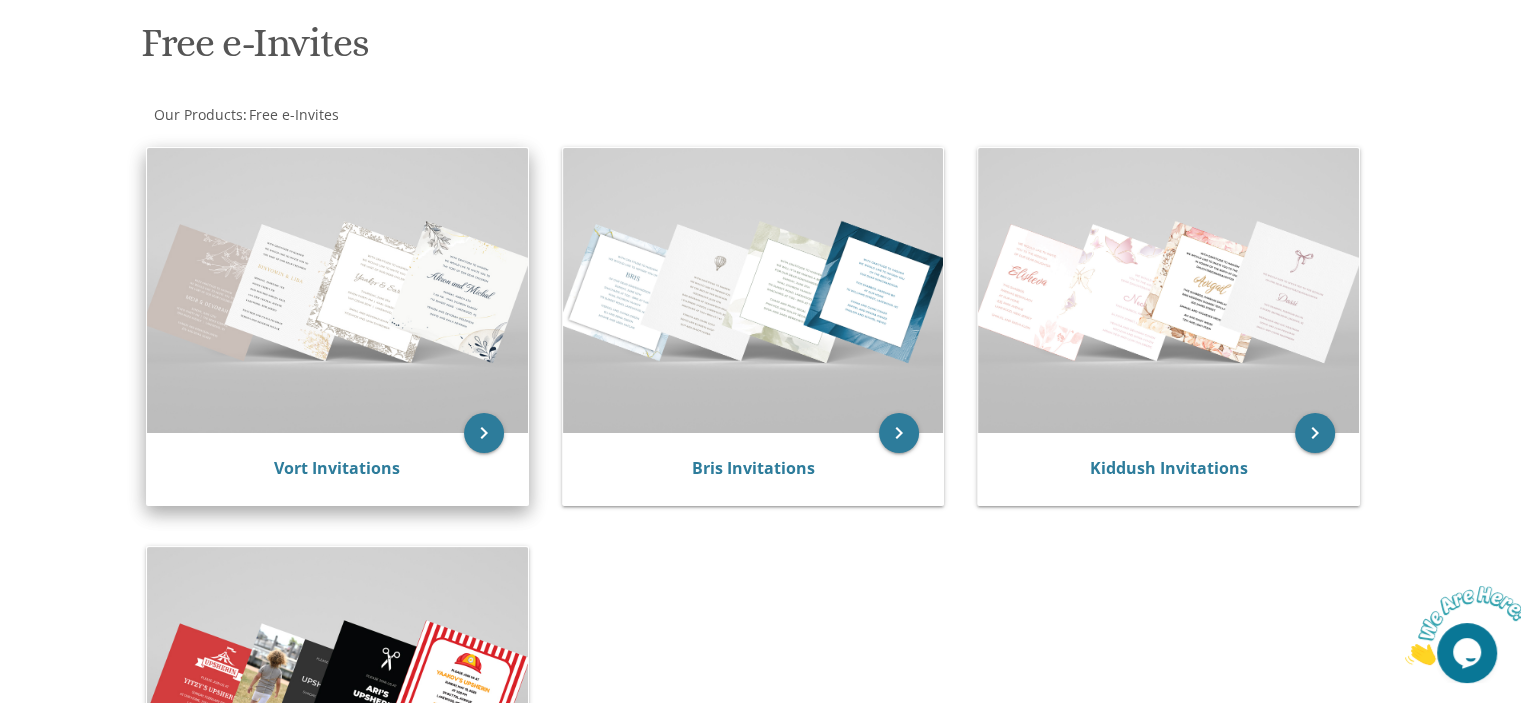 click at bounding box center [337, 290] 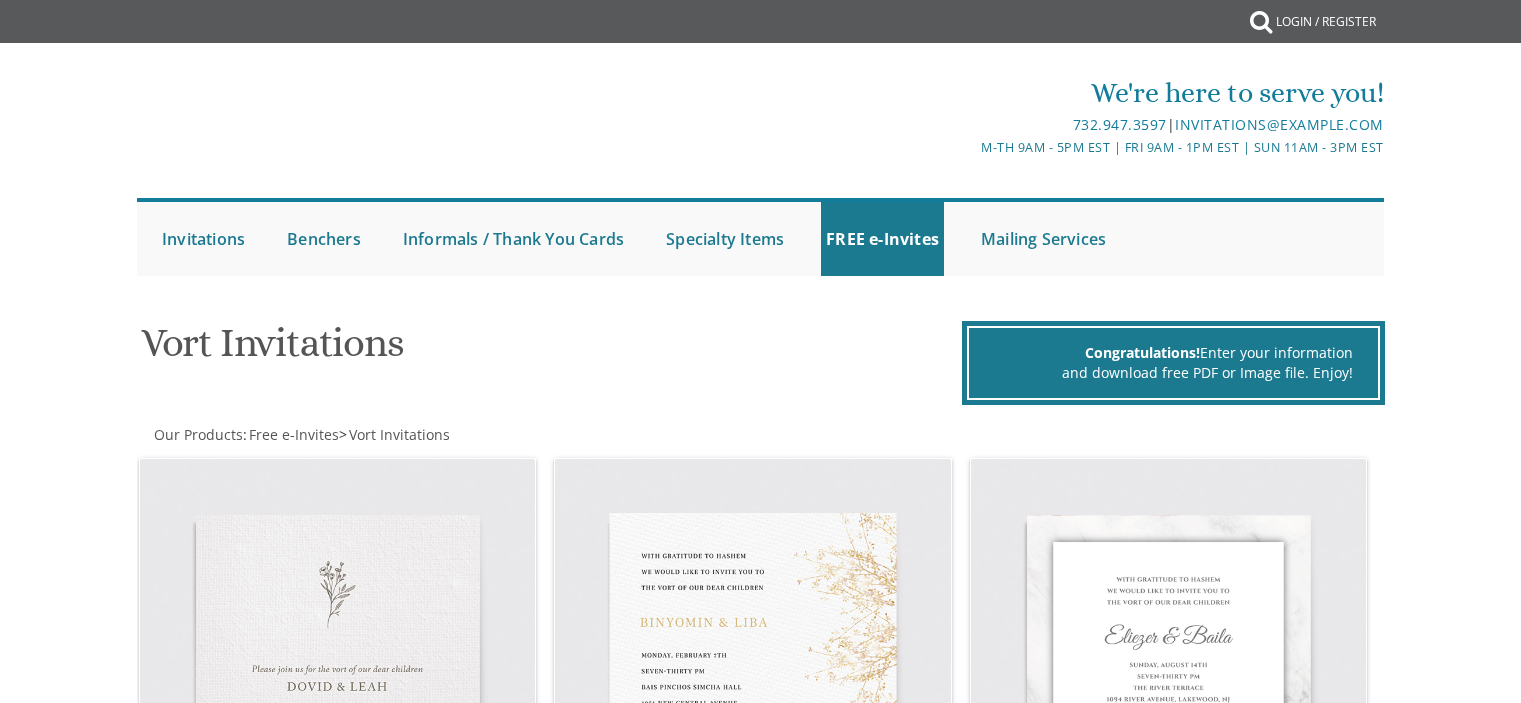 scroll, scrollTop: 0, scrollLeft: 0, axis: both 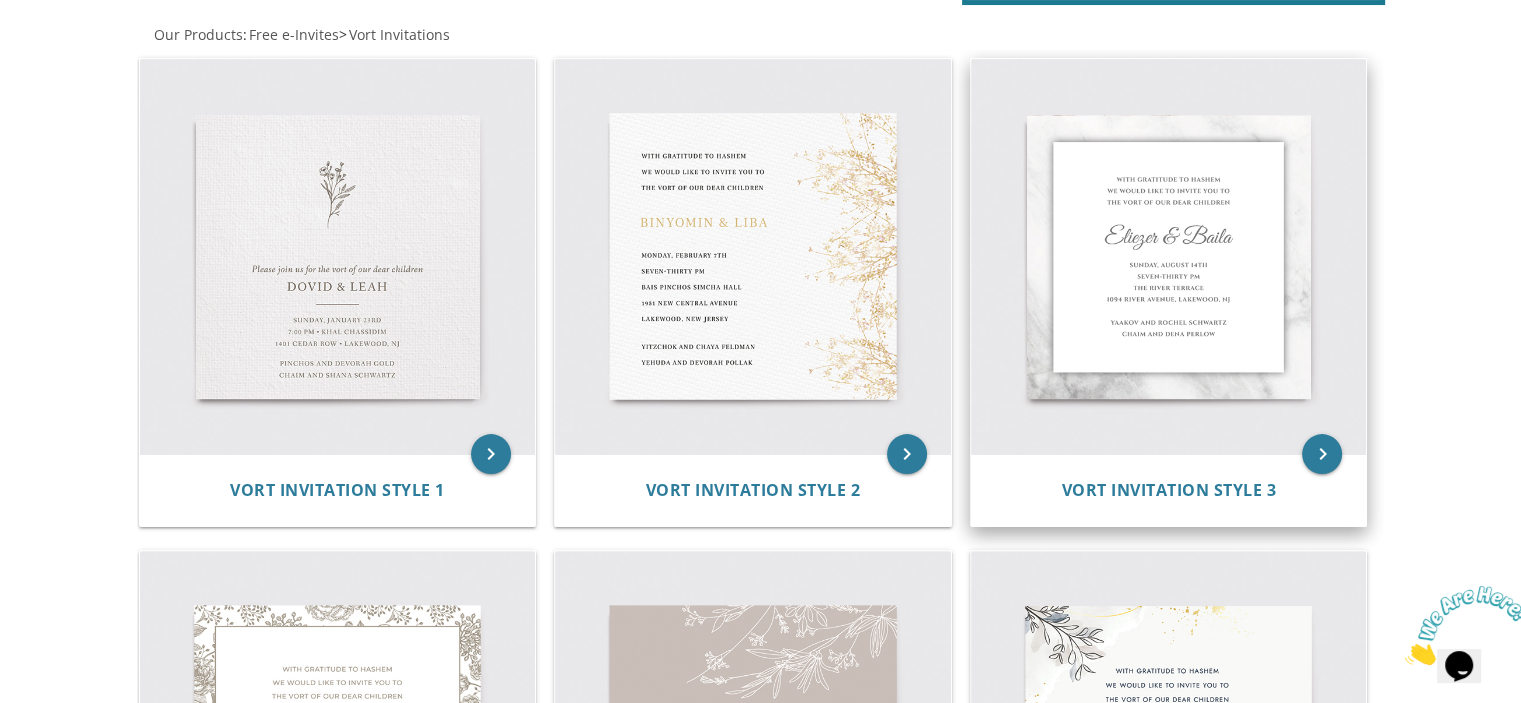 click at bounding box center (1169, 257) 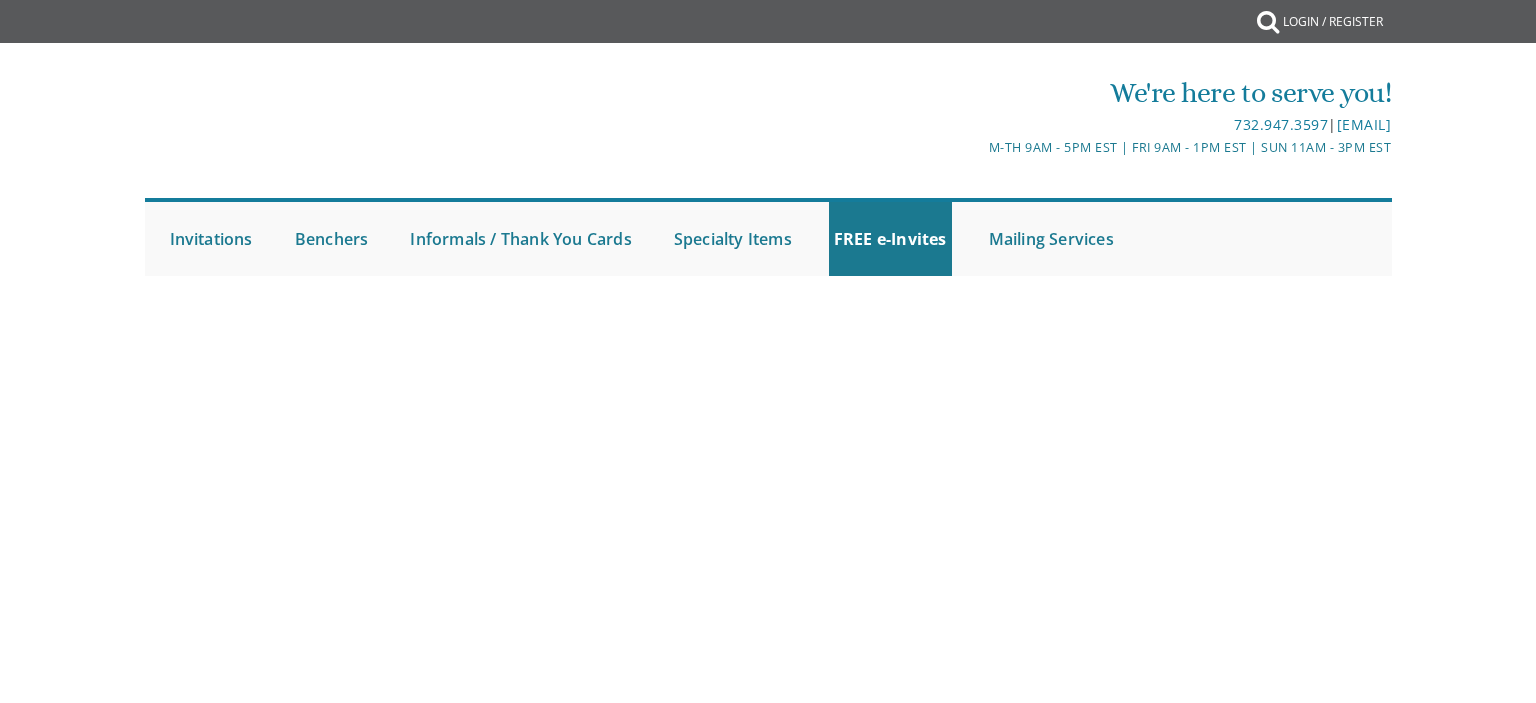 scroll, scrollTop: 0, scrollLeft: 0, axis: both 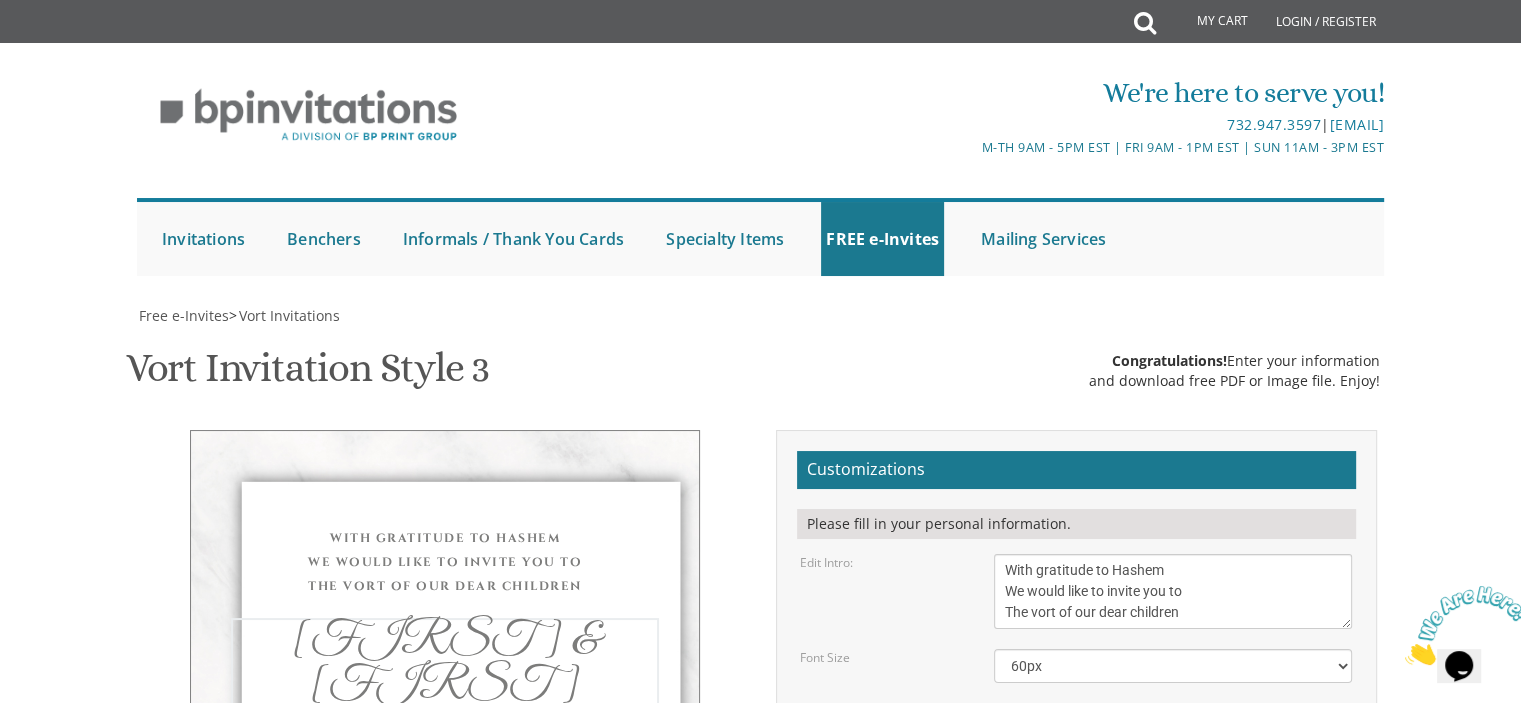 drag, startPoint x: 1136, startPoint y: 423, endPoint x: 760, endPoint y: 416, distance: 376.06516 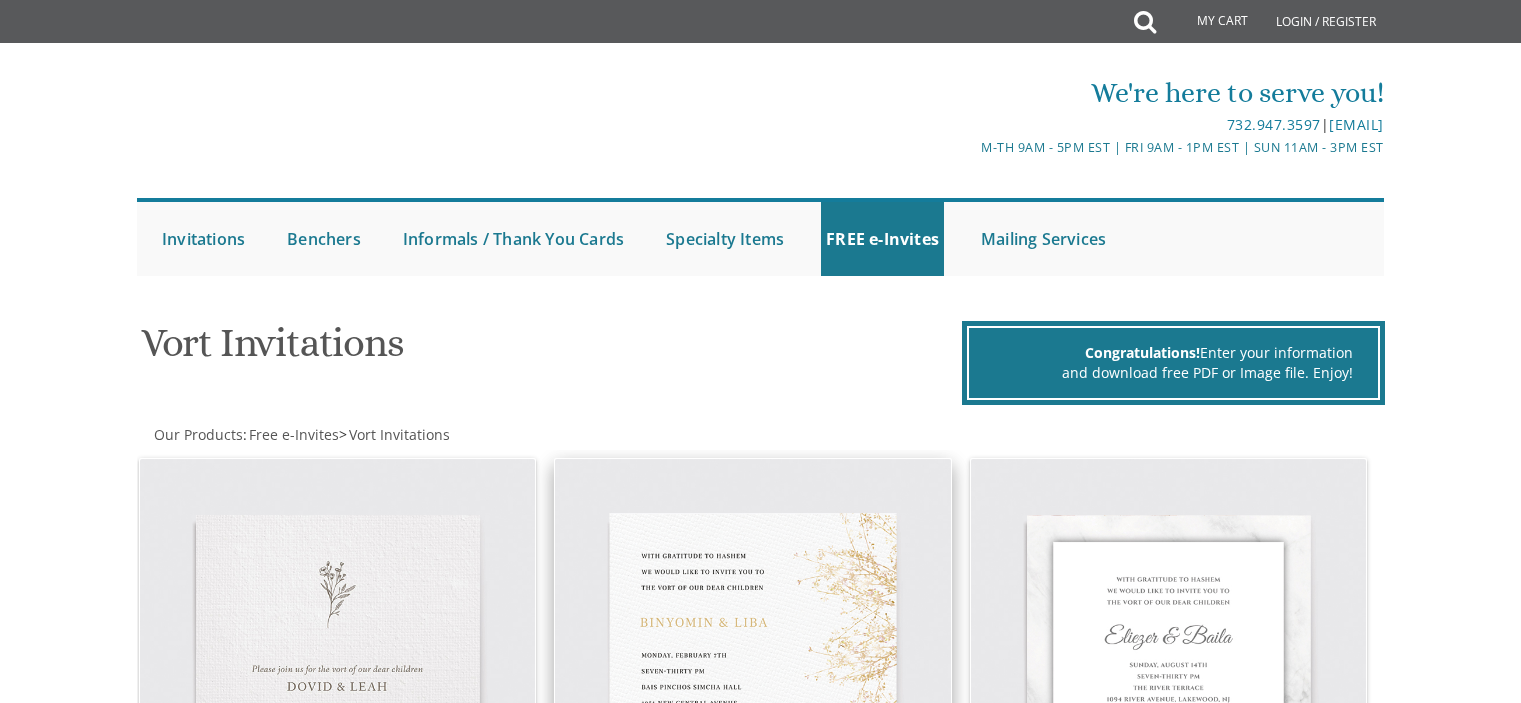 scroll, scrollTop: 400, scrollLeft: 0, axis: vertical 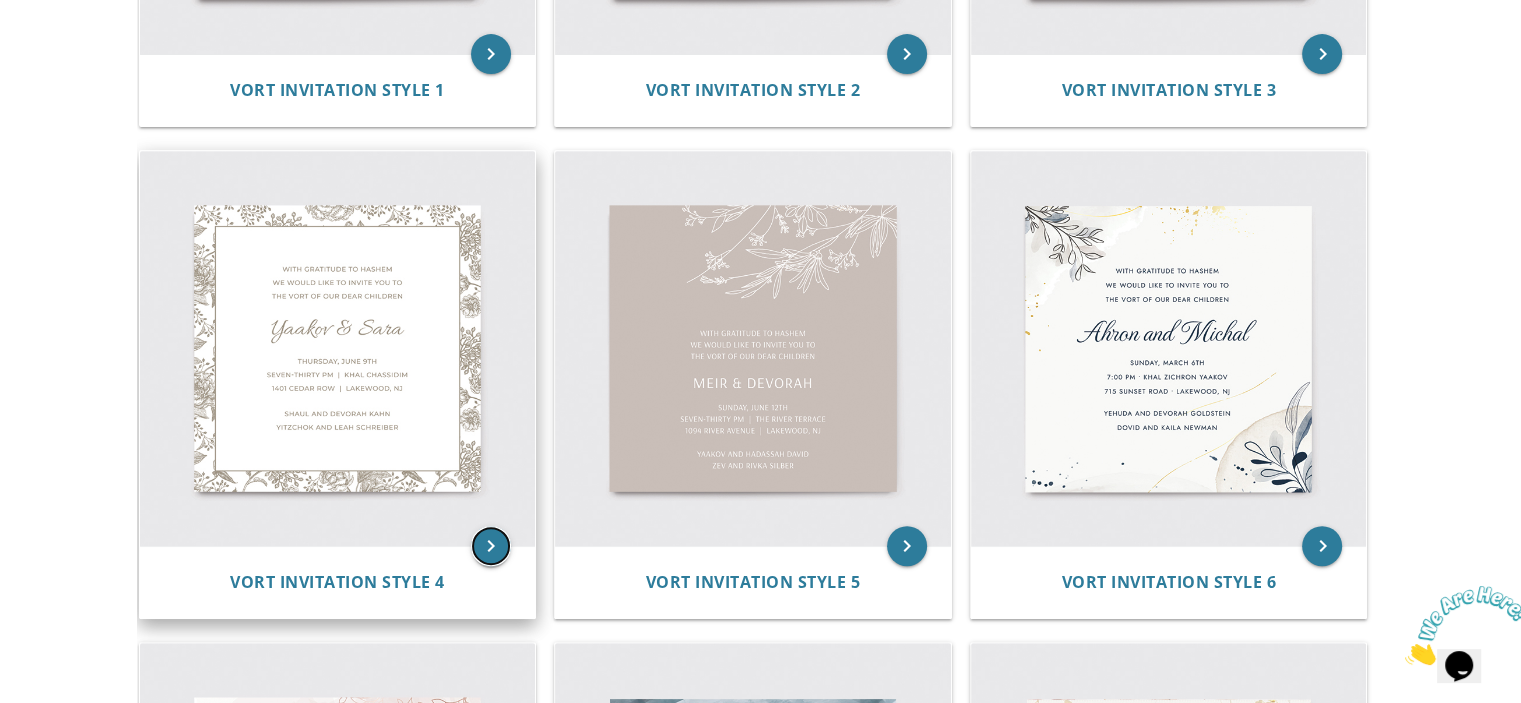 click on "keyboard_arrow_right" at bounding box center [491, 546] 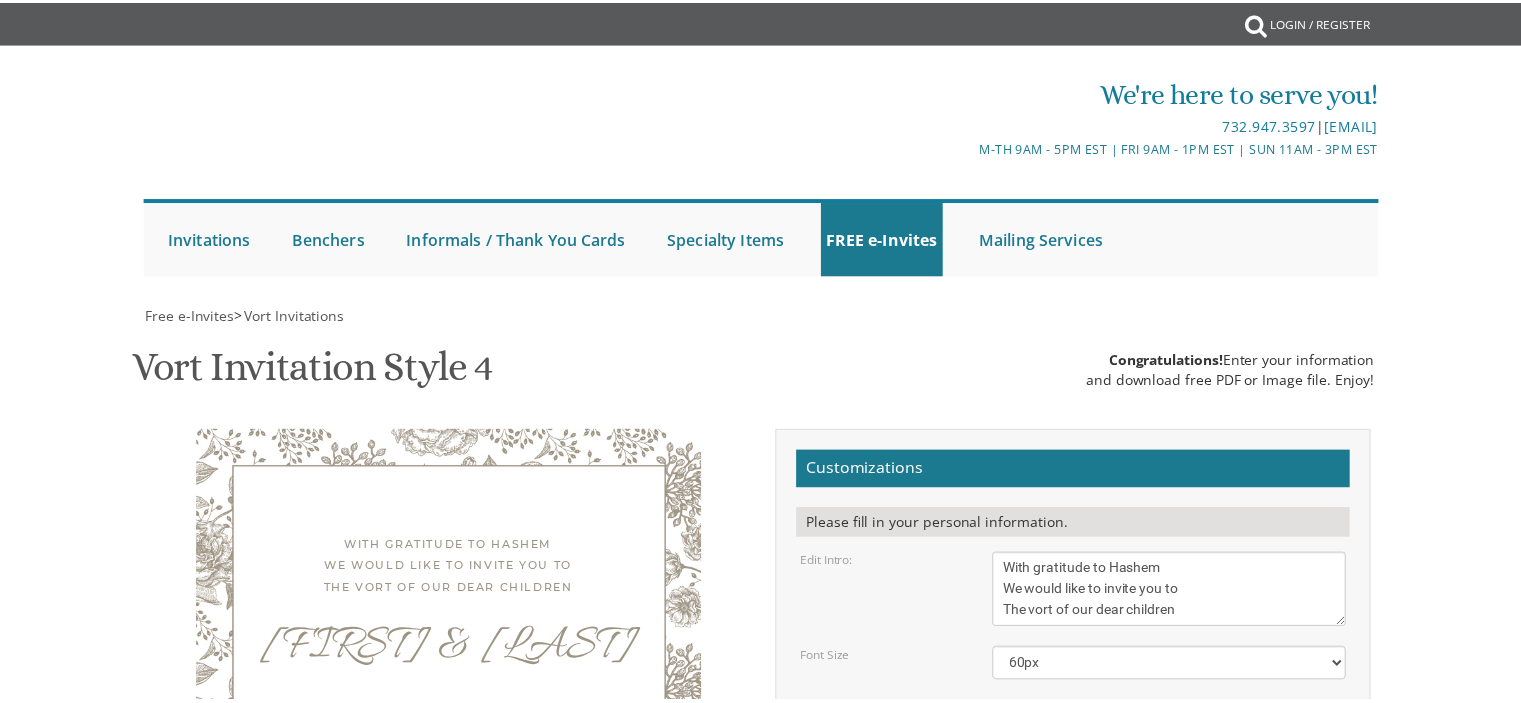 scroll, scrollTop: 0, scrollLeft: 0, axis: both 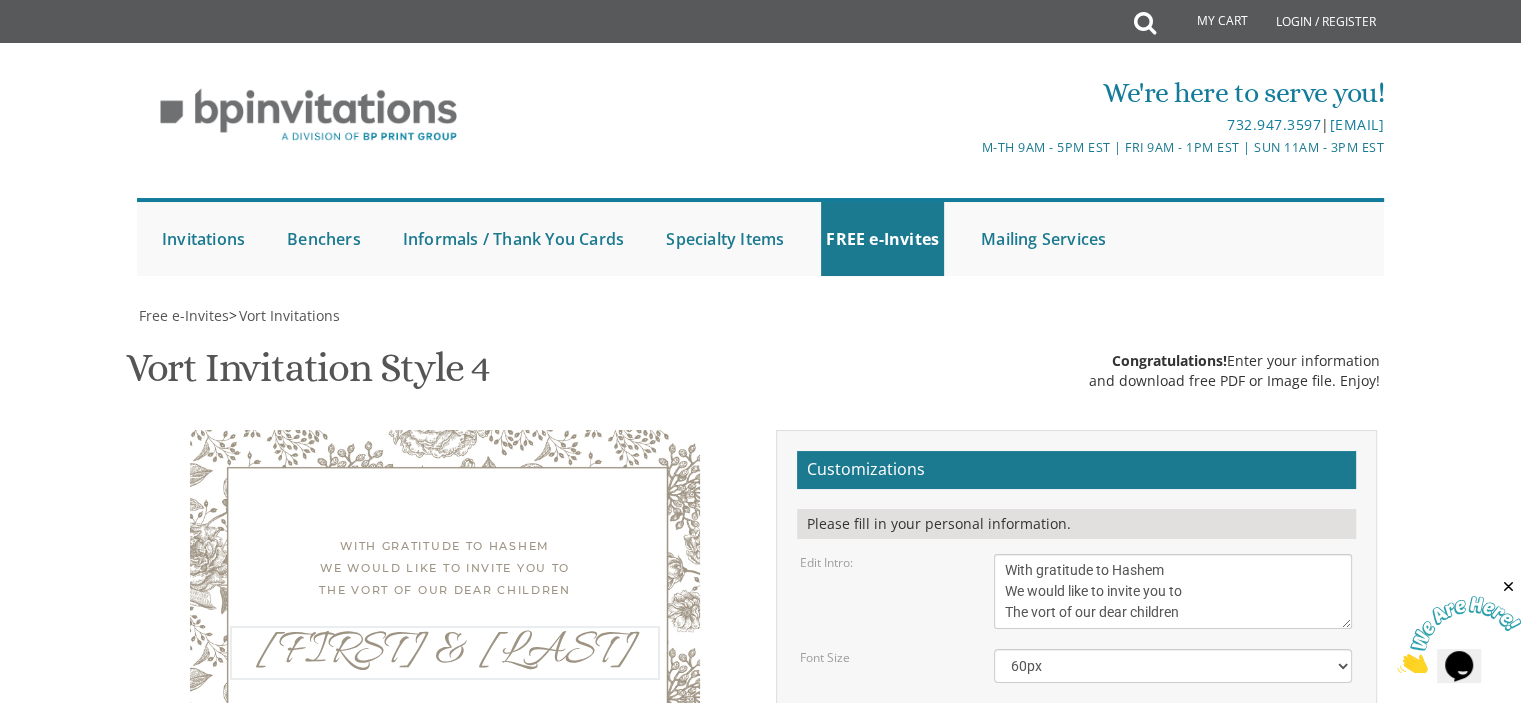 drag, startPoint x: 1107, startPoint y: 429, endPoint x: 932, endPoint y: 447, distance: 175.92328 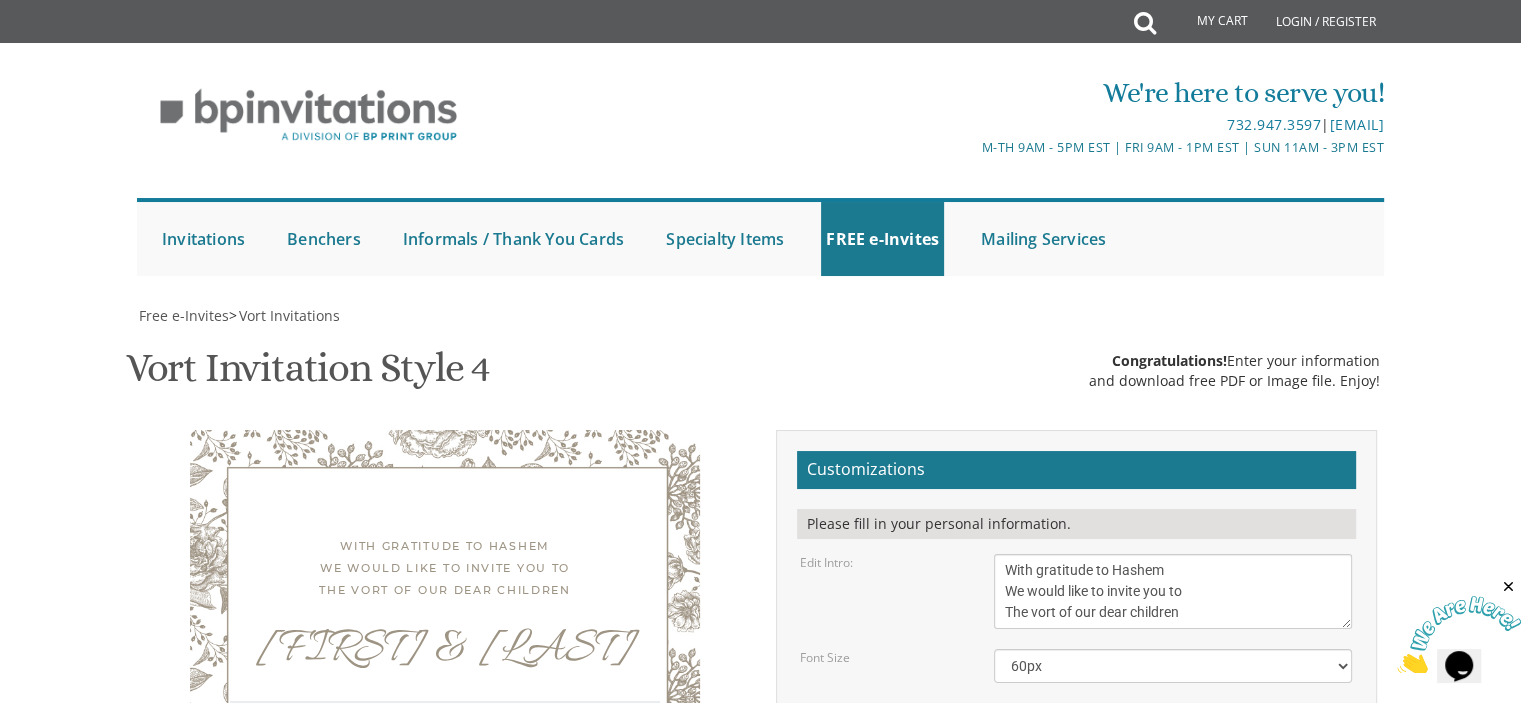 drag, startPoint x: 1057, startPoint y: 471, endPoint x: 940, endPoint y: 471, distance: 117 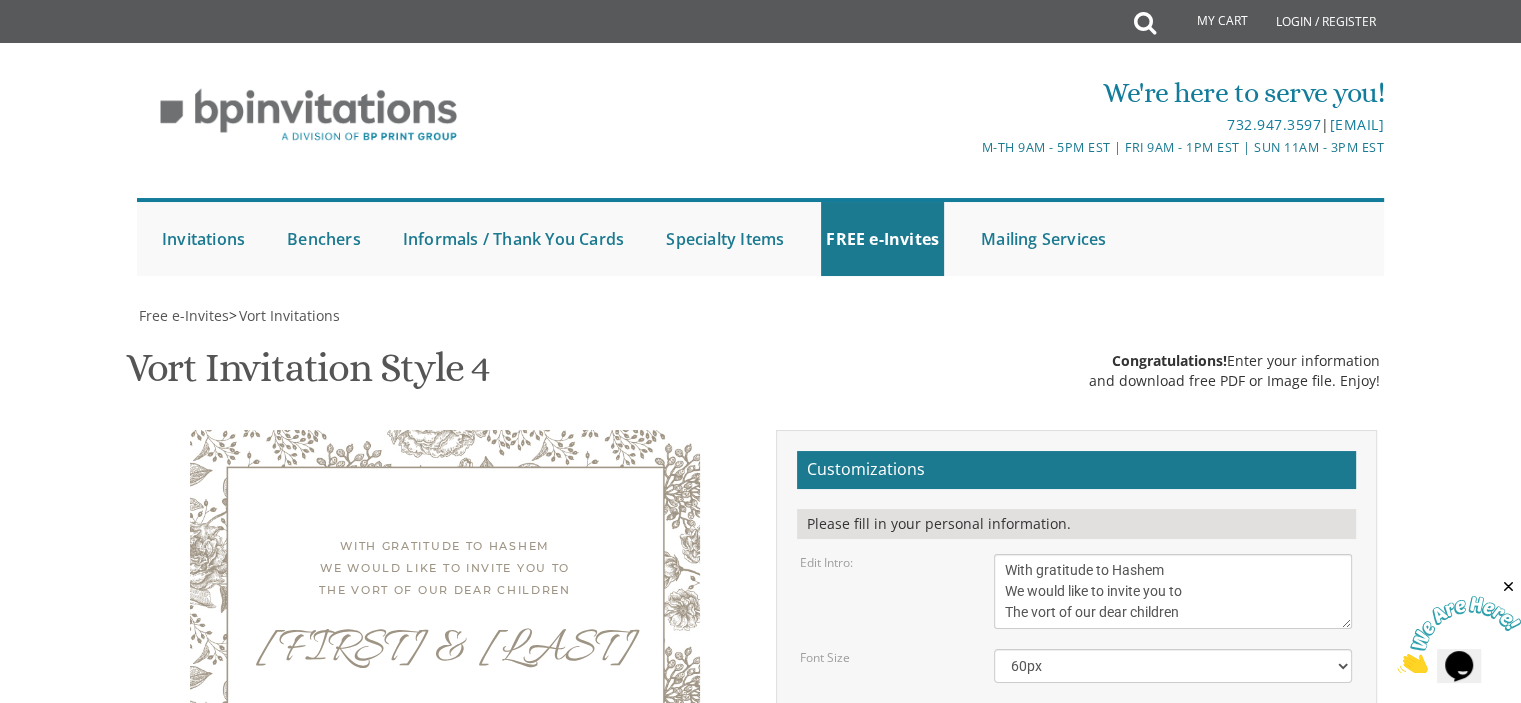 click on "Yaakov & Sara" at bounding box center [1173, 719] 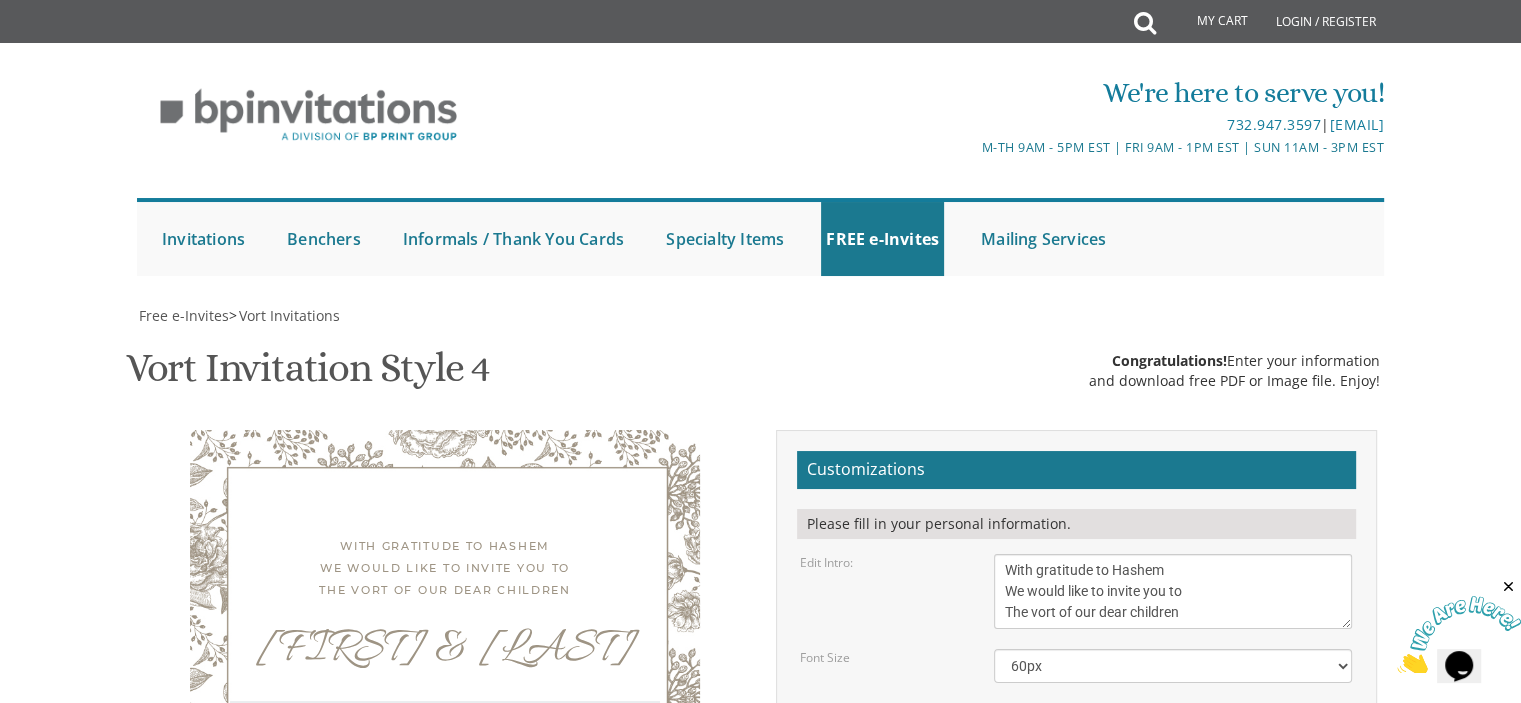 drag, startPoint x: 1128, startPoint y: 477, endPoint x: 1056, endPoint y: 467, distance: 72.691124 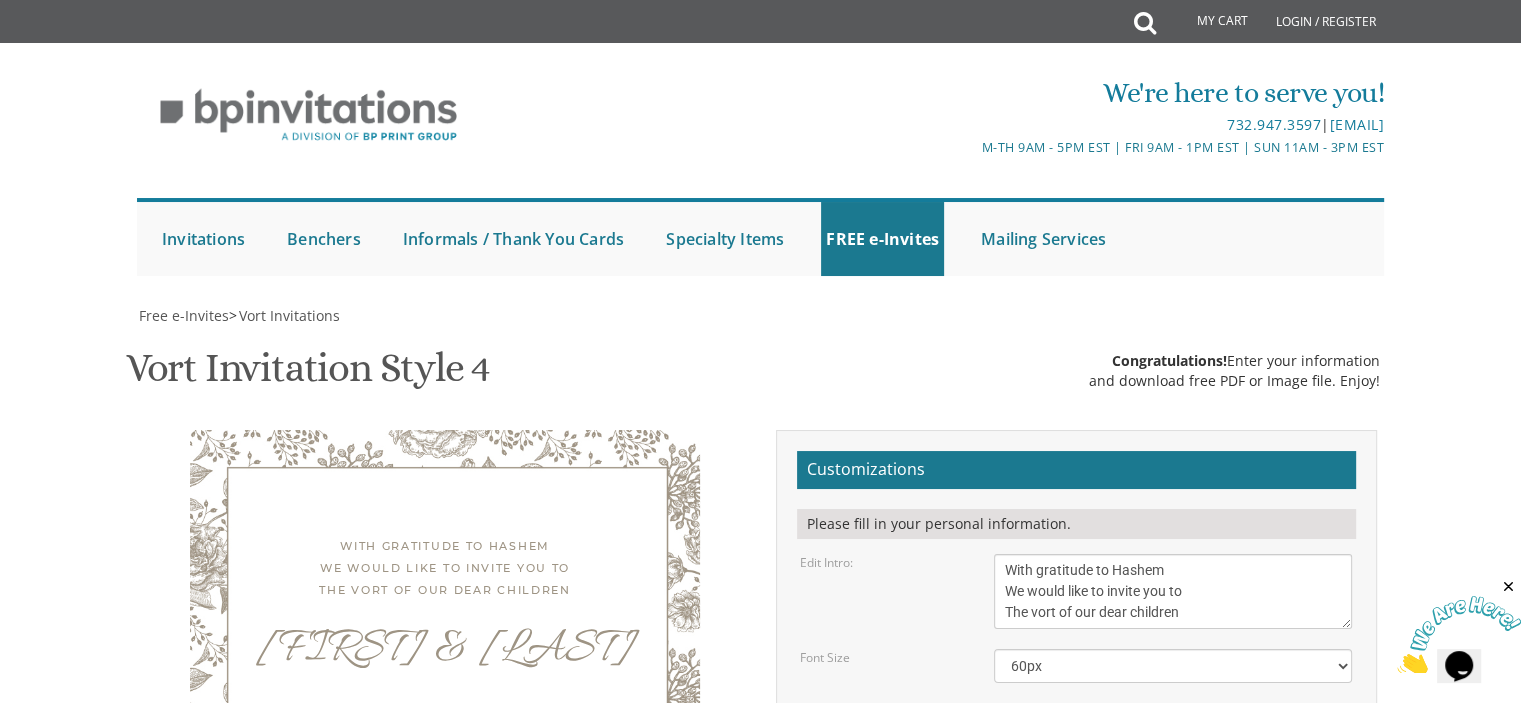 drag, startPoint x: 1184, startPoint y: 487, endPoint x: 996, endPoint y: 487, distance: 188 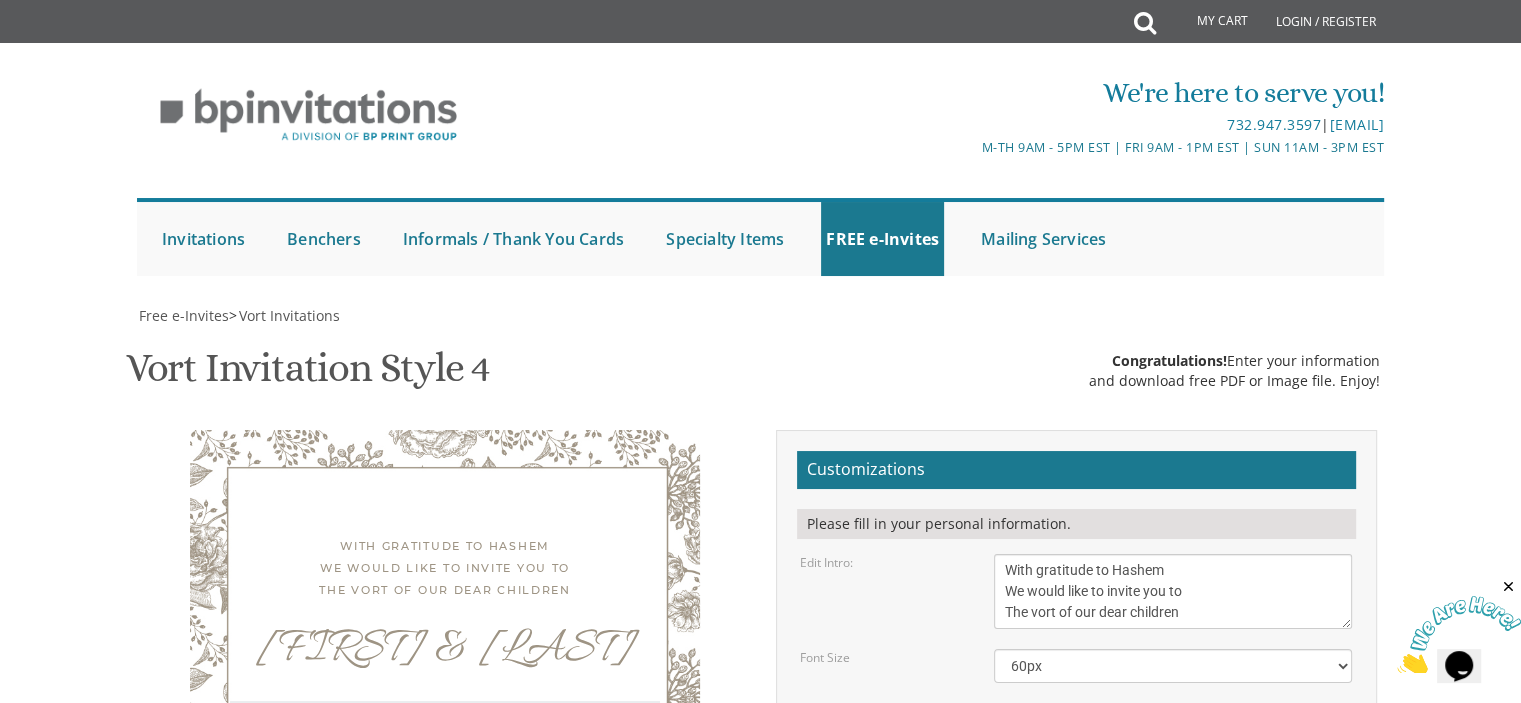 click on "Thursday, June 9th
Seven-Thirty pm  |  Khal Chassidim
1401 Cedar Row  |  Lakewood, NJ" at bounding box center (1173, 793) 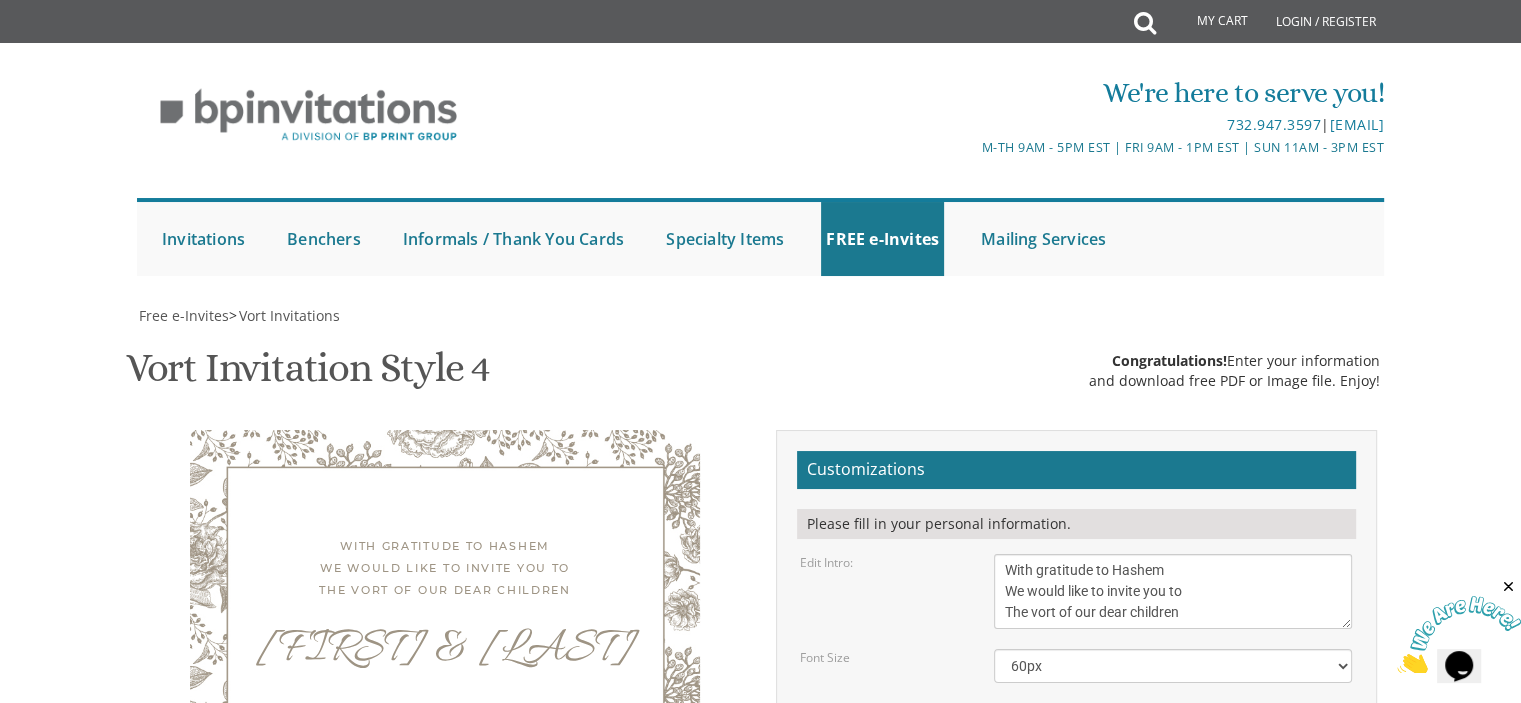 click on "Email Address*" at bounding box center (862, 960) 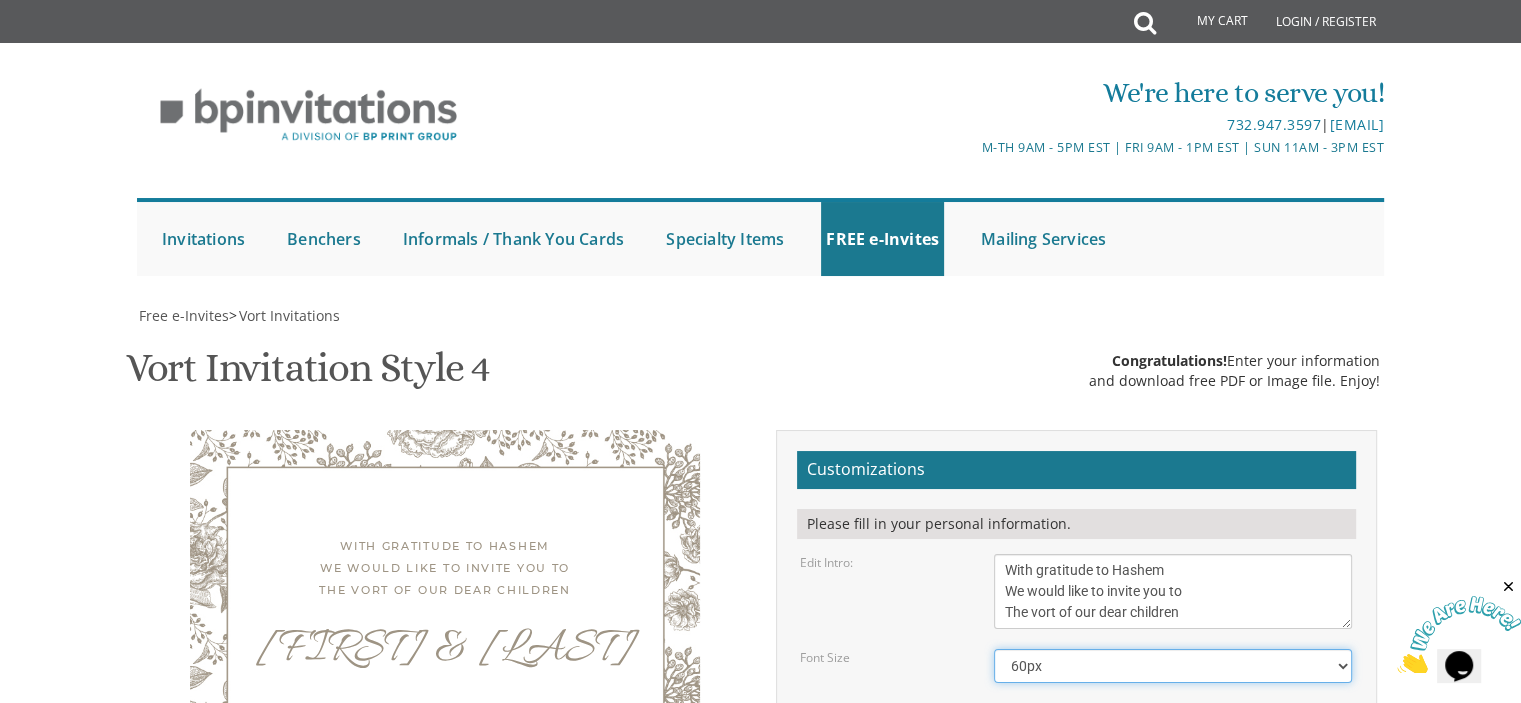 click on "40px 50px 60px 70px 80px" at bounding box center [1173, 666] 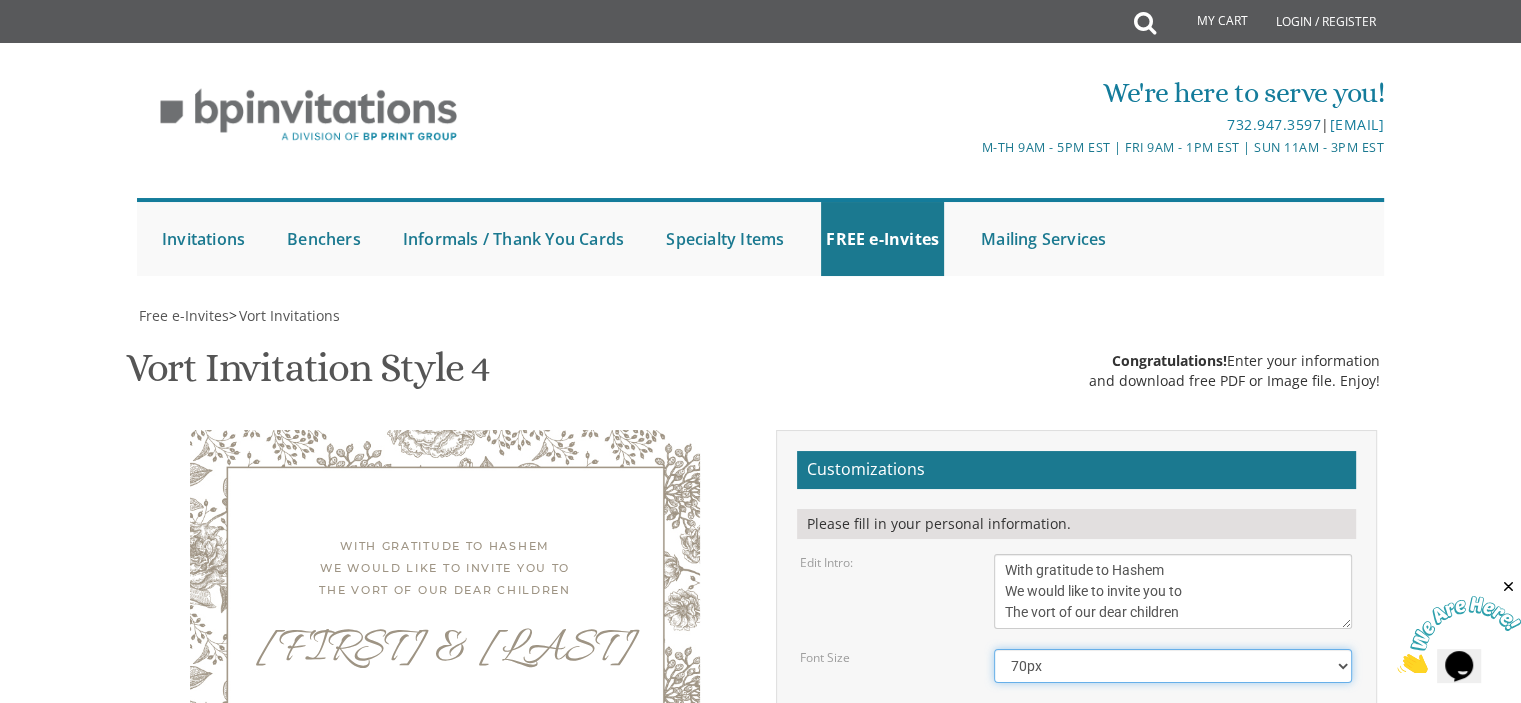 click on "40px 50px 60px 70px 80px" at bounding box center [1173, 666] 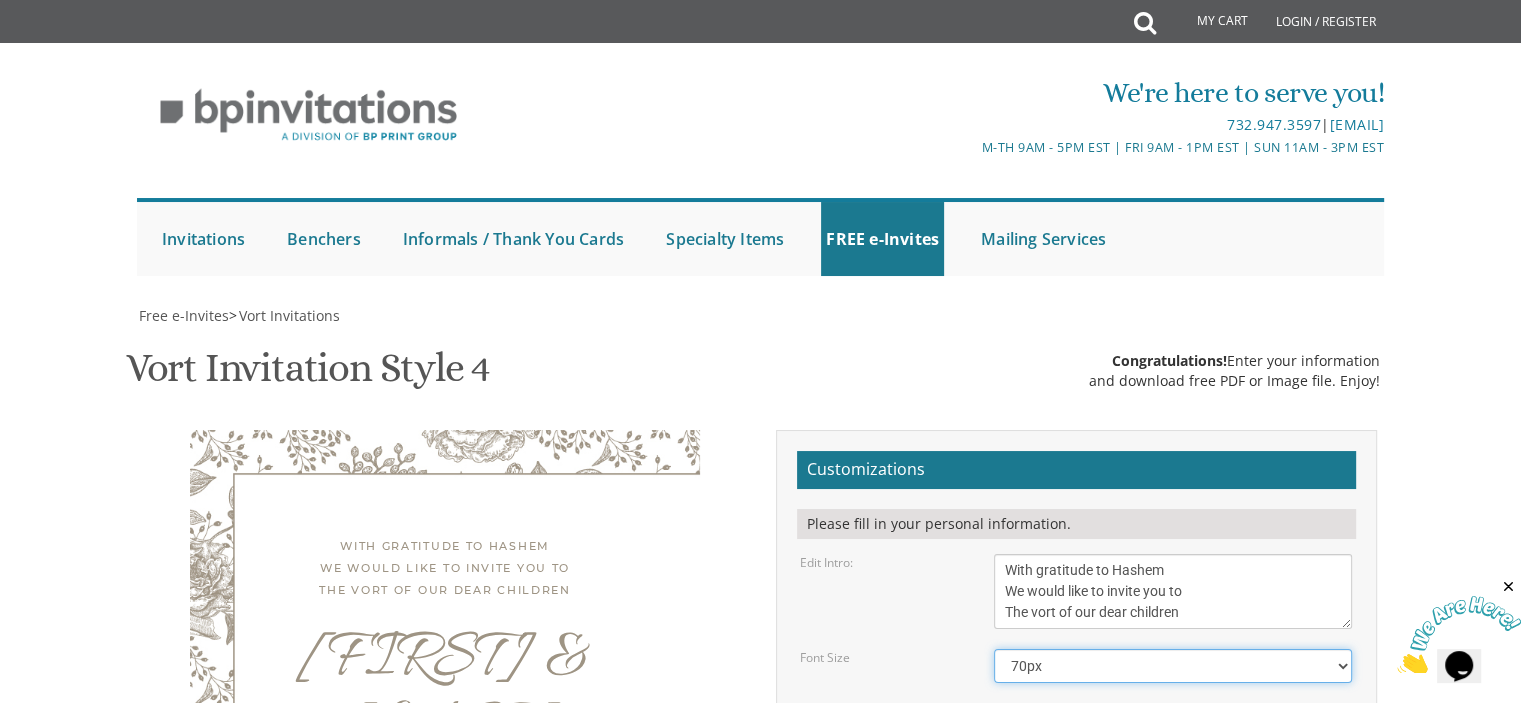 click on "40px 50px 60px 70px 80px" at bounding box center [1173, 666] 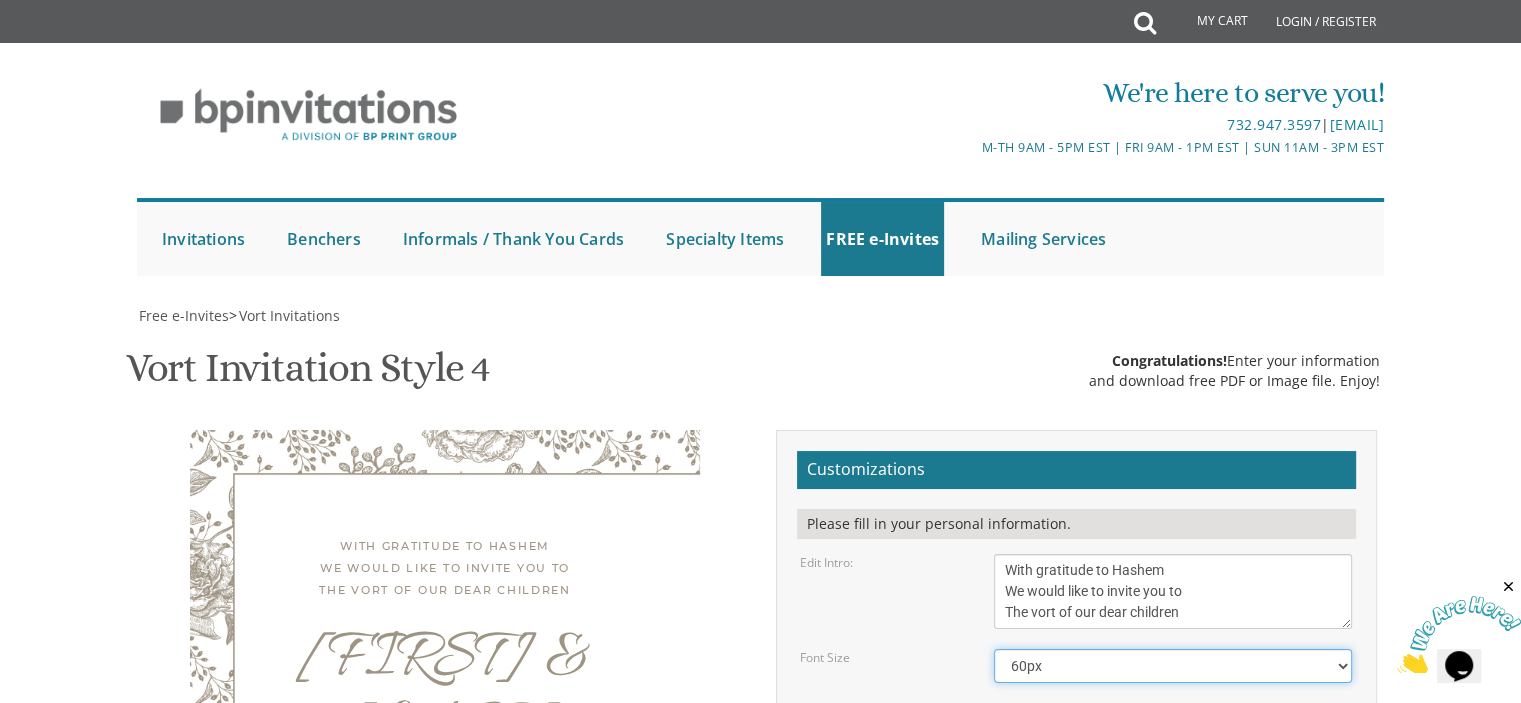 click on "40px 50px 60px 70px 80px" at bounding box center [1173, 666] 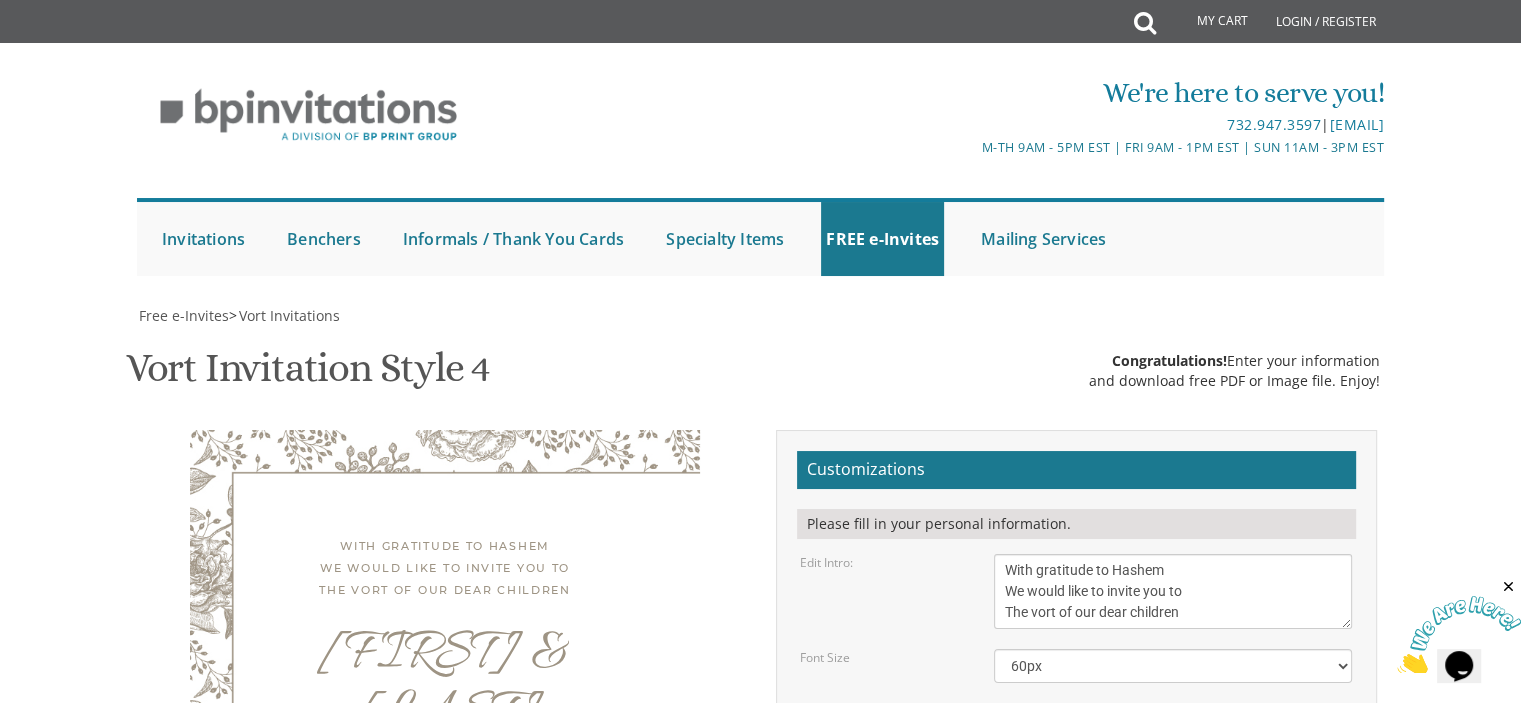drag, startPoint x: 1026, startPoint y: 407, endPoint x: 1010, endPoint y: 410, distance: 16.27882 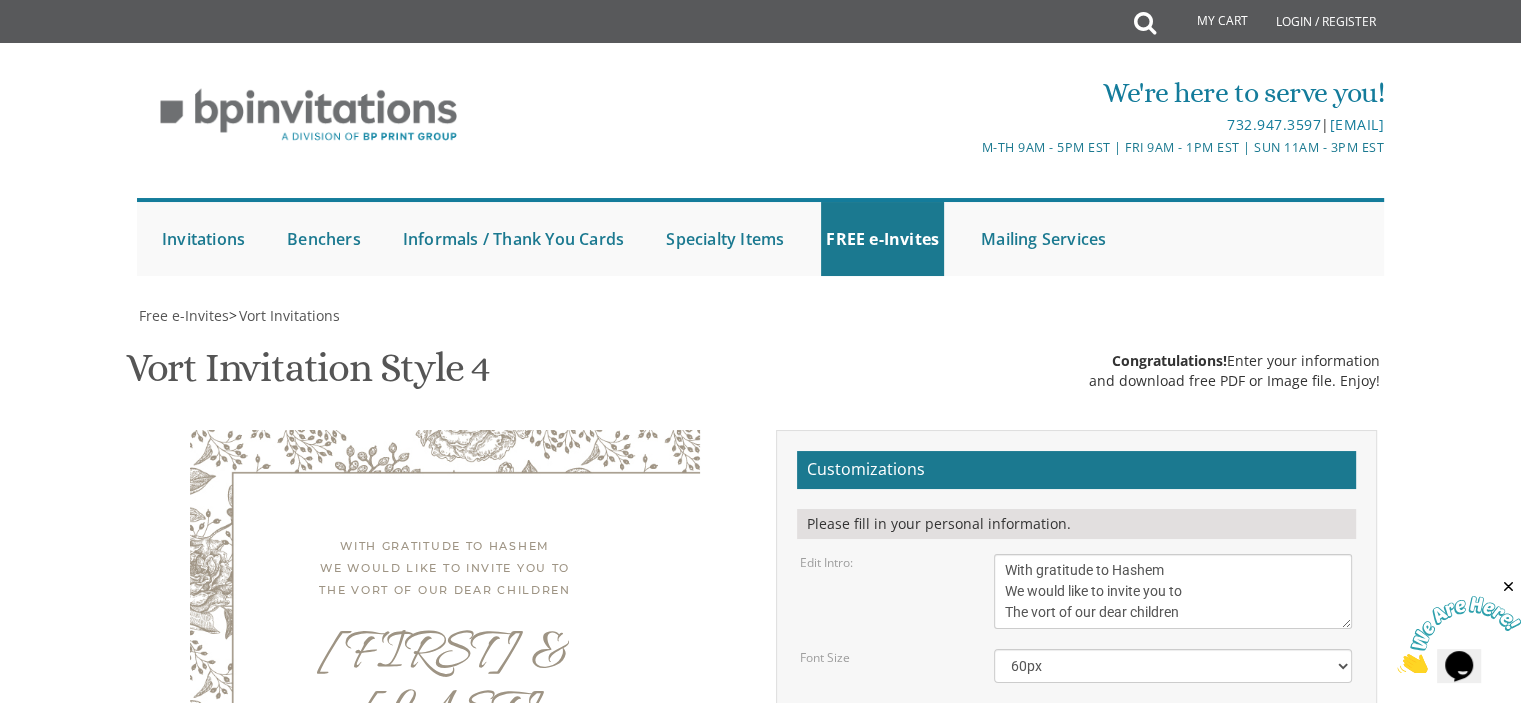 type on "Sunday, July 20th
7-10 pm  |  Bais Medrash Zichron Eliezer
110 Main Ave  |  Passaic, NJ" 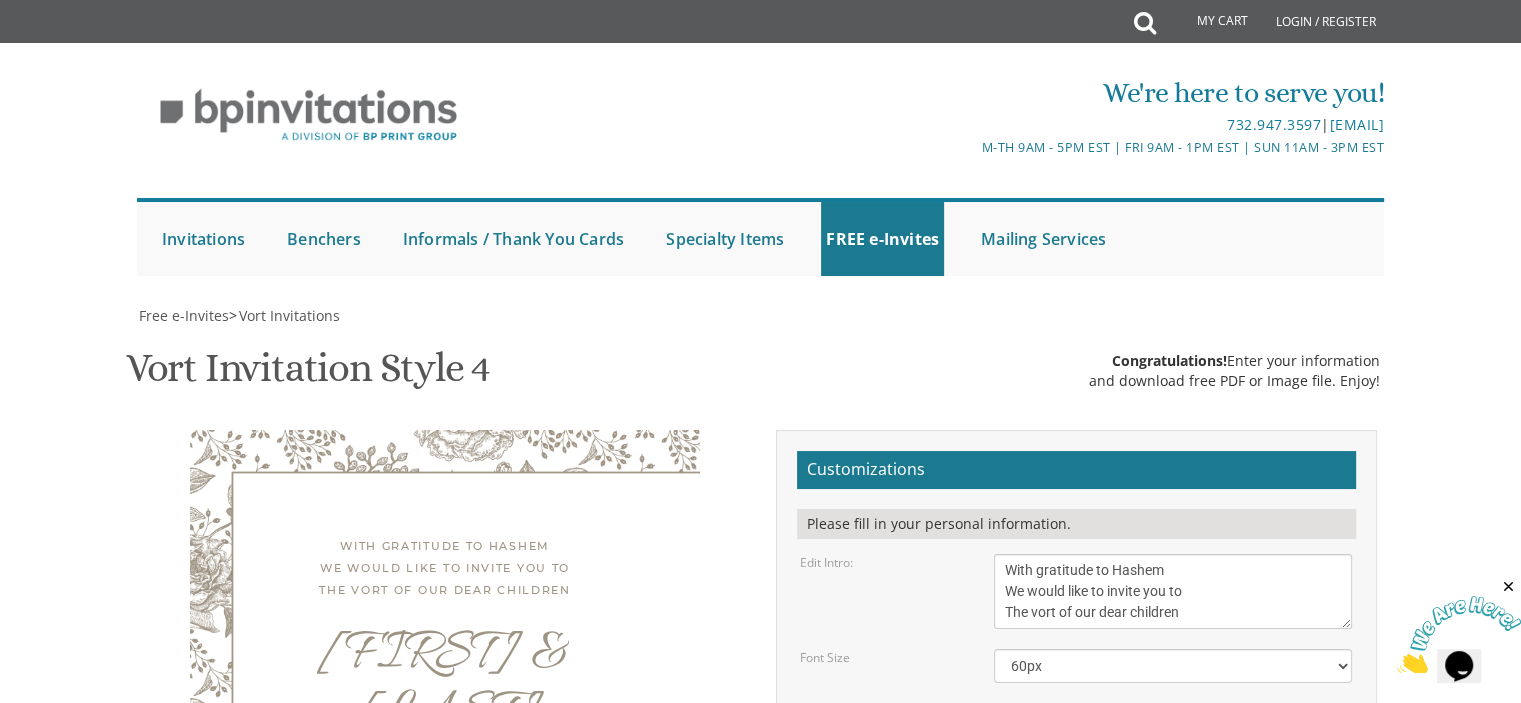 click on "With gratitude to Hashem
We would like to invite you to
The vort of our dear children
Shlomo & Esty
Sunday, July 20th
7-10 pm  |  Bais Medrash Zichron Eliezer
110 Main Ave  |  Passaic, NJ
Rabbi & Mrs Aharon and Chana Orit Aharonovitz
Mr & Mrs Mordechai and Toby Dresdner
Customizations
Edit Intro:   40px" at bounding box center (761, 773) 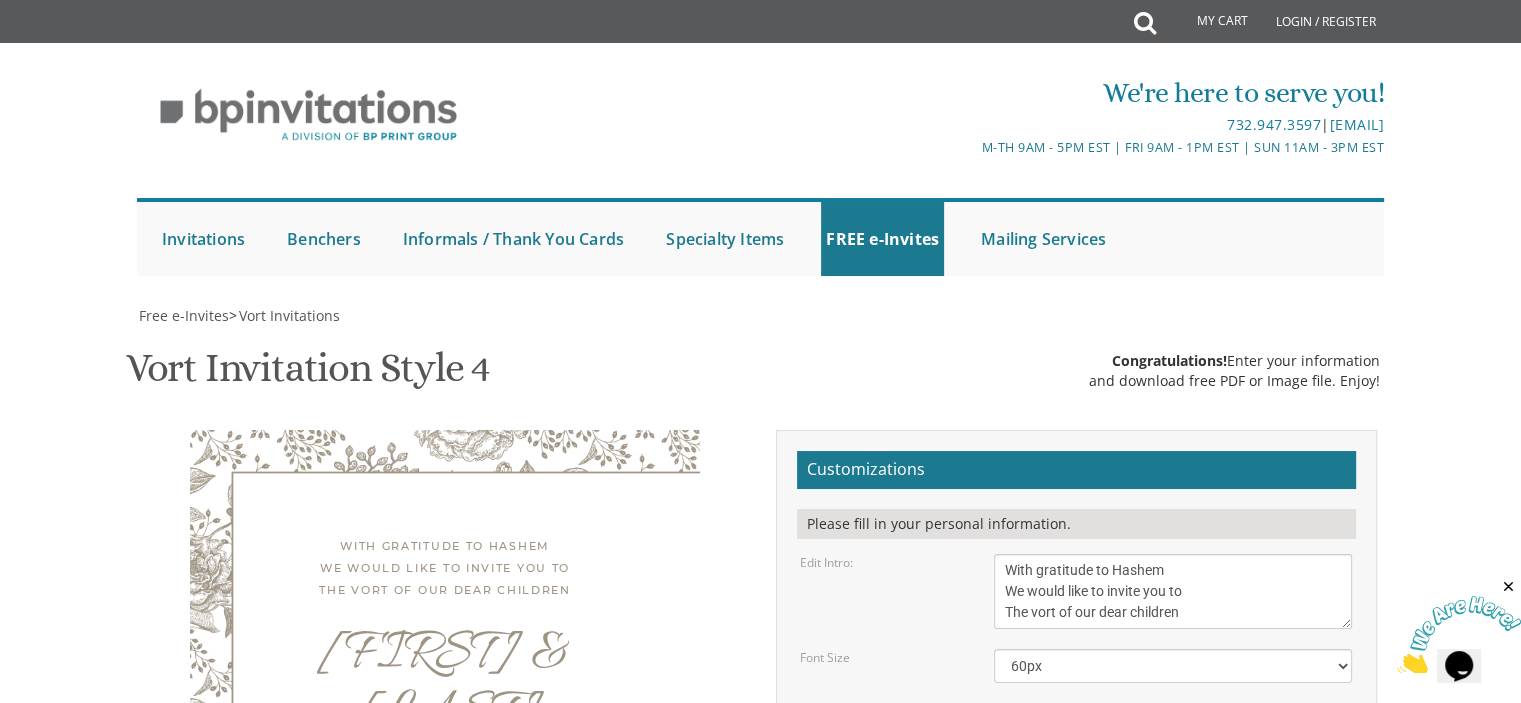 click on "Download Image" at bounding box center (971, 1058) 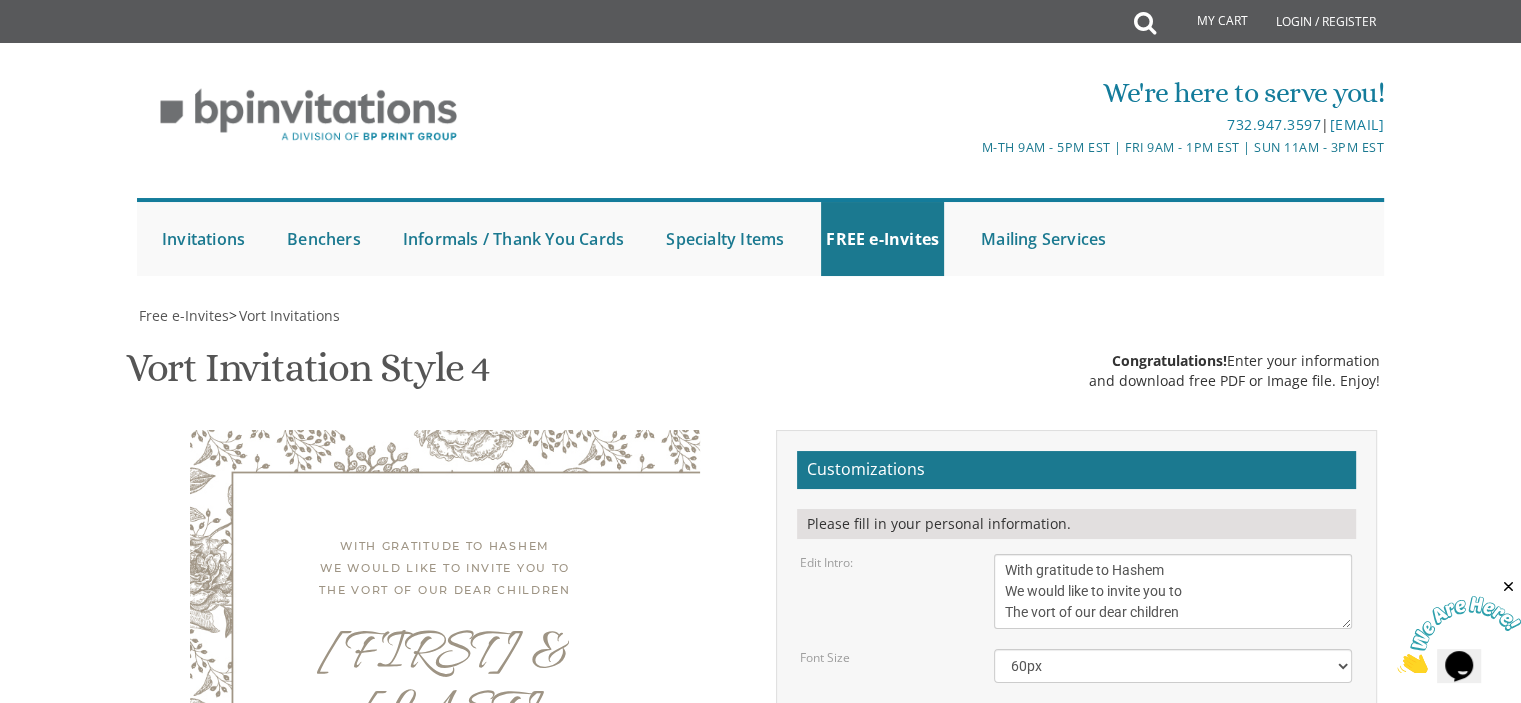 scroll, scrollTop: 400, scrollLeft: 0, axis: vertical 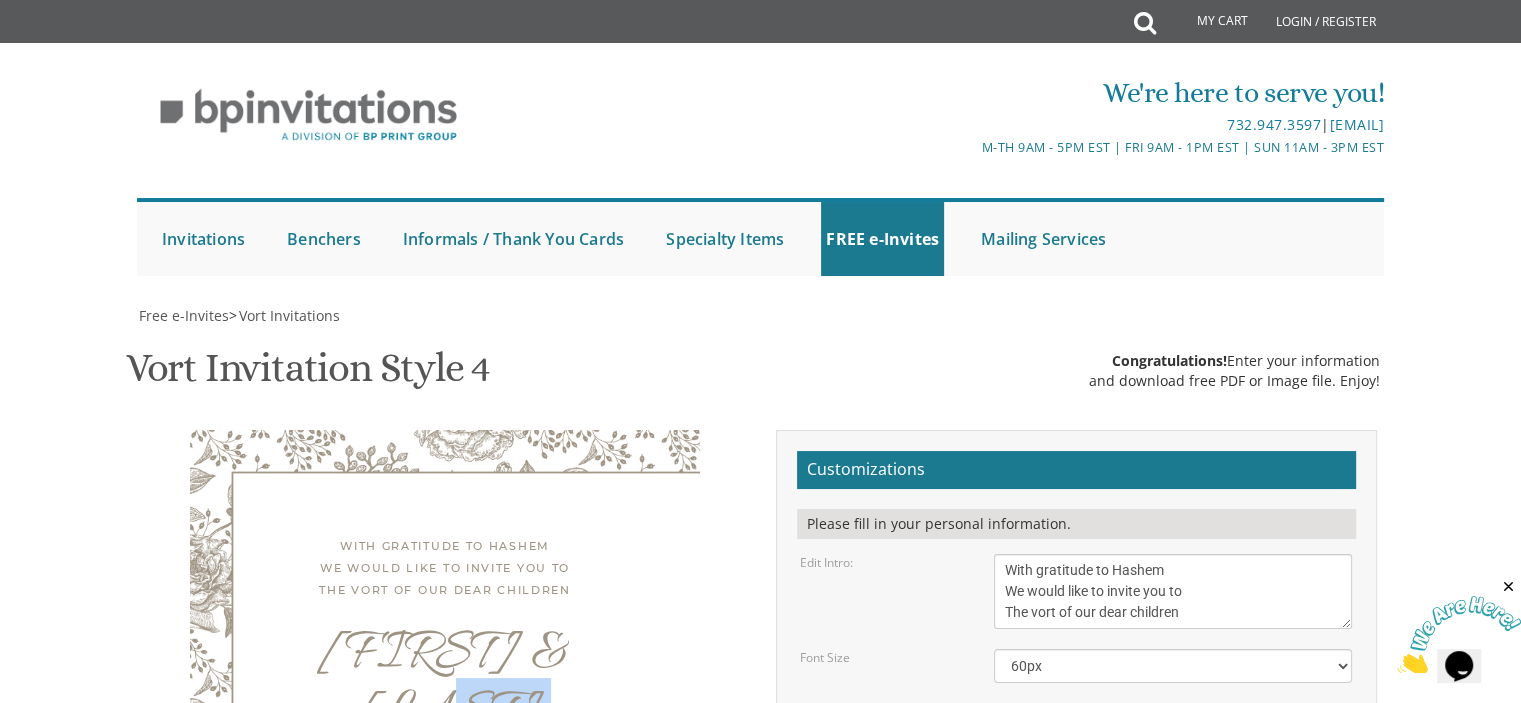 click on "Shlomo & Esty" at bounding box center (445, 686) 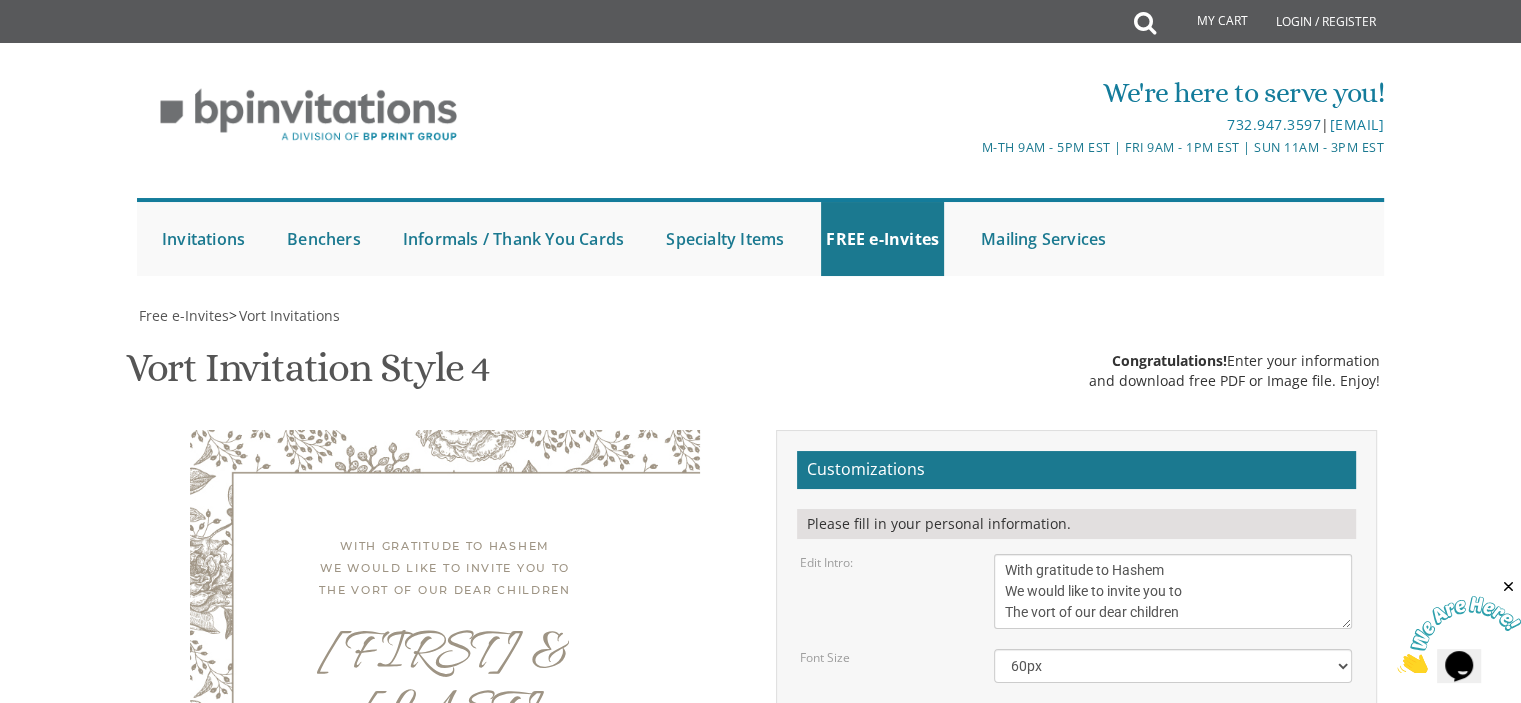 drag, startPoint x: 1266, startPoint y: 483, endPoint x: 985, endPoint y: 450, distance: 282.9311 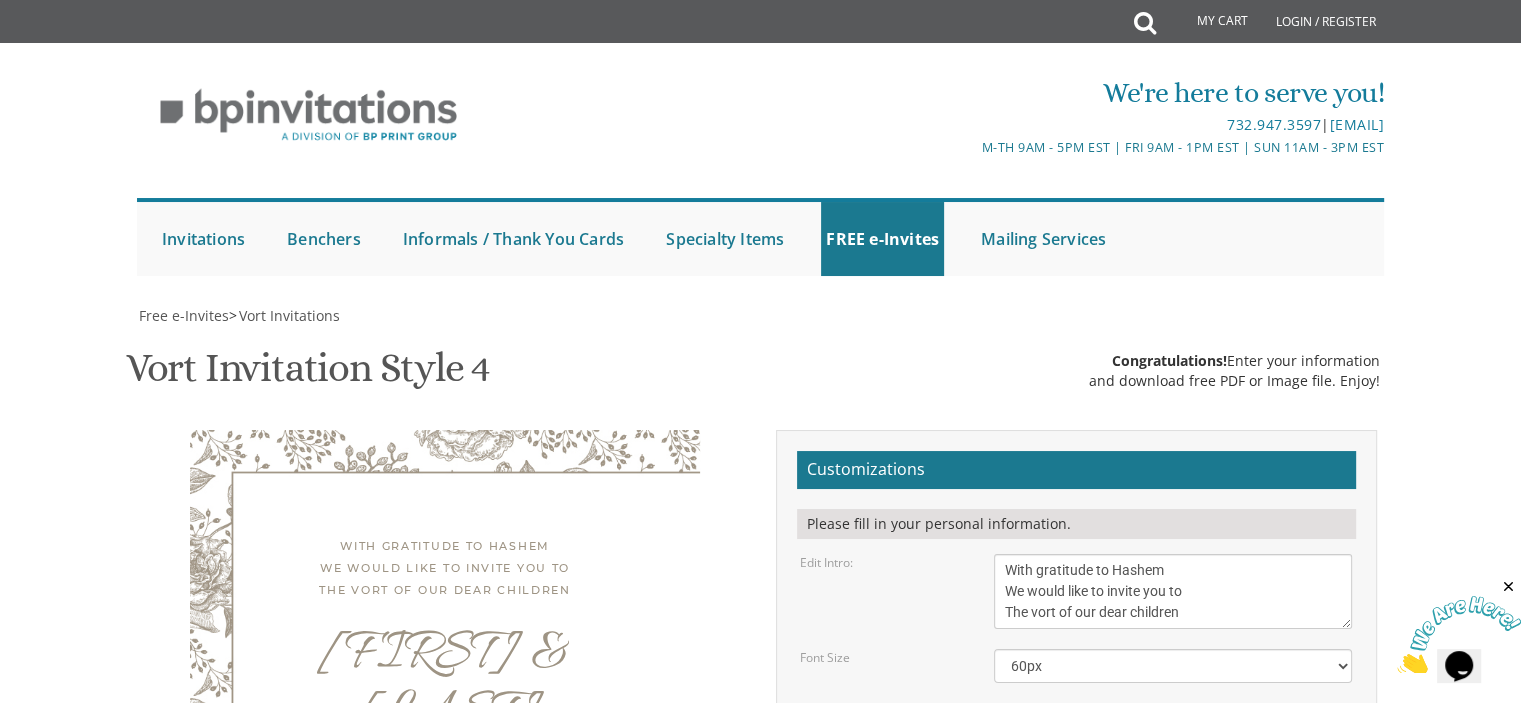 click on "Edit Details:
Thursday, June 9th
Seven-Thirty pm  |  Khal Chassidim
1401 Cedar Row  |  Lakewood, NJ" at bounding box center [1076, 793] 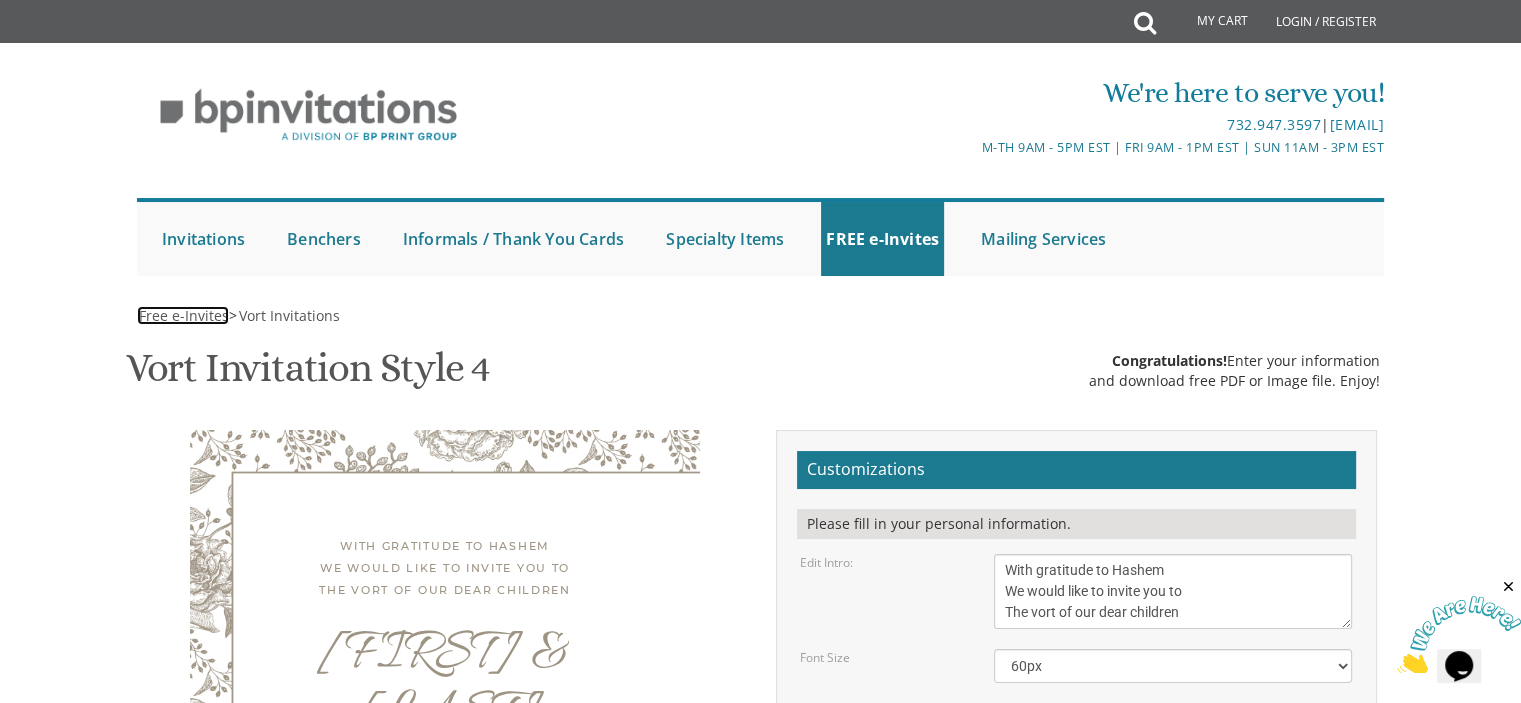 click on "Free e-Invites" at bounding box center [184, 315] 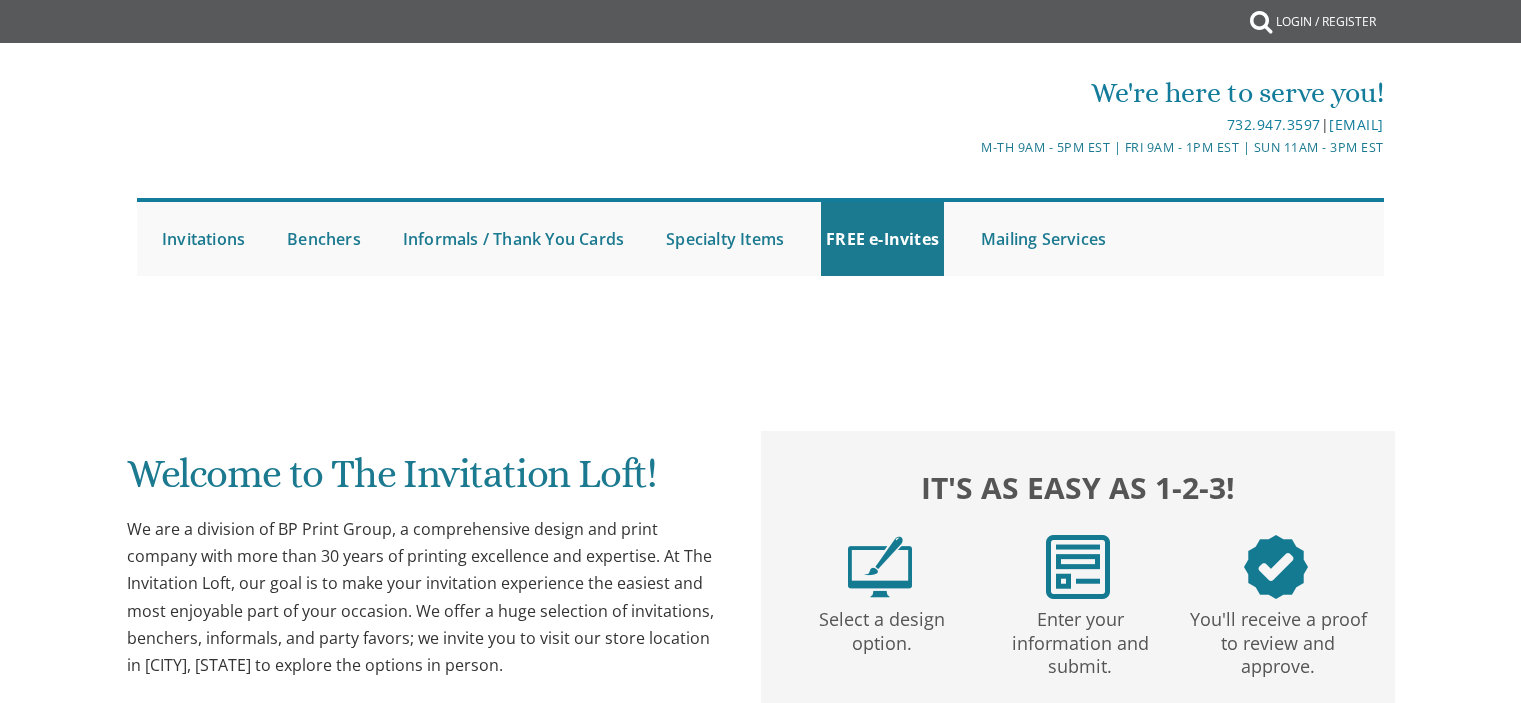 scroll, scrollTop: 0, scrollLeft: 0, axis: both 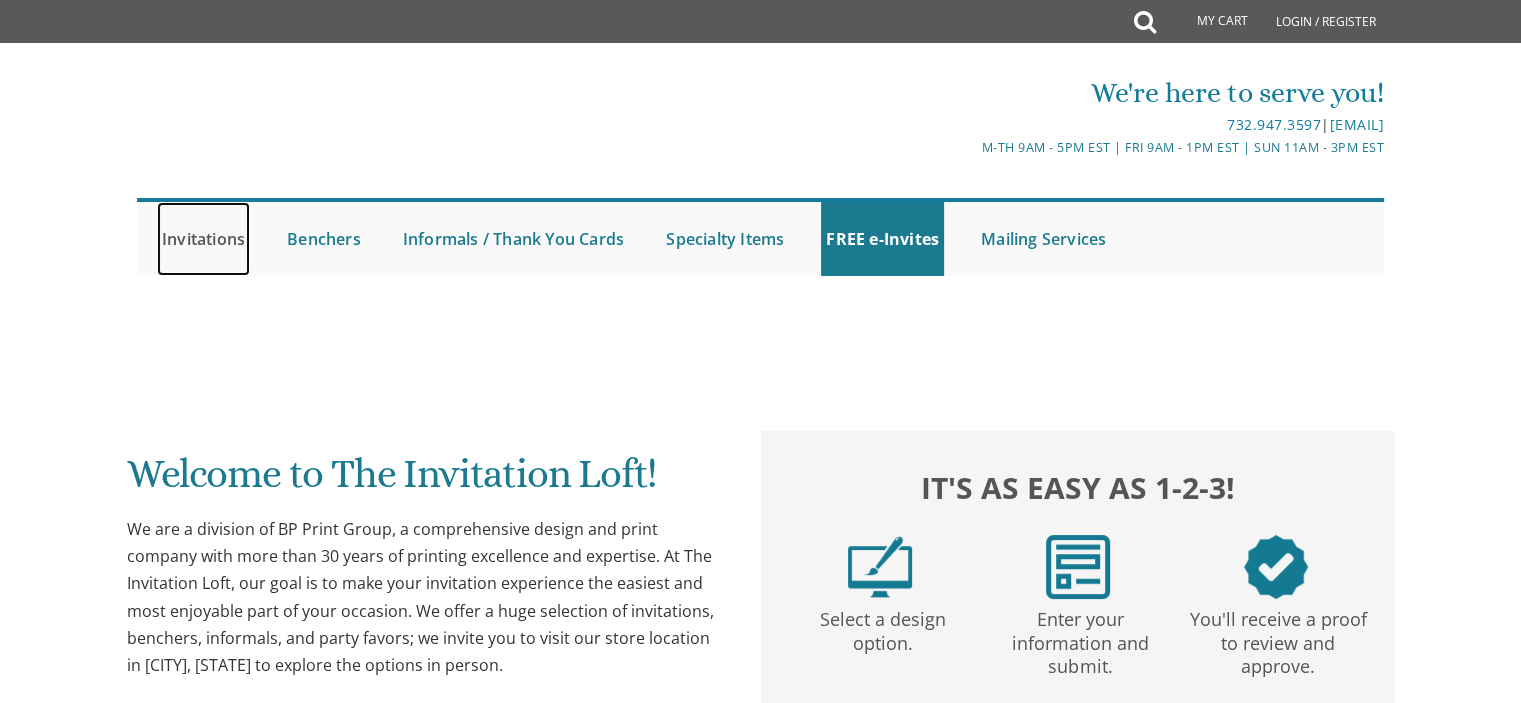 click on "Invitations" at bounding box center [203, 239] 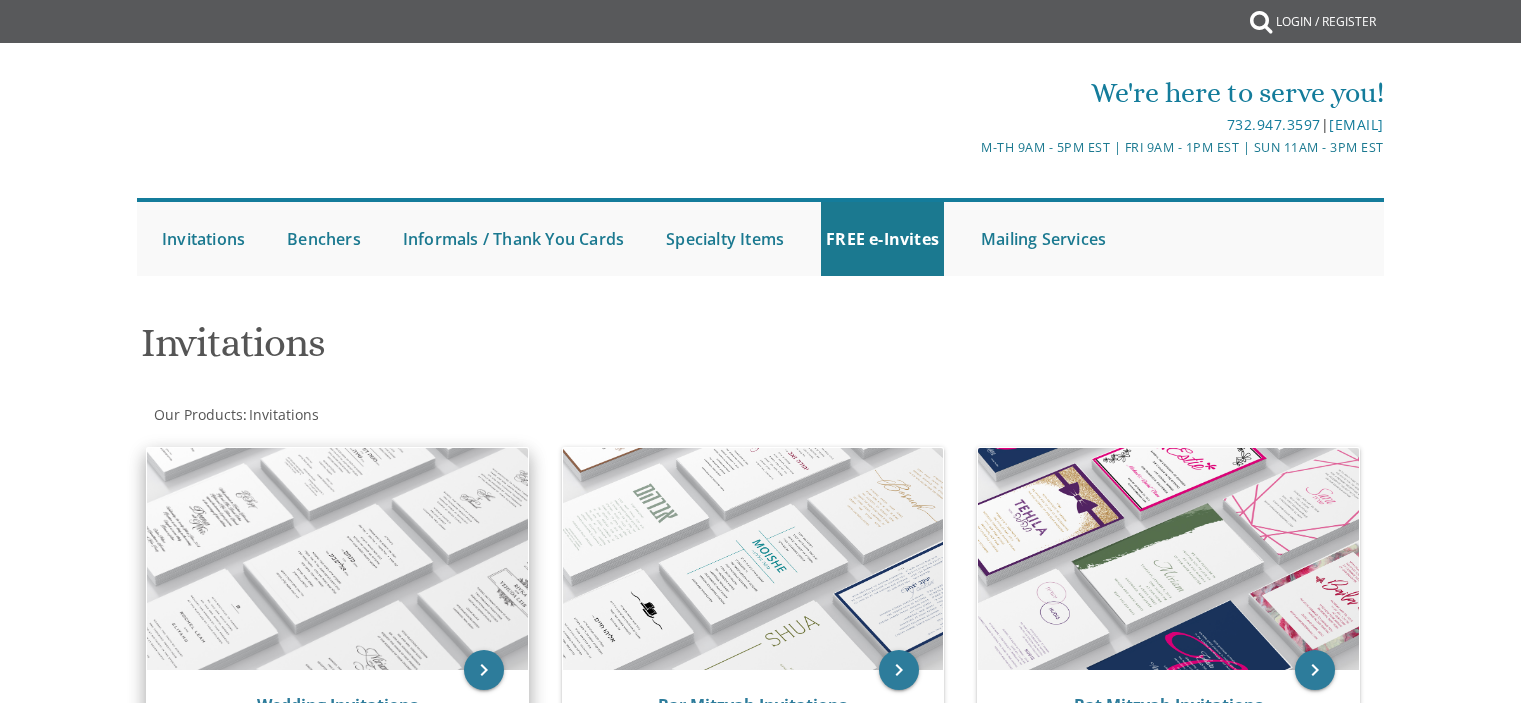 scroll, scrollTop: 0, scrollLeft: 0, axis: both 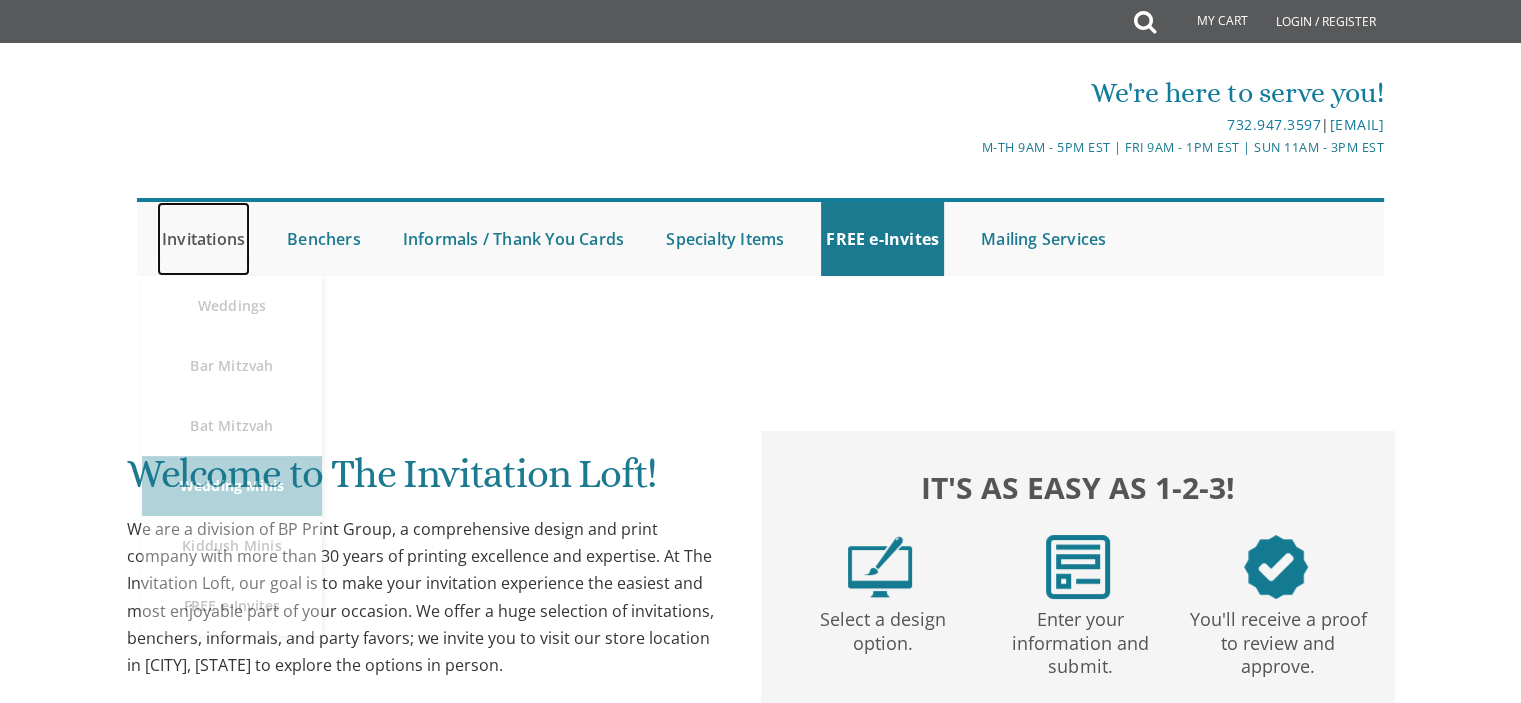 click on "Invitations" at bounding box center [203, 239] 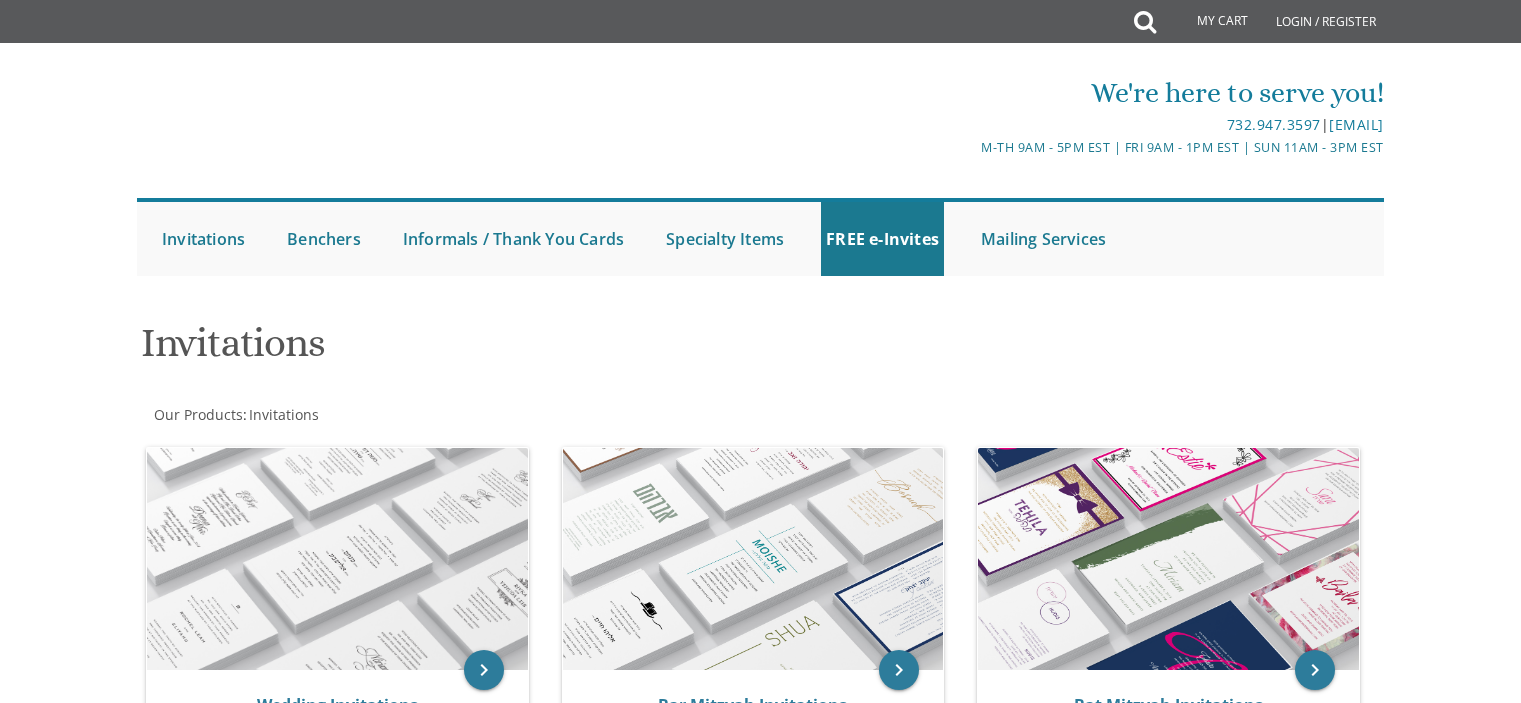 scroll, scrollTop: 0, scrollLeft: 0, axis: both 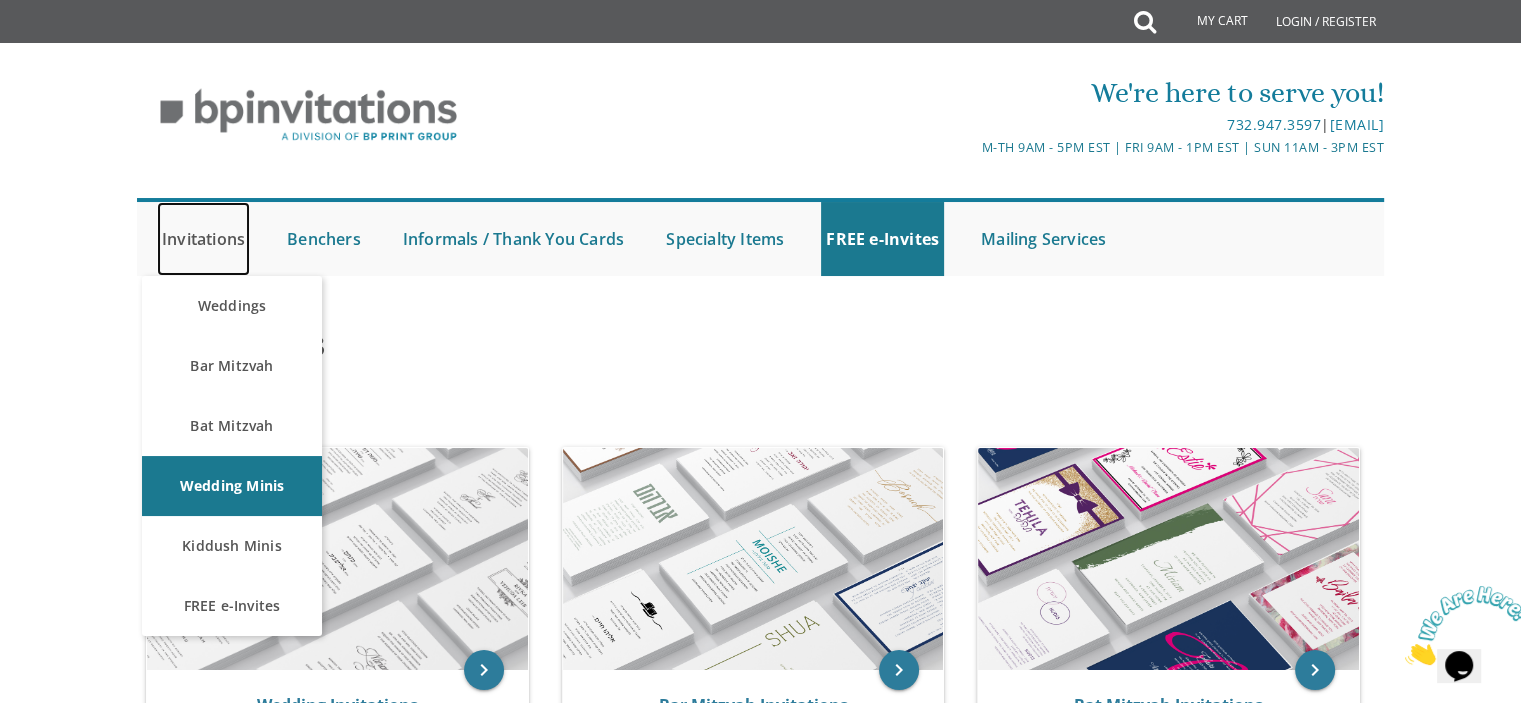 click on "Invitations" at bounding box center [203, 239] 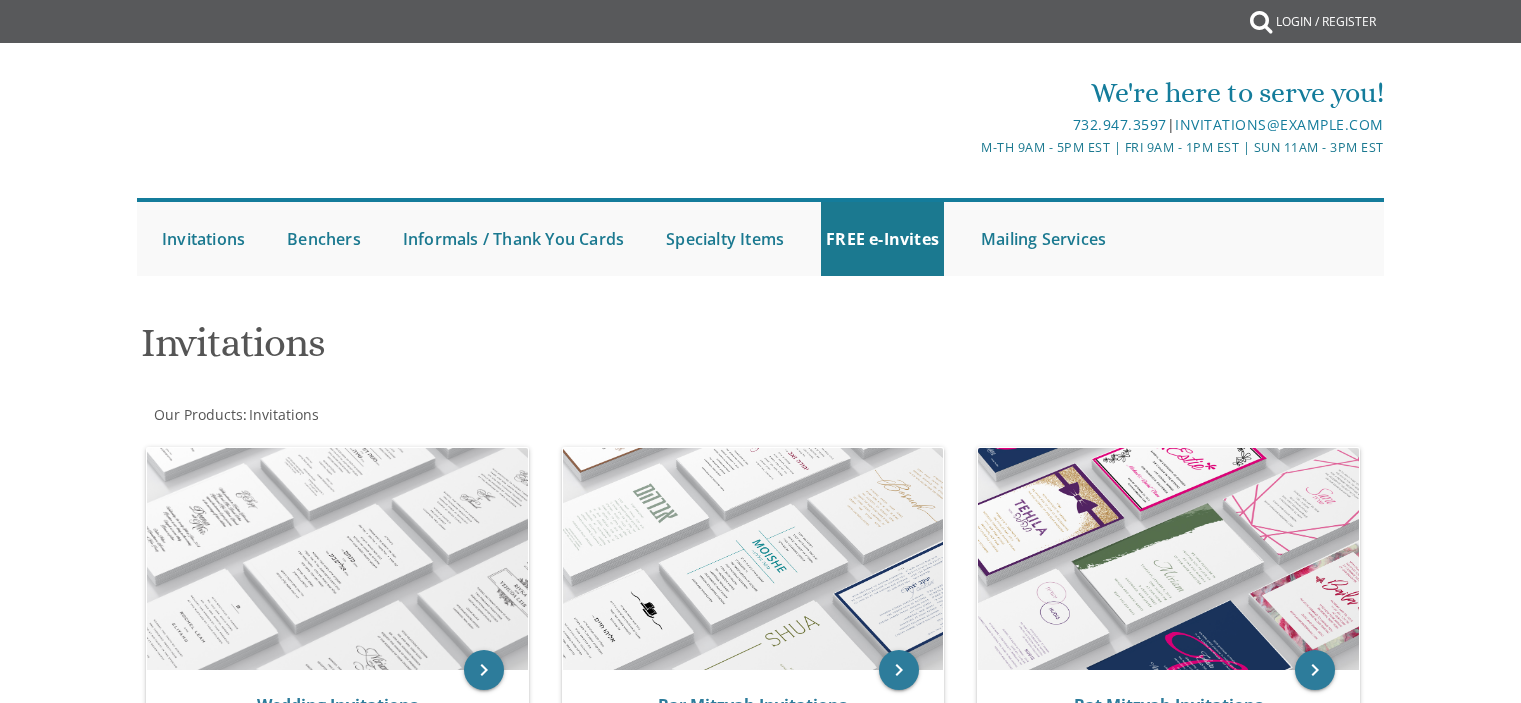 scroll, scrollTop: 0, scrollLeft: 0, axis: both 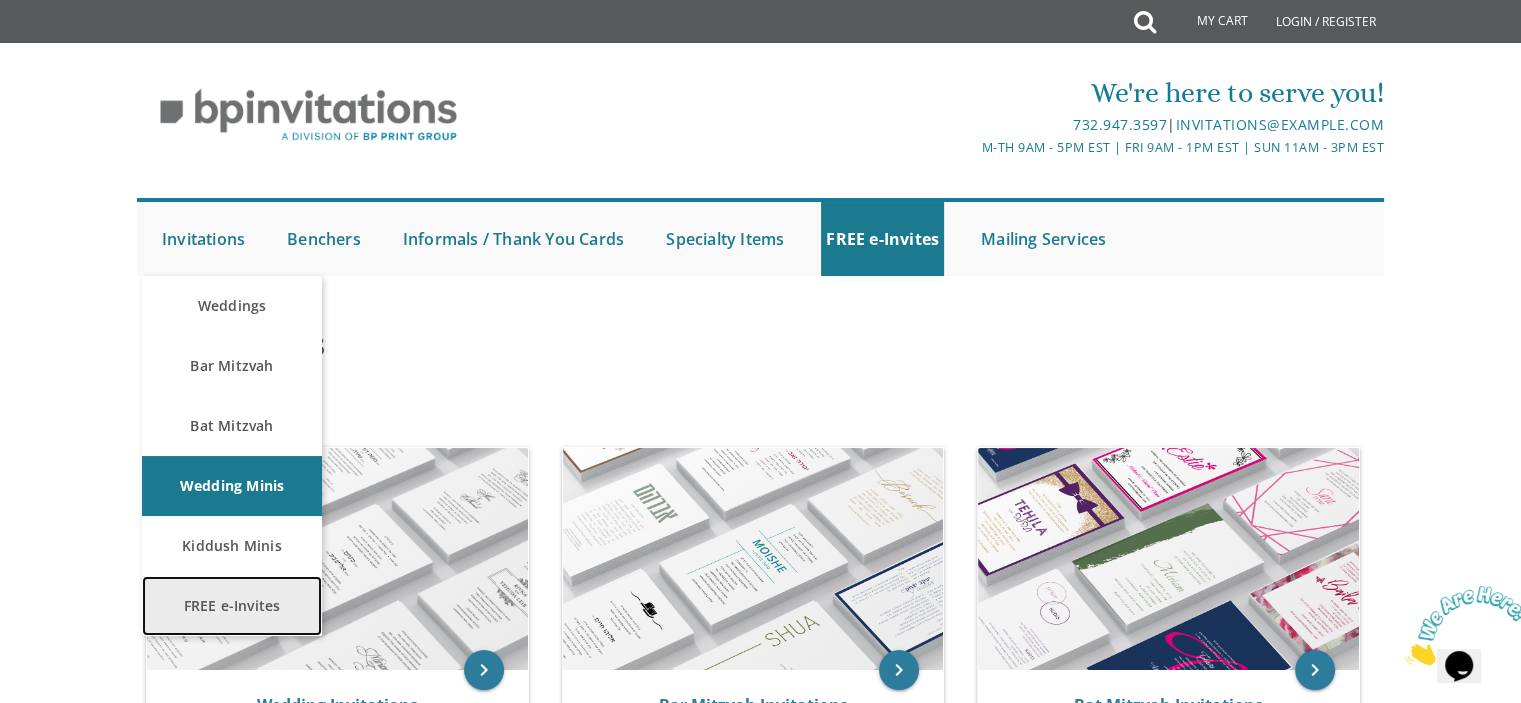 click on "FREE e-Invites" at bounding box center (232, 606) 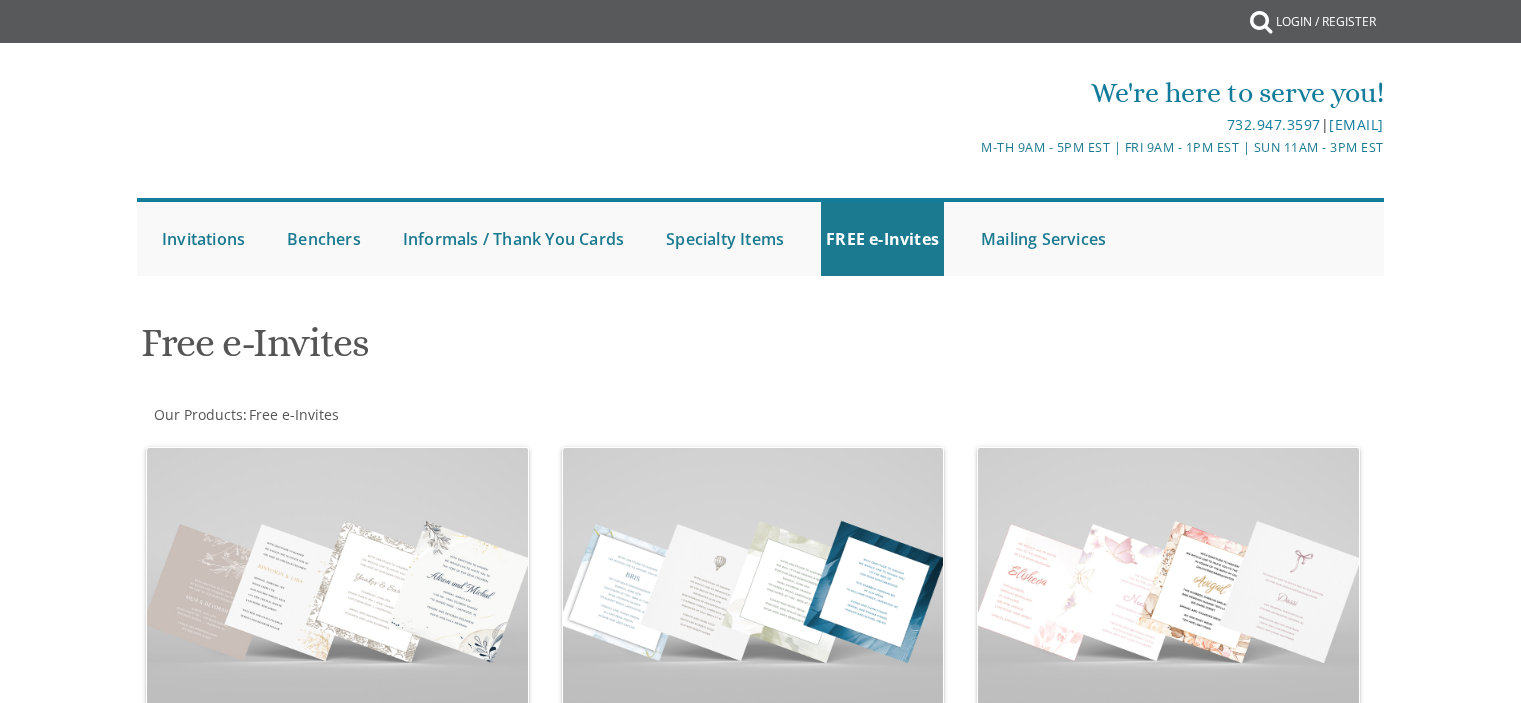 scroll, scrollTop: 0, scrollLeft: 0, axis: both 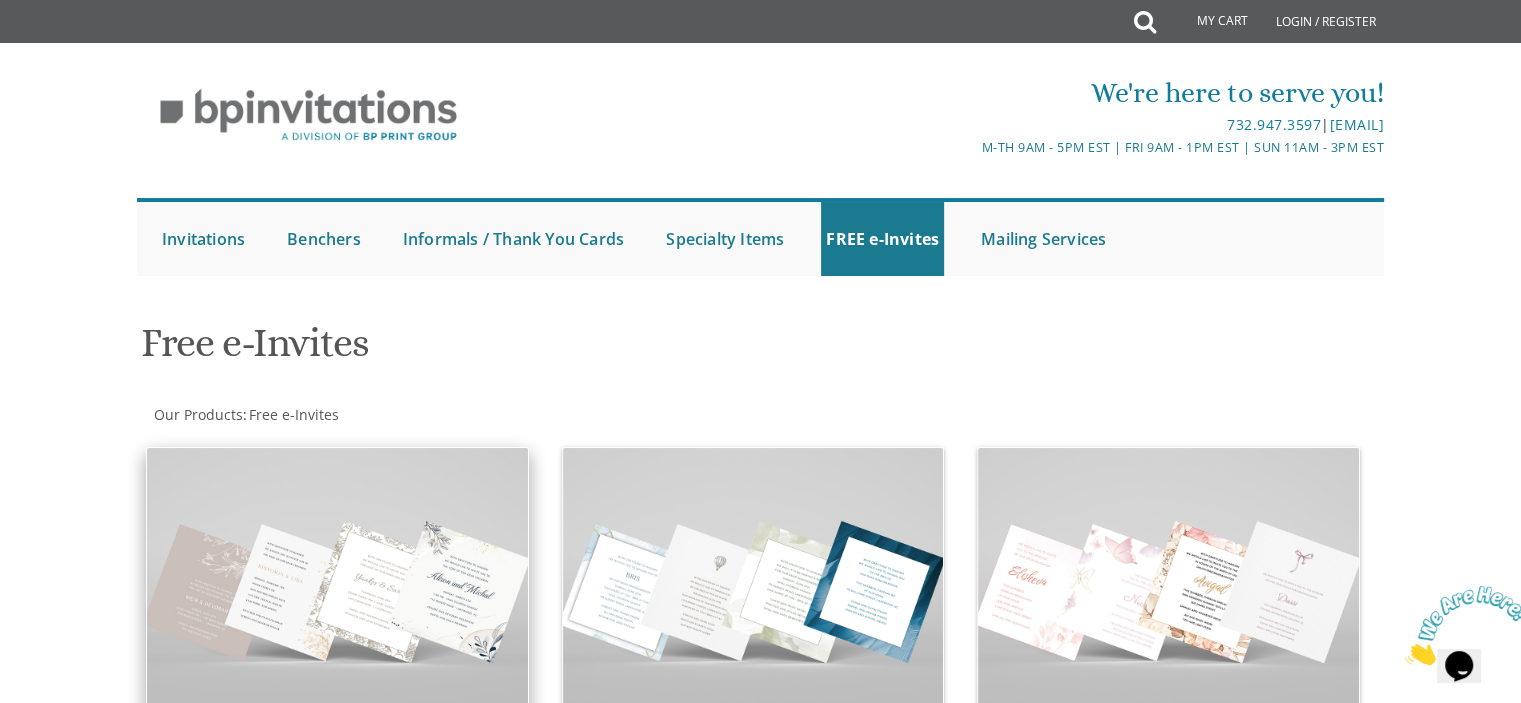 click at bounding box center [337, 590] 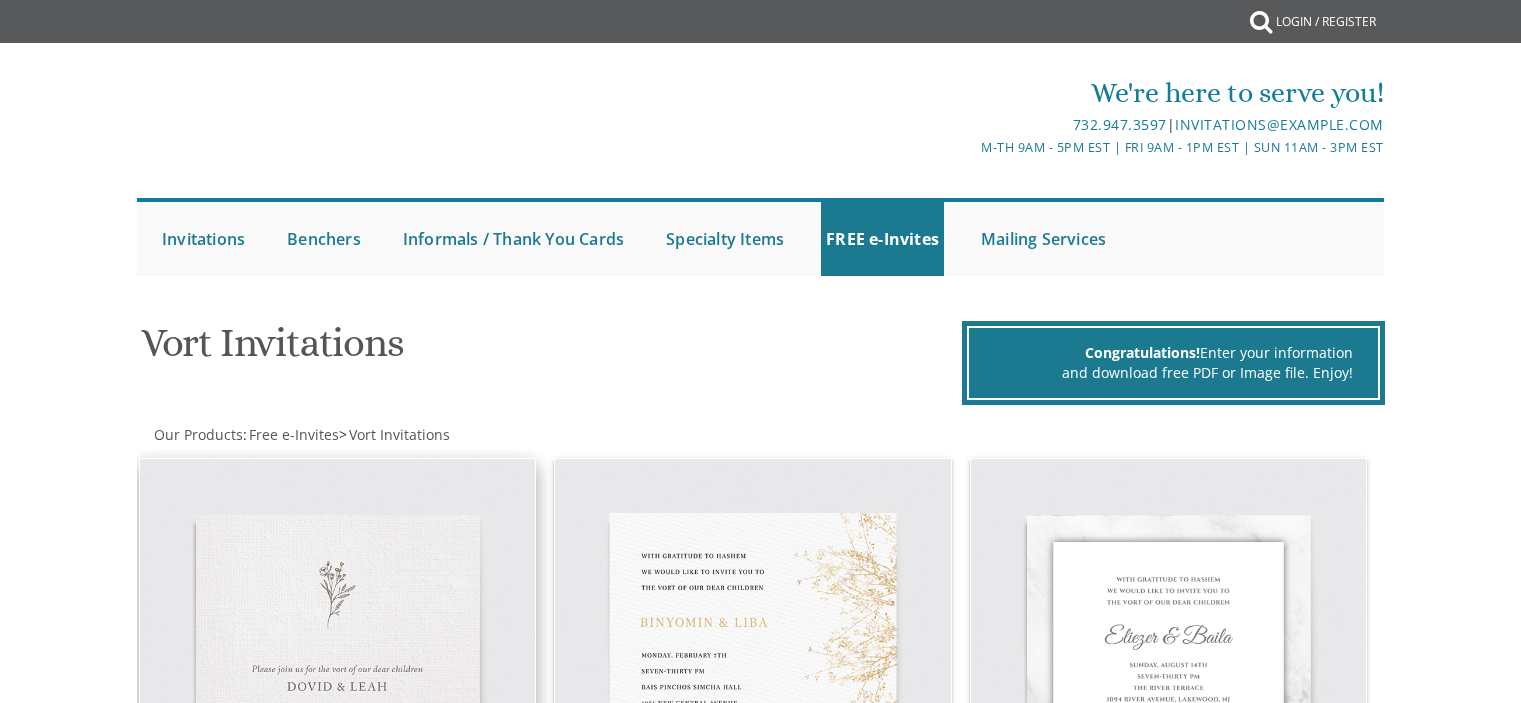 scroll, scrollTop: 0, scrollLeft: 0, axis: both 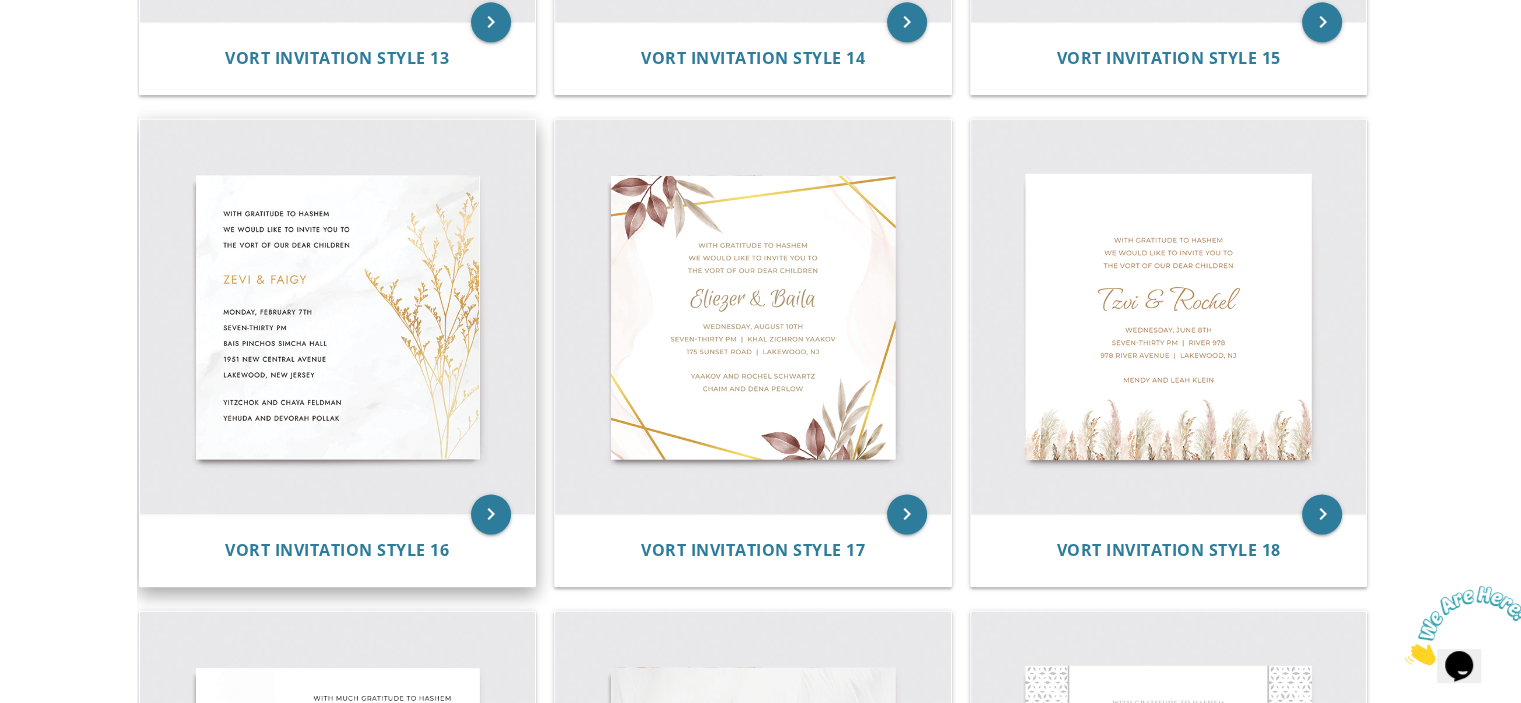 click at bounding box center (338, 317) 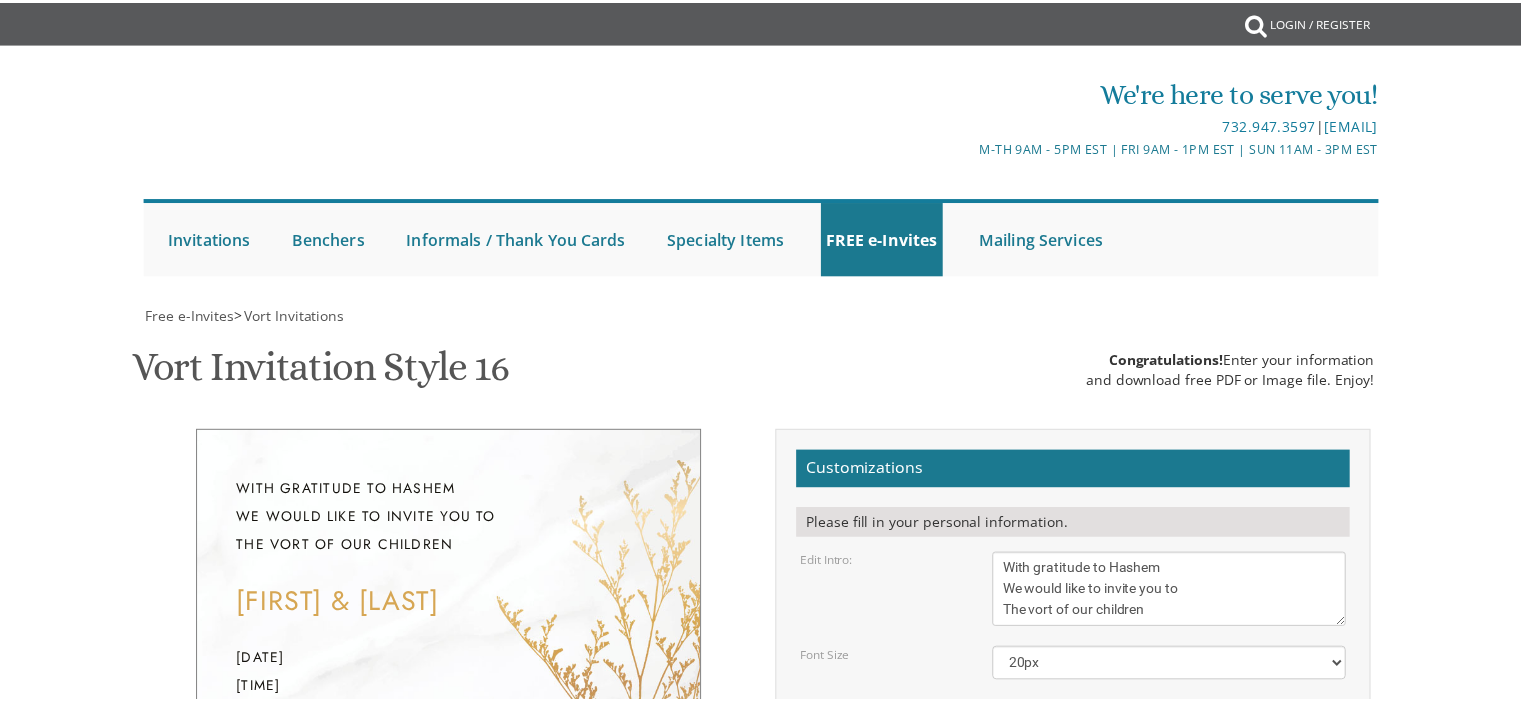 scroll, scrollTop: 0, scrollLeft: 0, axis: both 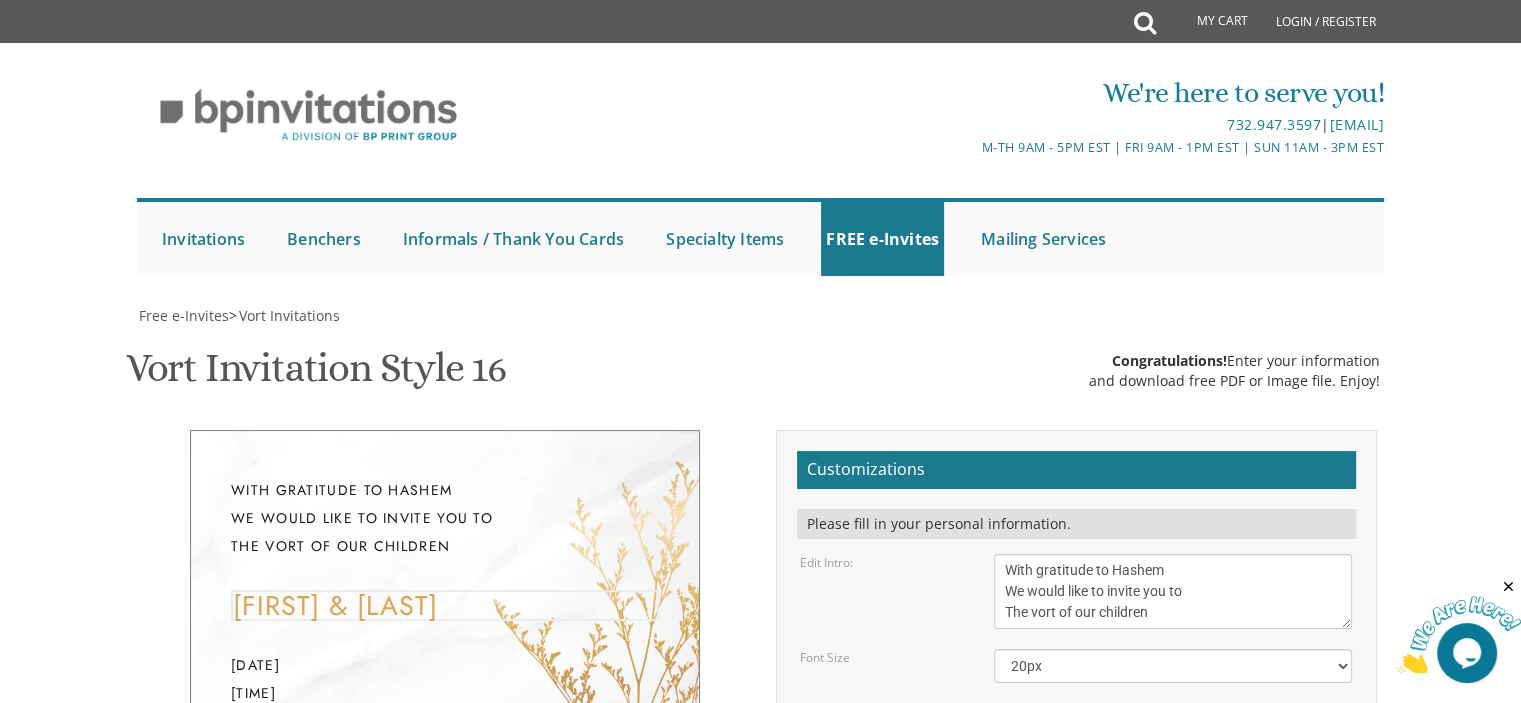 drag, startPoint x: 1108, startPoint y: 318, endPoint x: 836, endPoint y: 327, distance: 272.14886 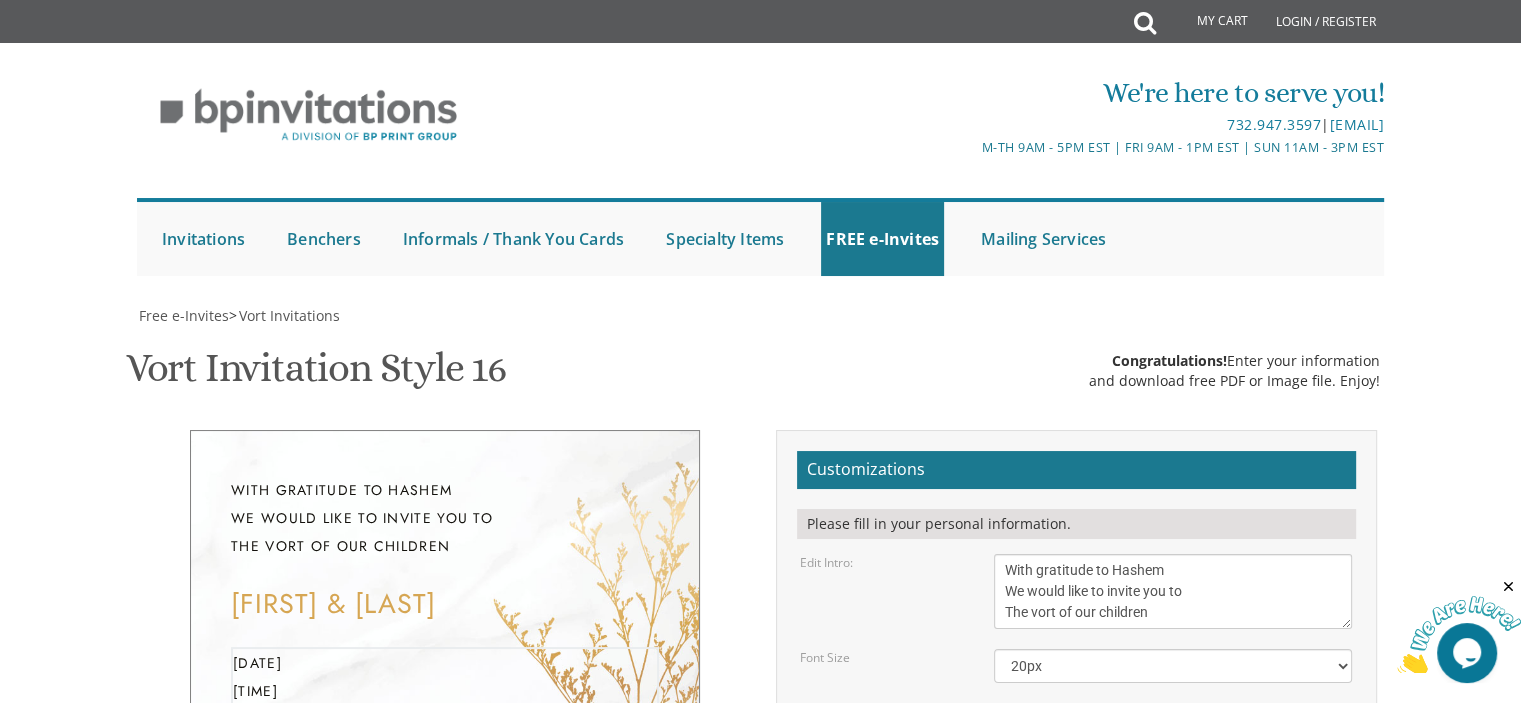 drag, startPoint x: 1160, startPoint y: 464, endPoint x: 971, endPoint y: 355, distance: 218.17883 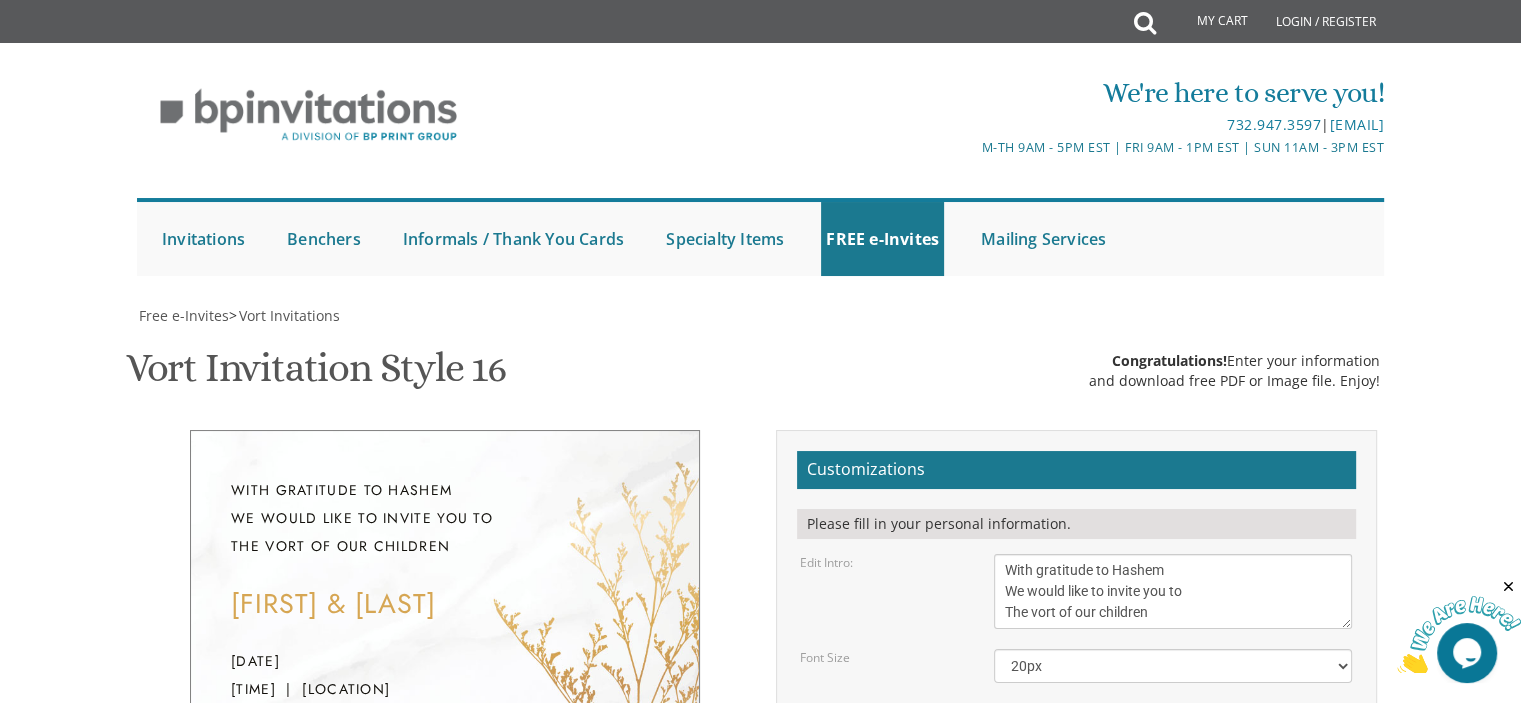 click on "Sunday, July 20th
7-10 pm  |  Bais Medrash Zichron Eliezer
110 Main Ave  |  Passaic, NJ" at bounding box center (445, 689) 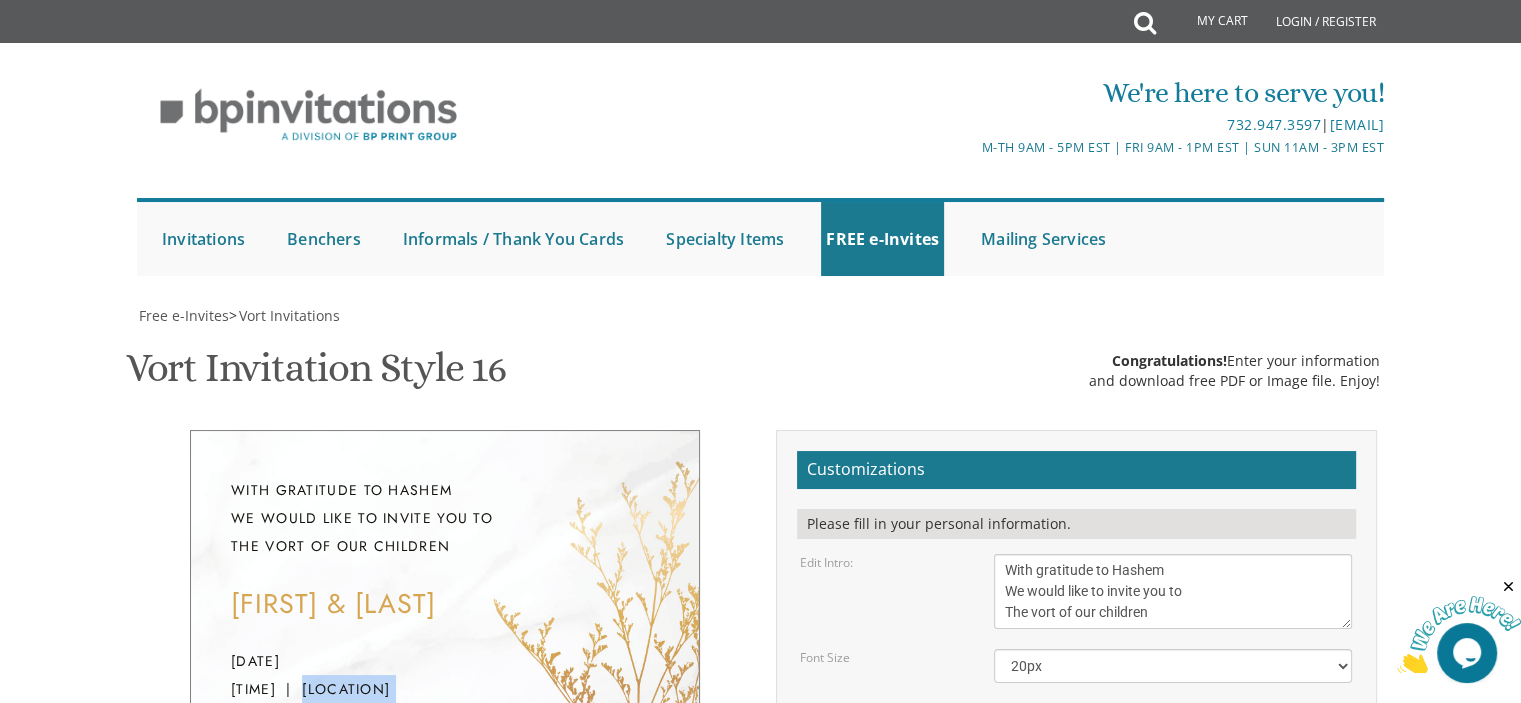 click on "Sunday, July 20th
7-10 pm  |  Bais Medrash Zichron Eliezer
110 Main Ave  |  Passaic, NJ" at bounding box center (445, 689) 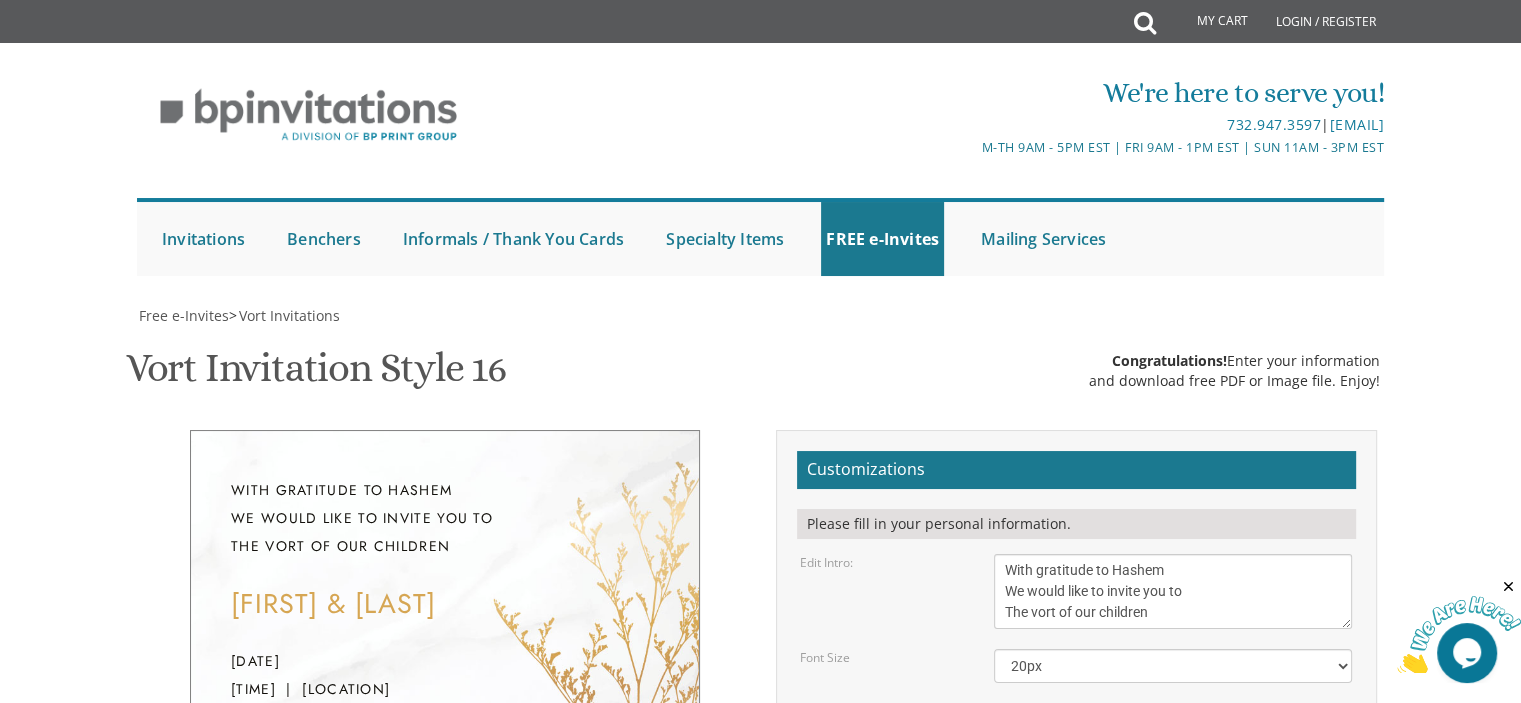 click on "Sunday, July 20th
7-10 pm  |  Bais Medrash Zichron Eliezer
110 Main Ave  |  Passaic, NJ" at bounding box center [445, 689] 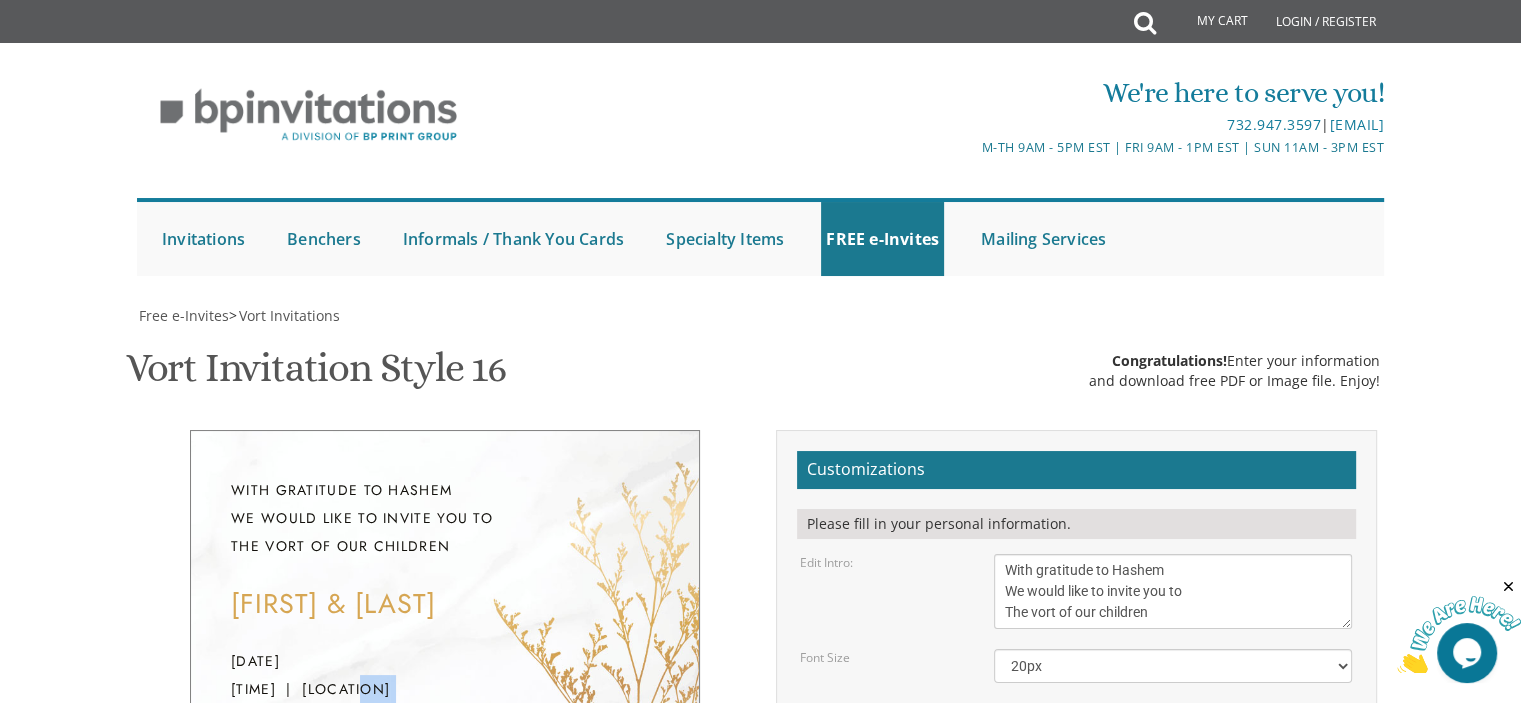 drag, startPoint x: 312, startPoint y: 290, endPoint x: 288, endPoint y: 293, distance: 24.186773 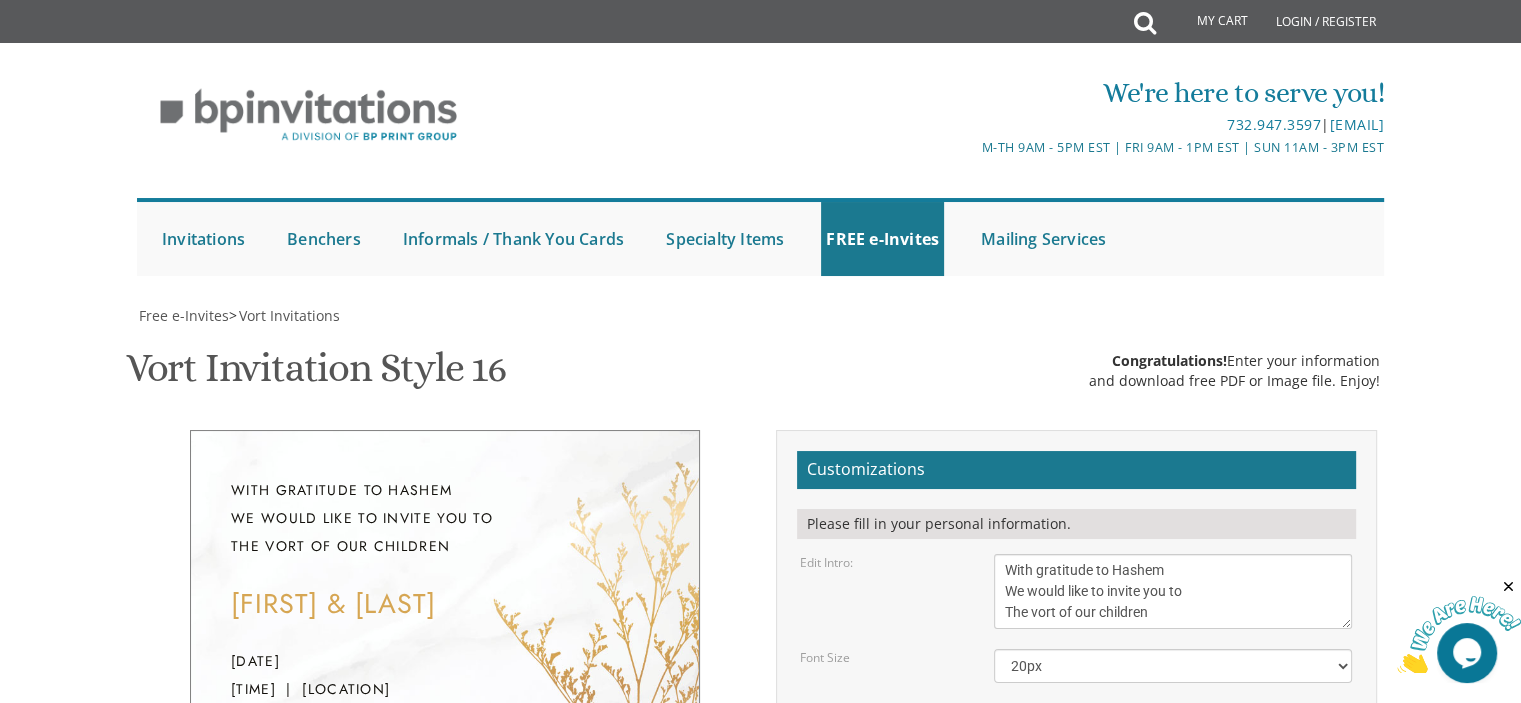 drag, startPoint x: 1012, startPoint y: 365, endPoint x: 1428, endPoint y: 466, distance: 428.08527 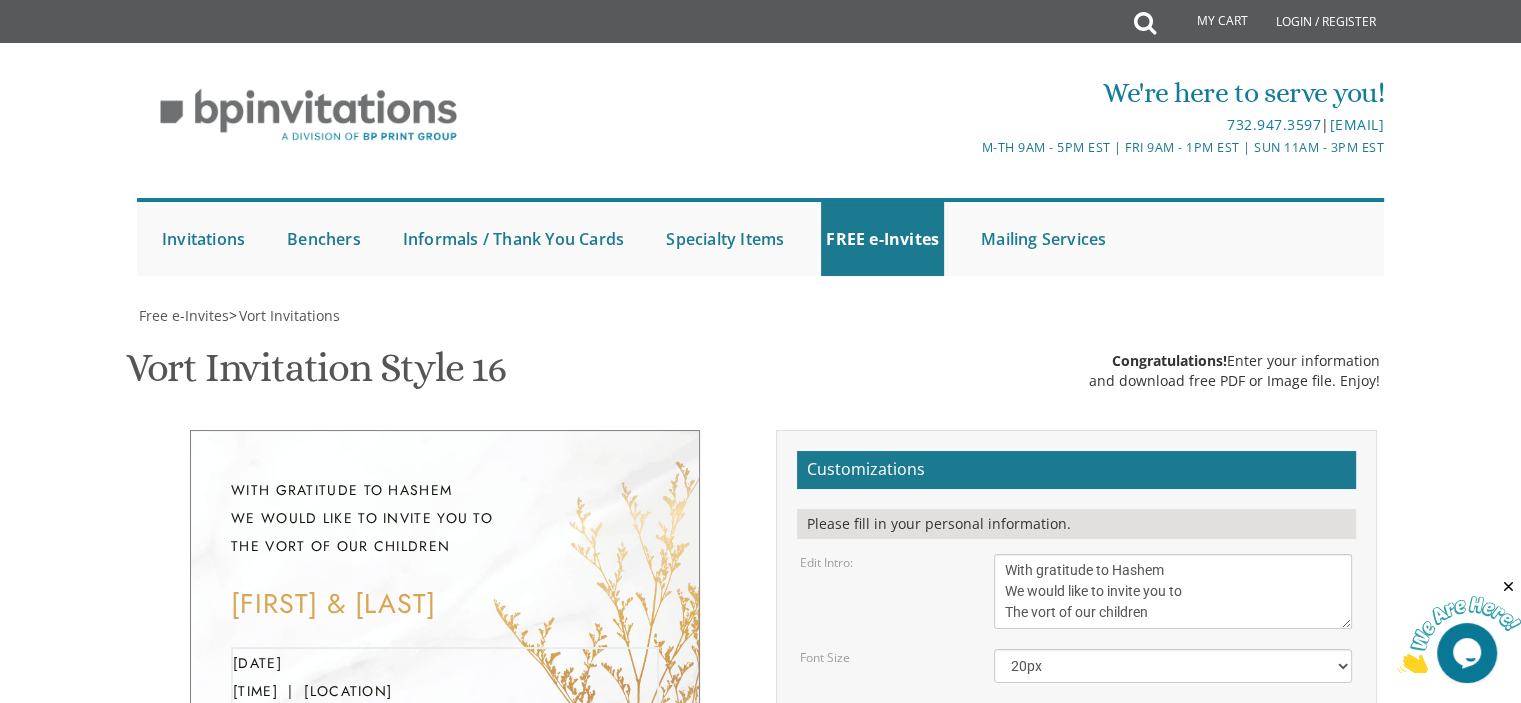 drag, startPoint x: 1076, startPoint y: 391, endPoint x: 1051, endPoint y: 391, distance: 25 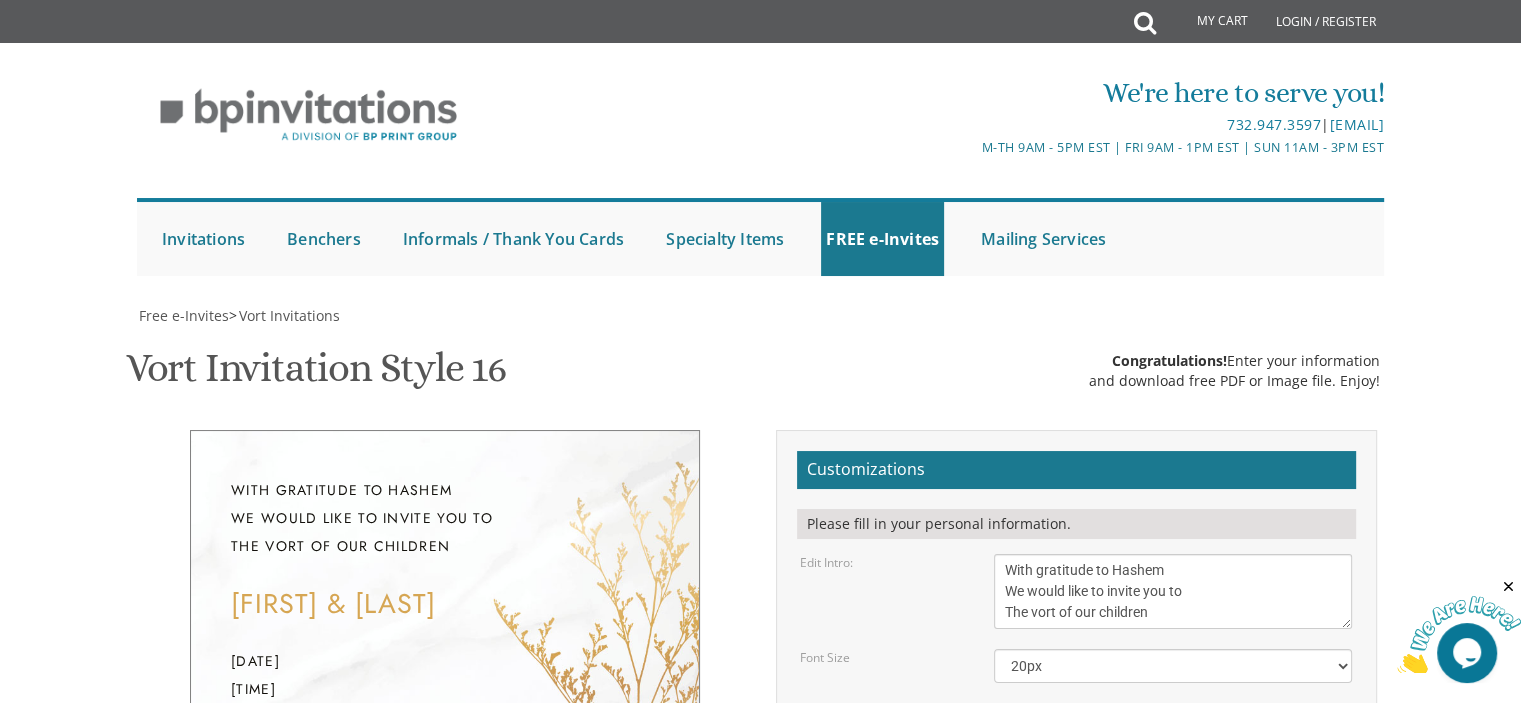 drag, startPoint x: 1189, startPoint y: 541, endPoint x: 965, endPoint y: 501, distance: 227.5434 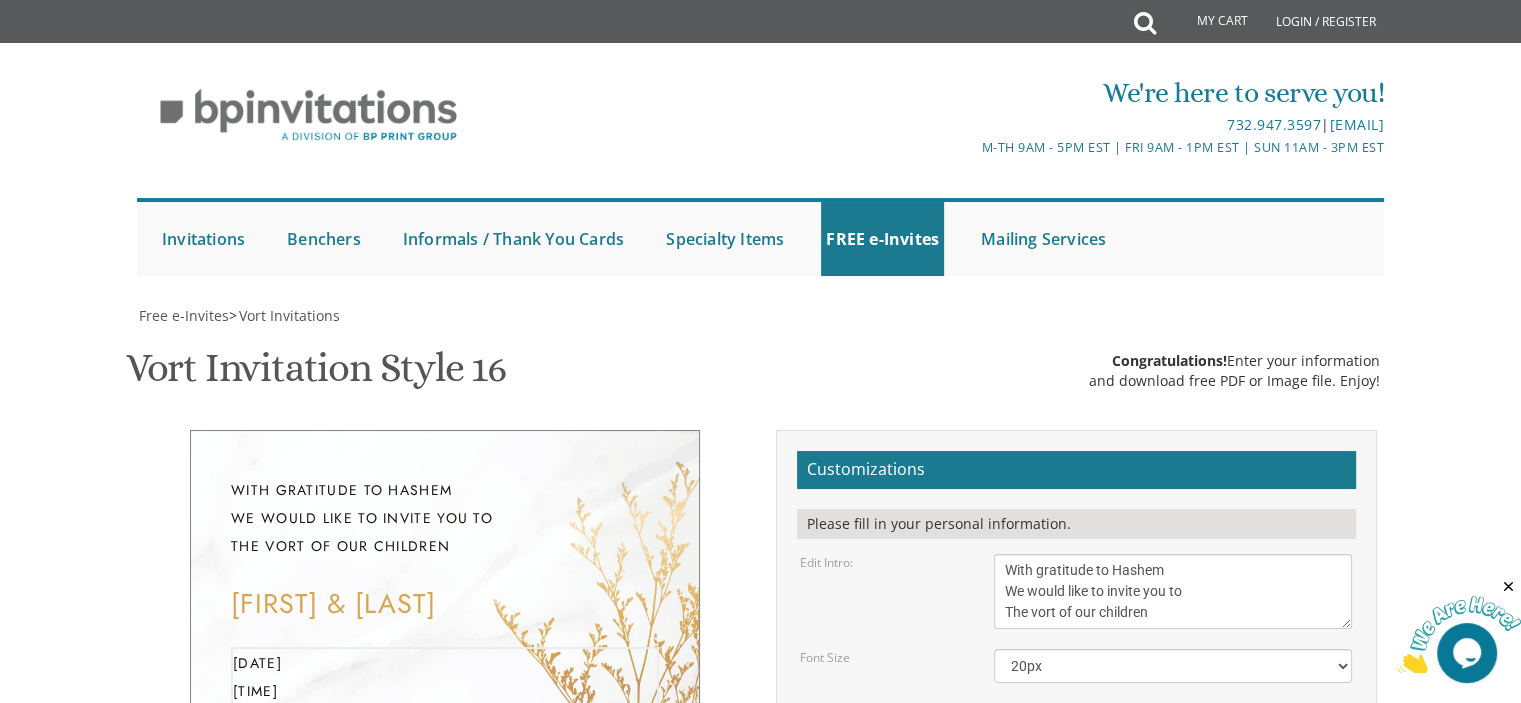 click on "Monday, February 7th
Seven-thirty PM
Bais Pinchos Simcha Hall
1951 New Central Avenue
Lakewood, New Jersey" at bounding box center (1173, 814) 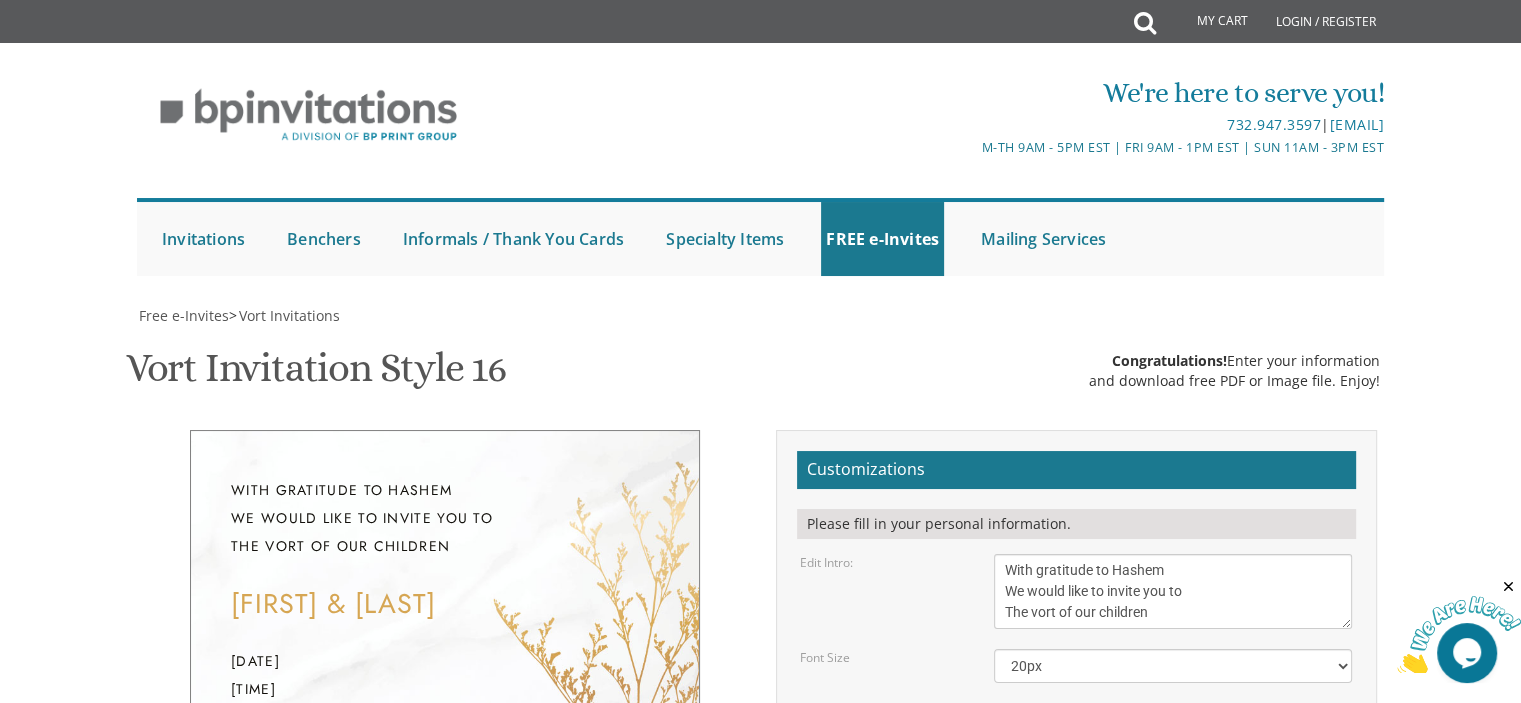 type on "estydresdner@gmail.com" 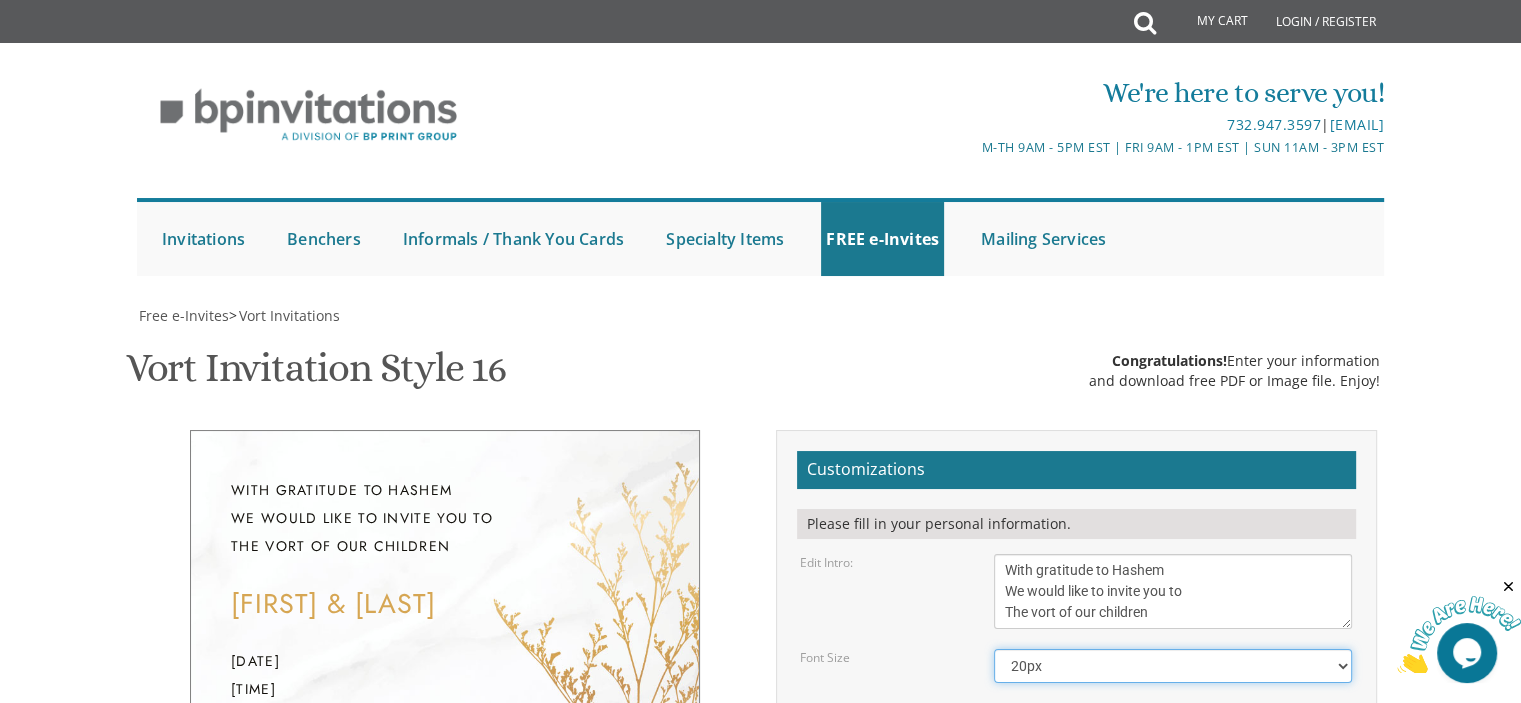 click on "20px 30px 40px 50px" at bounding box center (1173, 666) 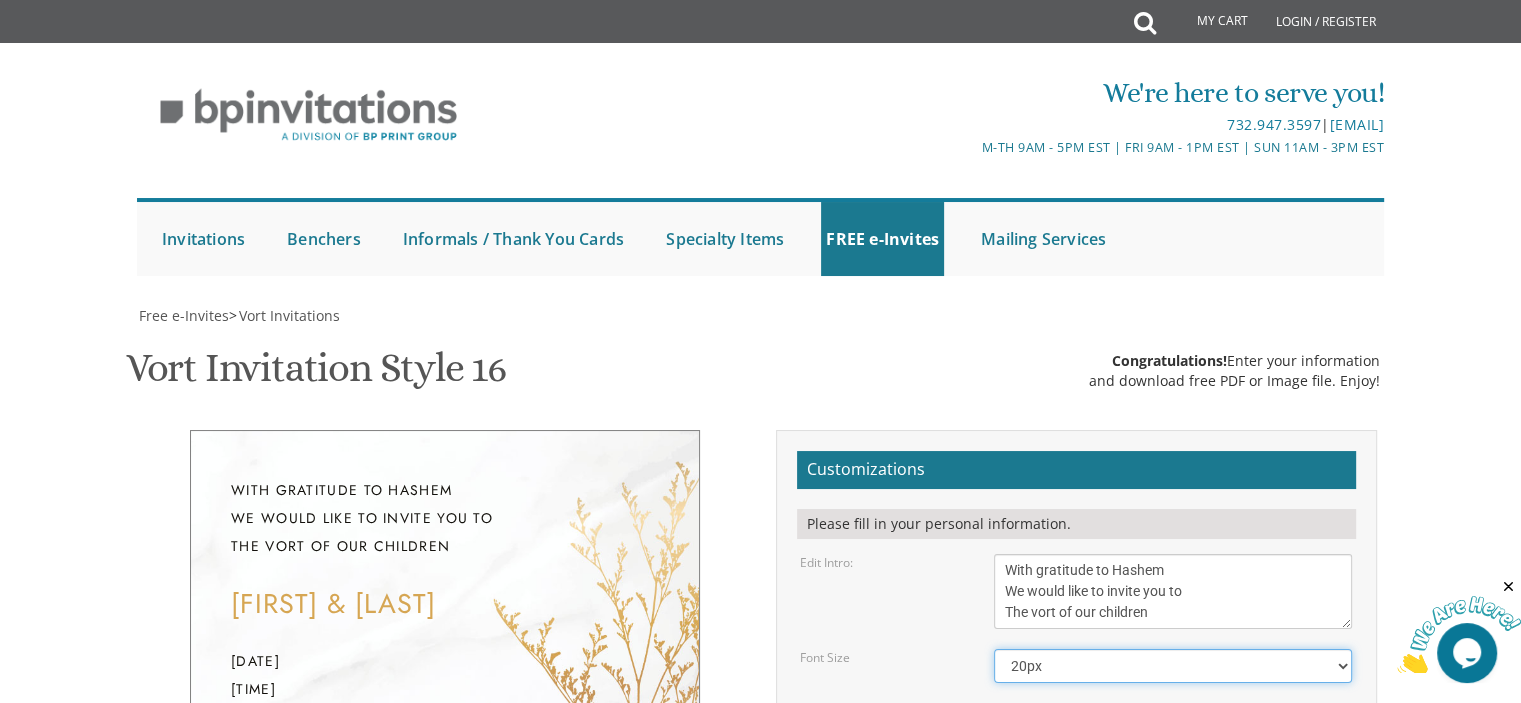 scroll, scrollTop: 500, scrollLeft: 0, axis: vertical 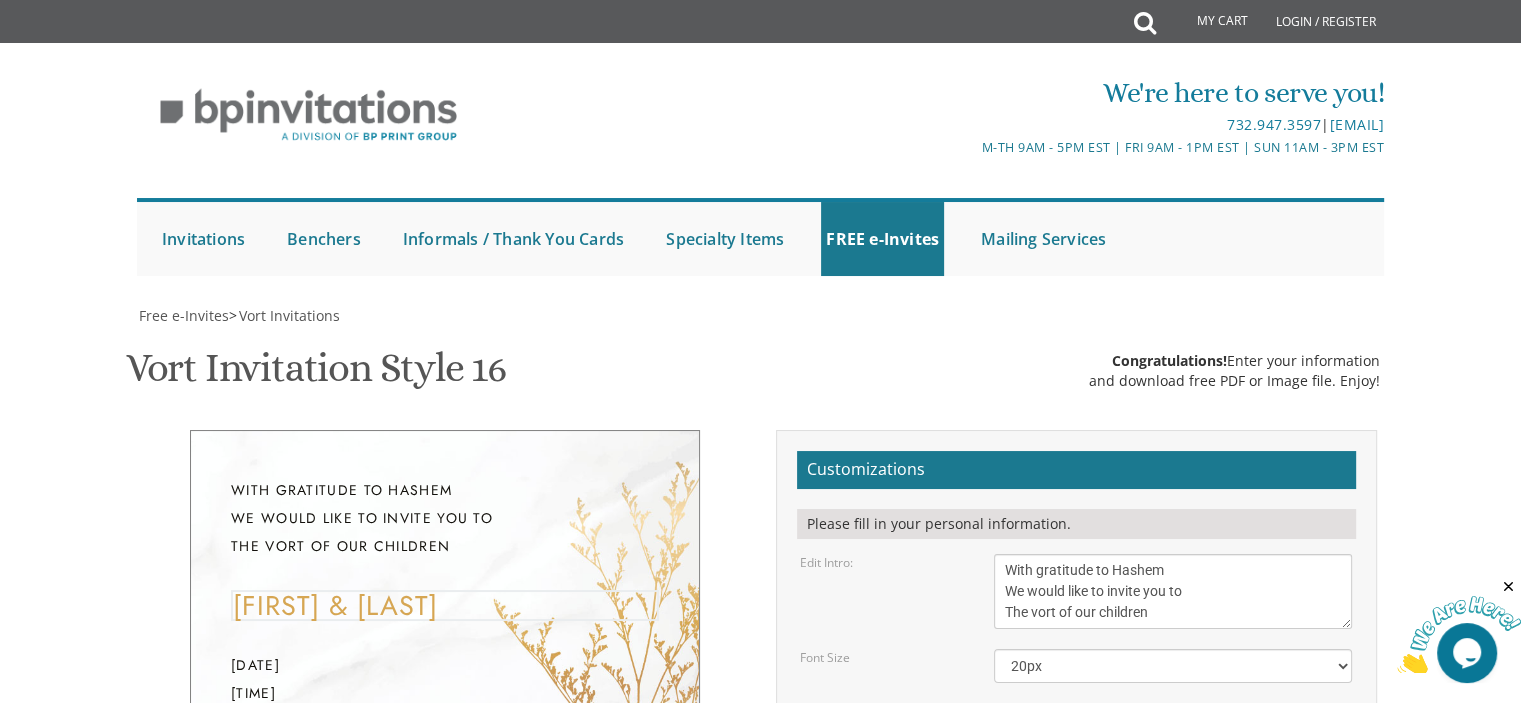 click on "Zevi & Faigy" at bounding box center (1173, 719) 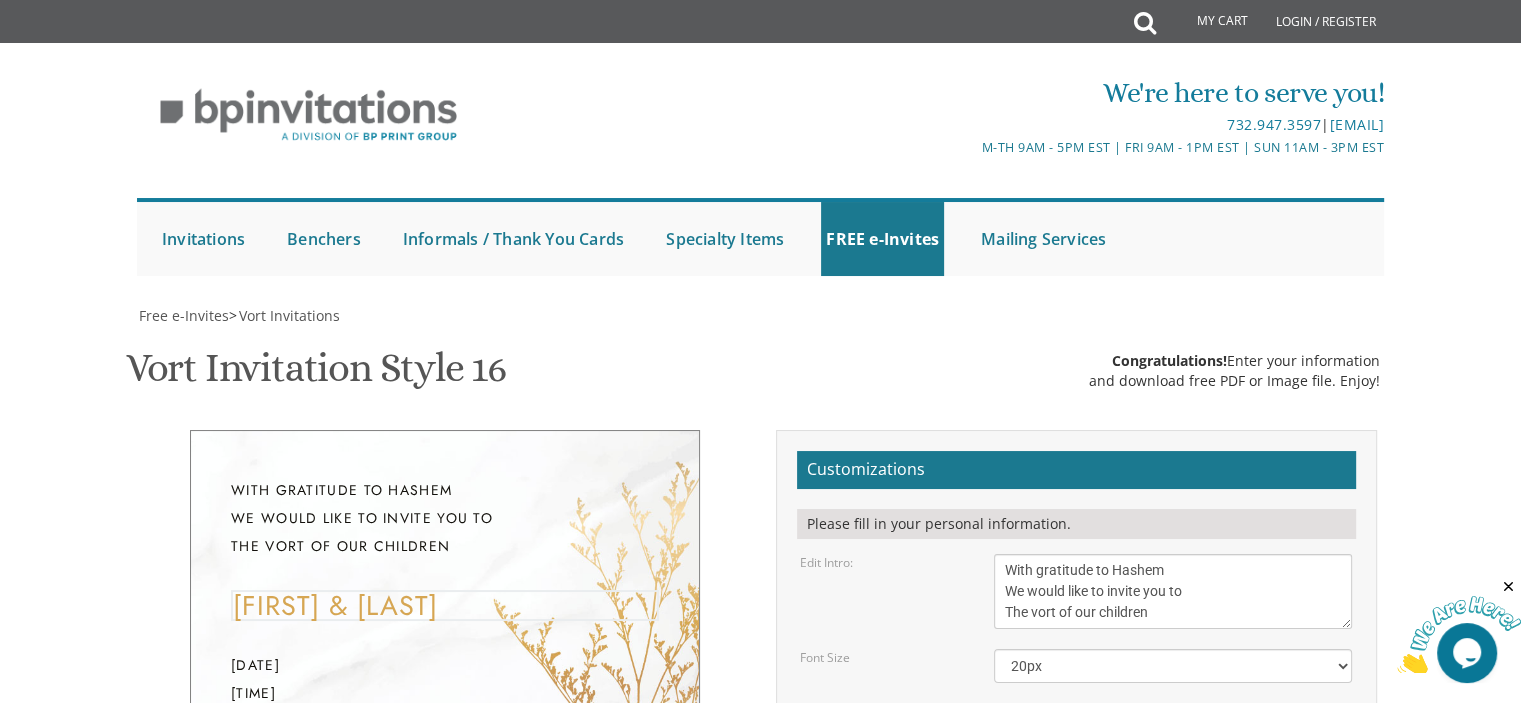 scroll, scrollTop: 283, scrollLeft: 0, axis: vertical 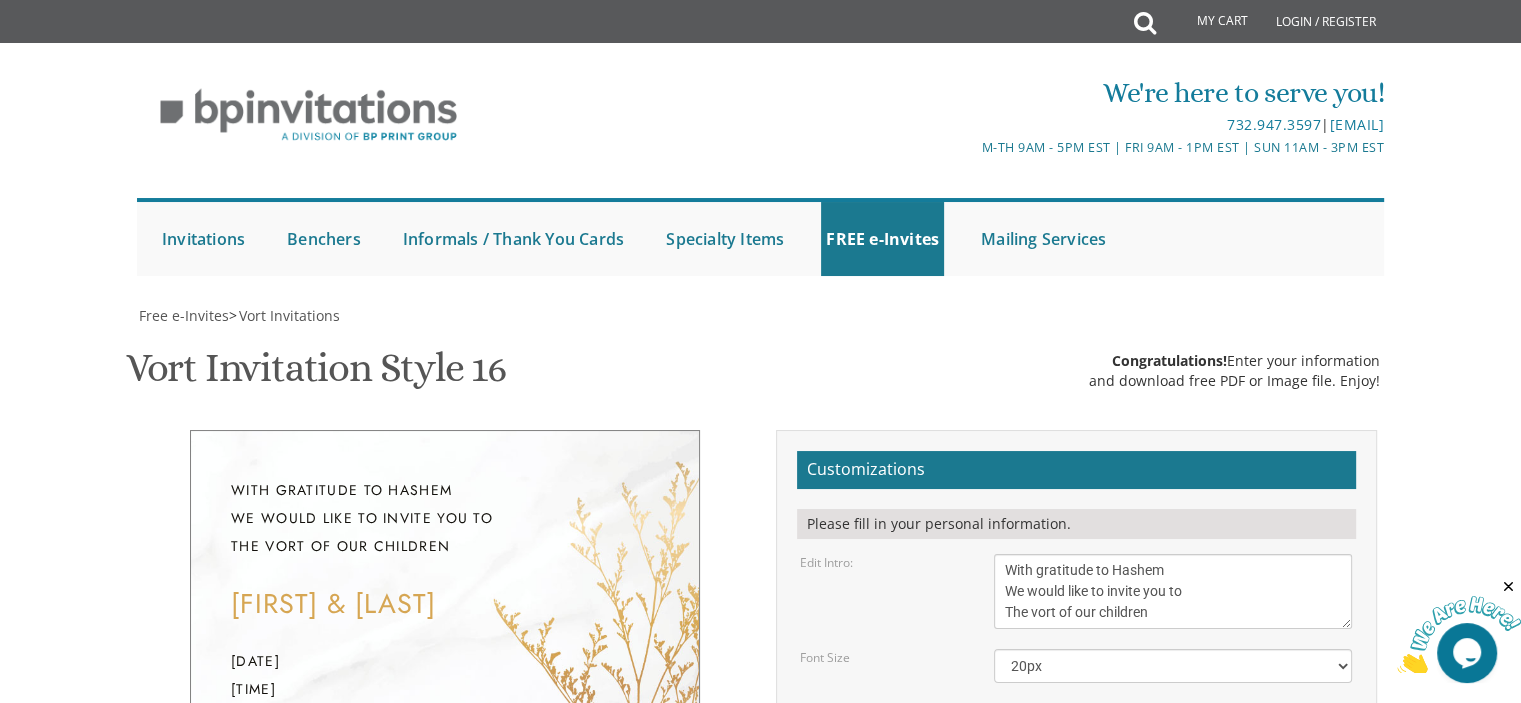 drag, startPoint x: 1208, startPoint y: 355, endPoint x: 1196, endPoint y: 380, distance: 27.730848 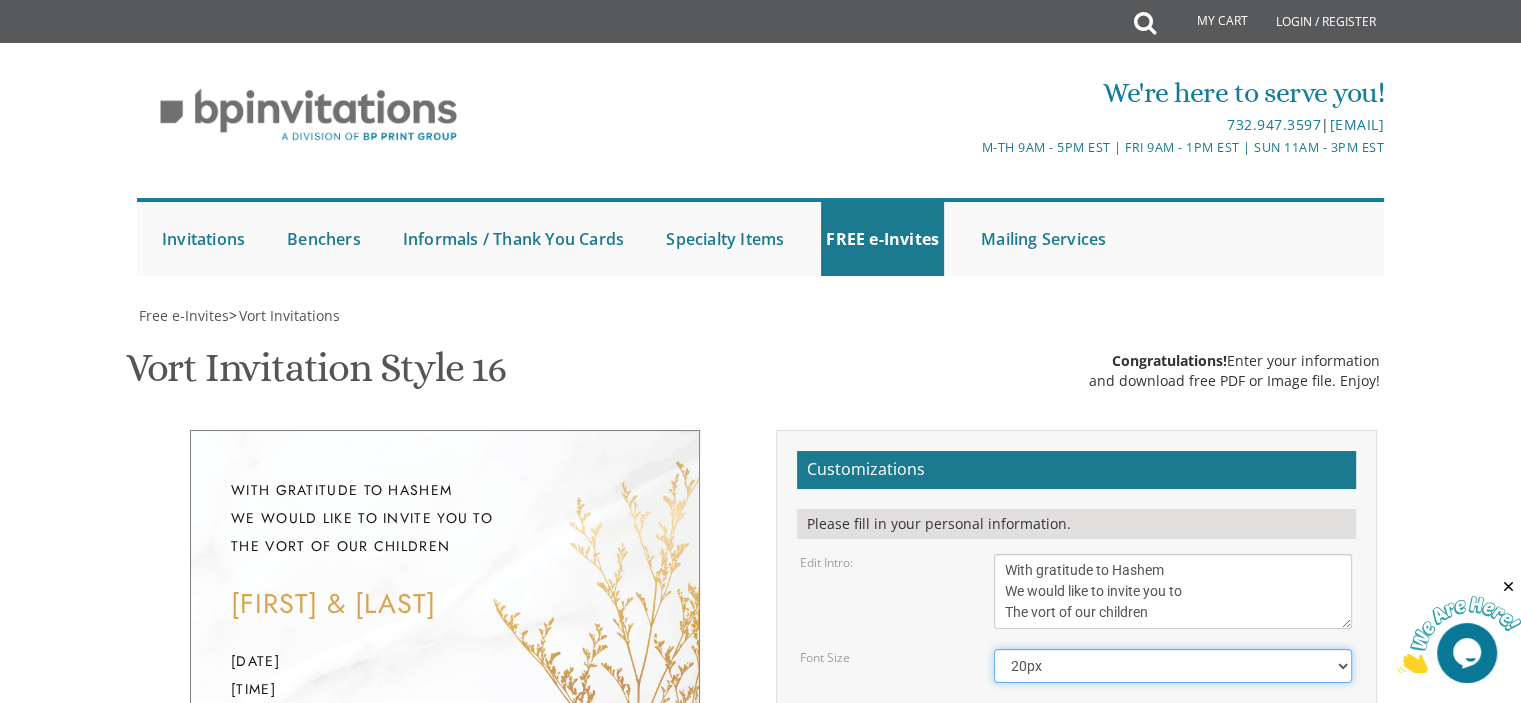 click on "20px 30px 40px 50px" at bounding box center (1173, 666) 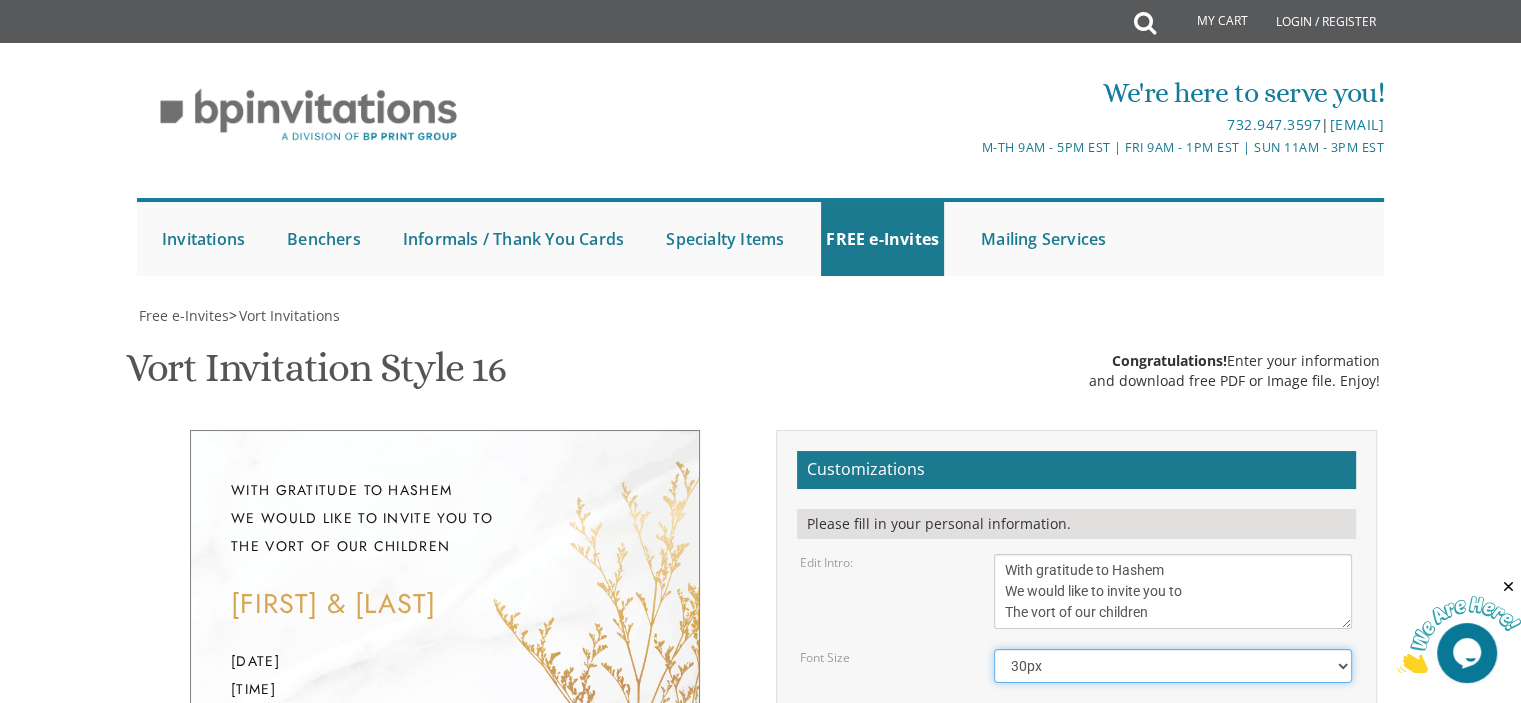 click on "20px 30px 40px 50px" at bounding box center [1173, 666] 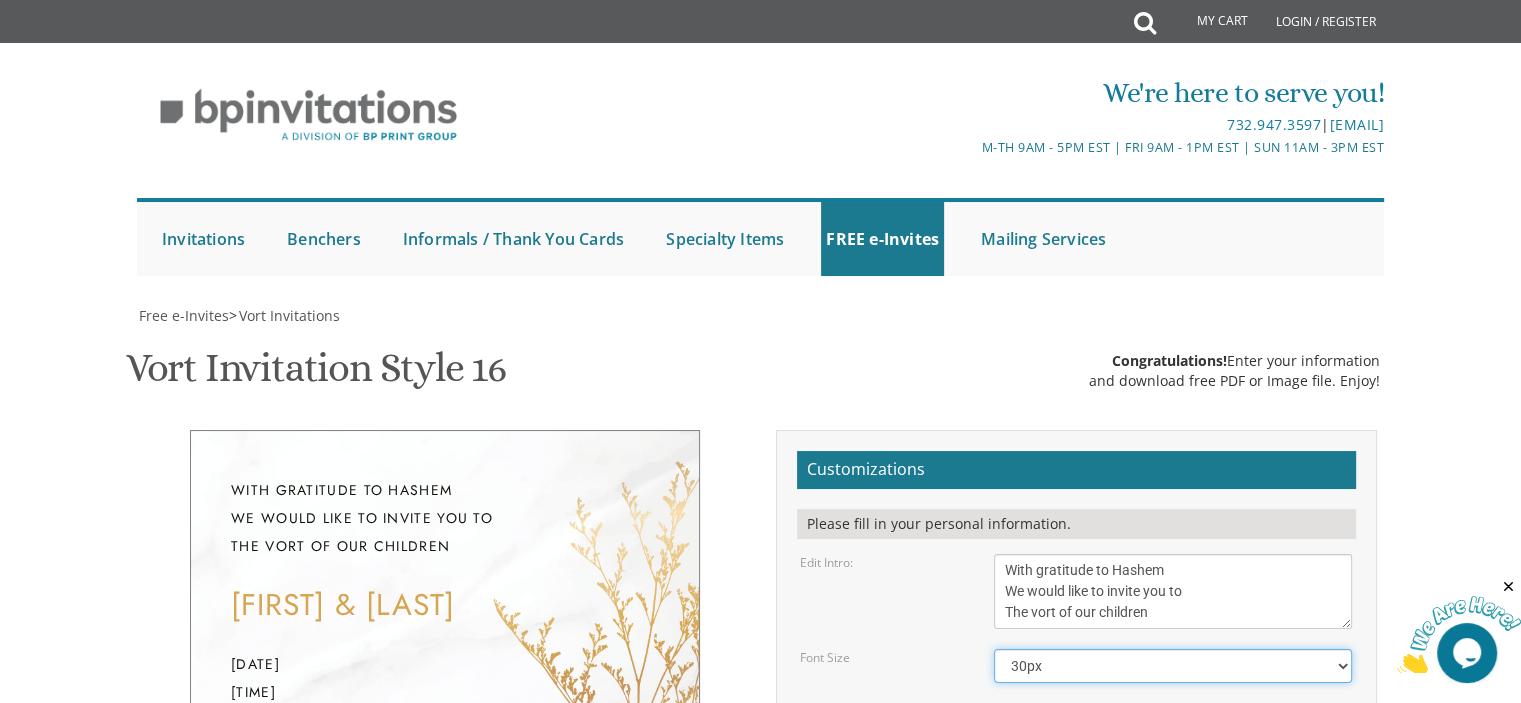 click on "20px 30px 40px 50px" at bounding box center [1173, 666] 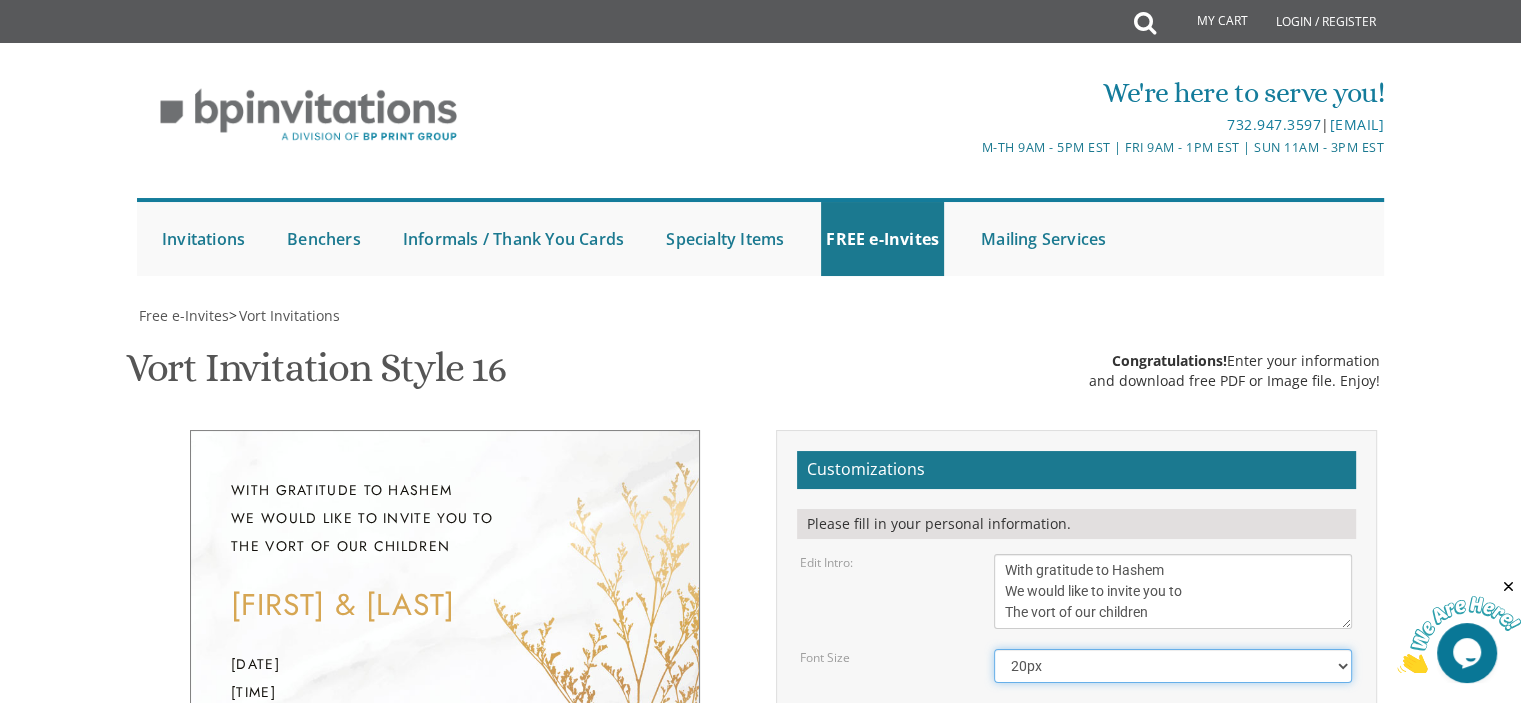 click on "20px 30px 40px 50px" at bounding box center [1173, 666] 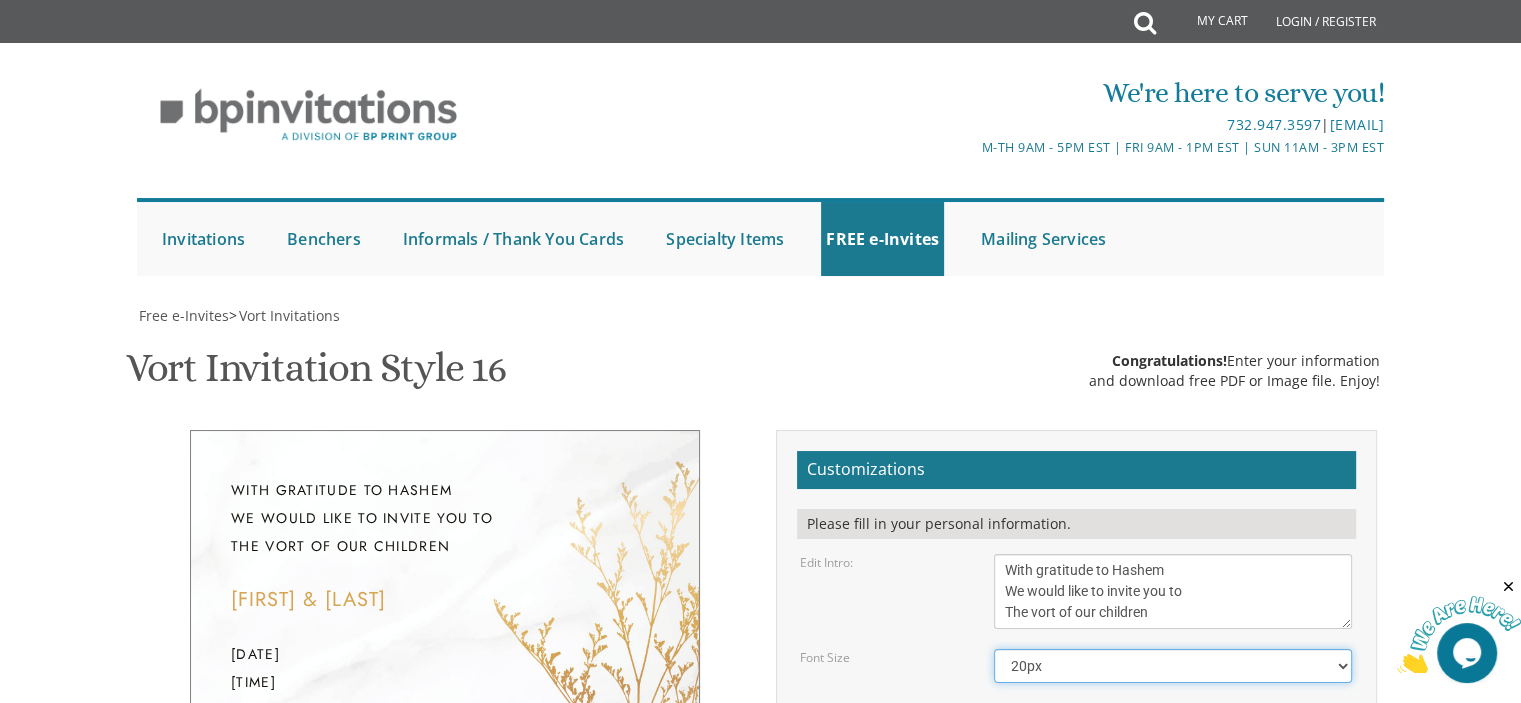 click on "20px 30px 40px 50px" at bounding box center [1173, 666] 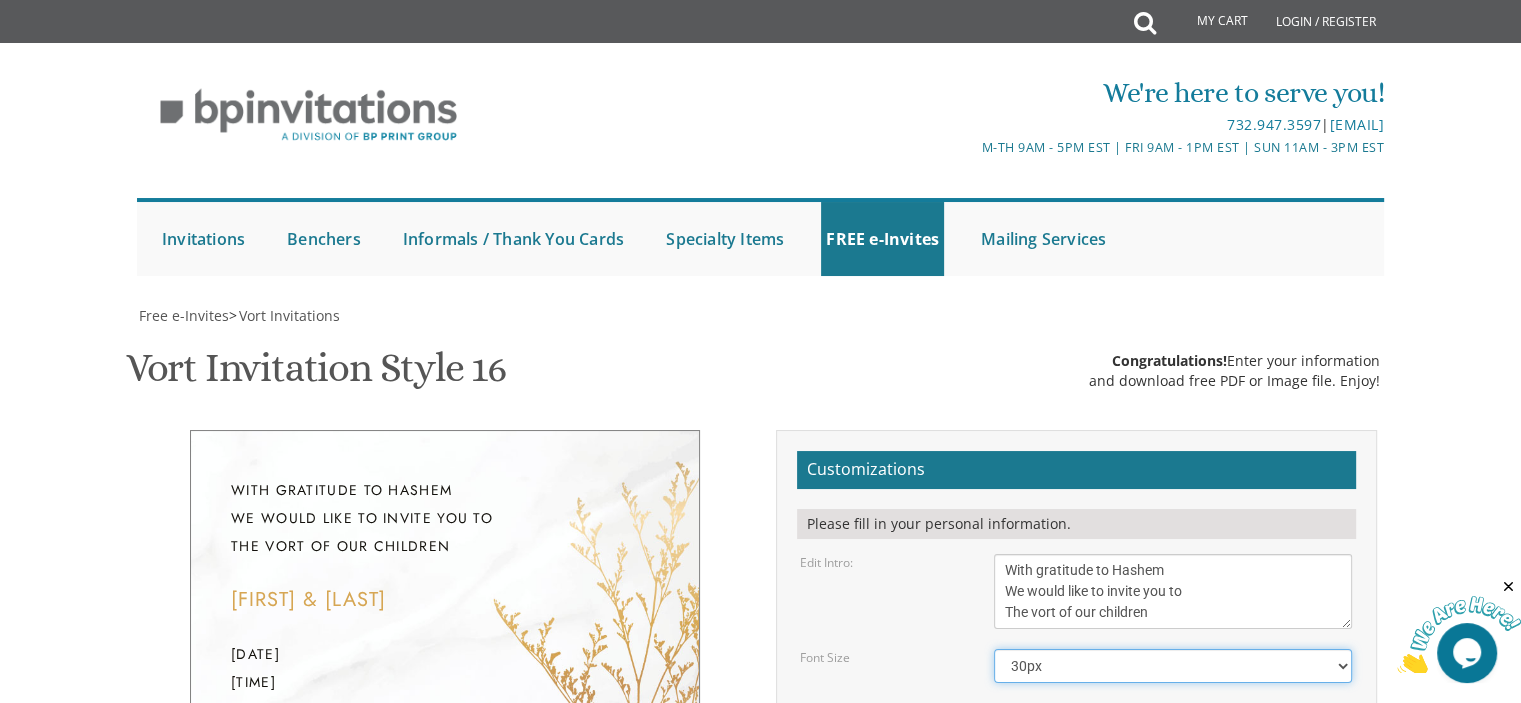 click on "20px 30px 40px 50px" at bounding box center (1173, 666) 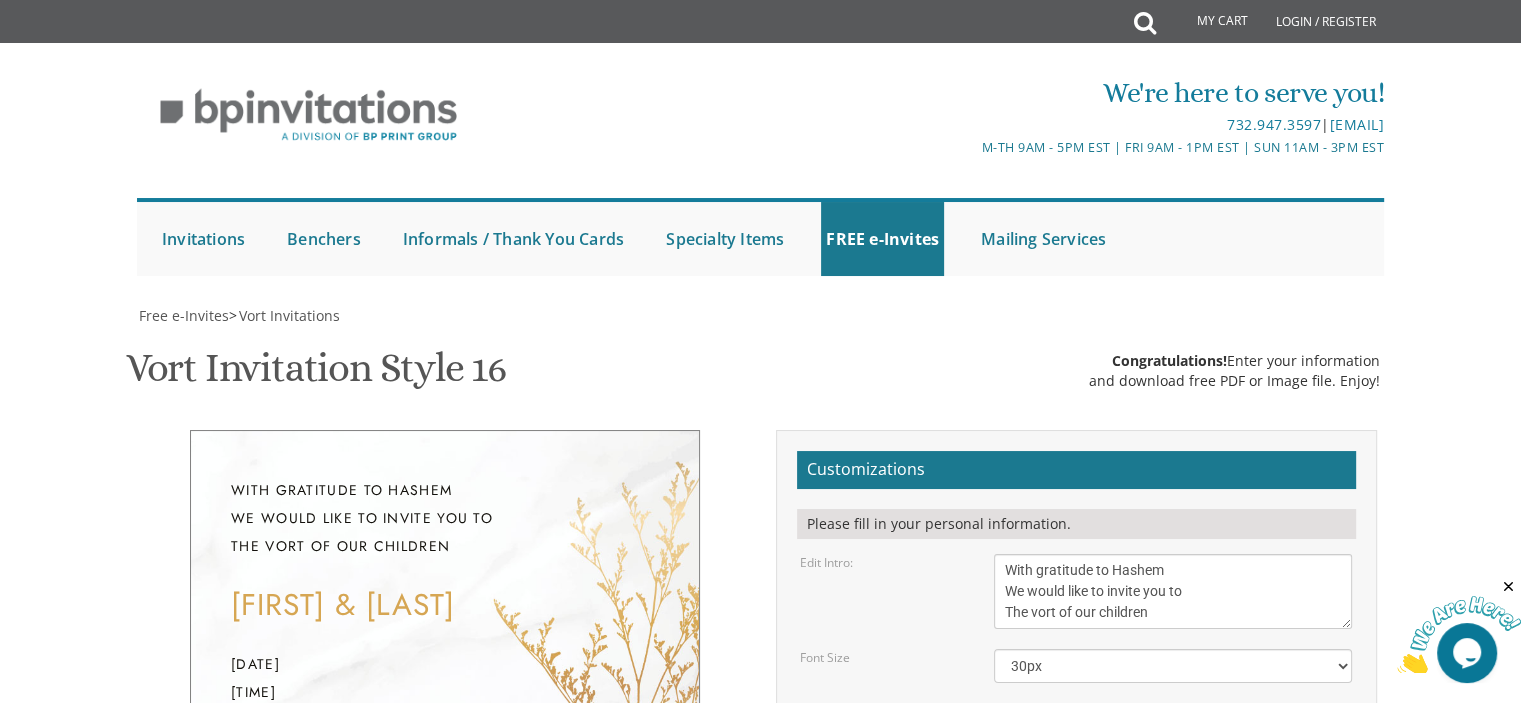 drag, startPoint x: 1266, startPoint y: 653, endPoint x: 948, endPoint y: 598, distance: 322.72125 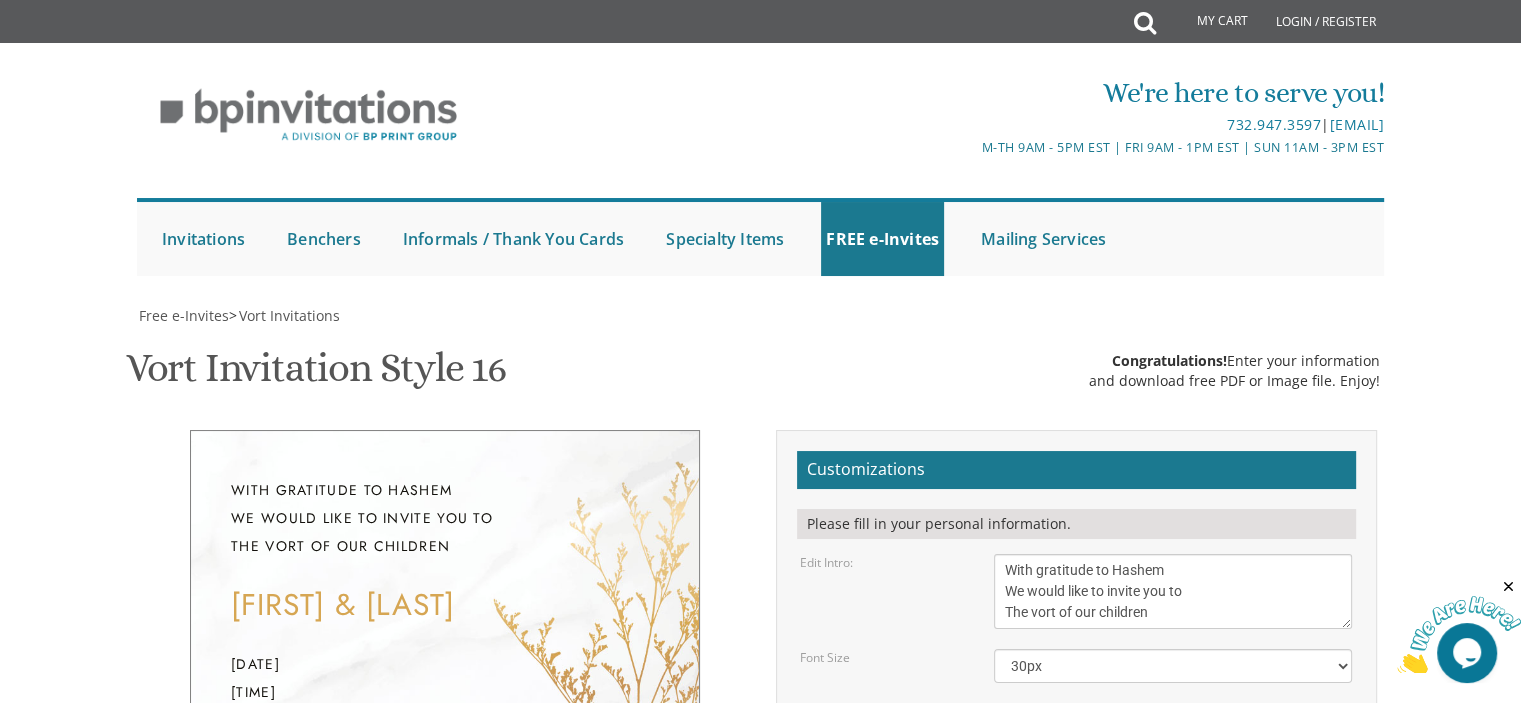 click on "With gratitude to Hashem
We would like to invite you to
The vort of our children
Shlomo & Esty
Sunday, July 20th
7-10 pm
Bais Medrash Zichron Eliezer
110 Main Ave  |  Passaic, NJ
Rabbi & Mrs Aharon and Chana Orit Aharonovitz
Mr & Mrs Mordechai and Toby Dresdner
Customizations
Edit Intro:   Font Size 20px" at bounding box center [761, 794] 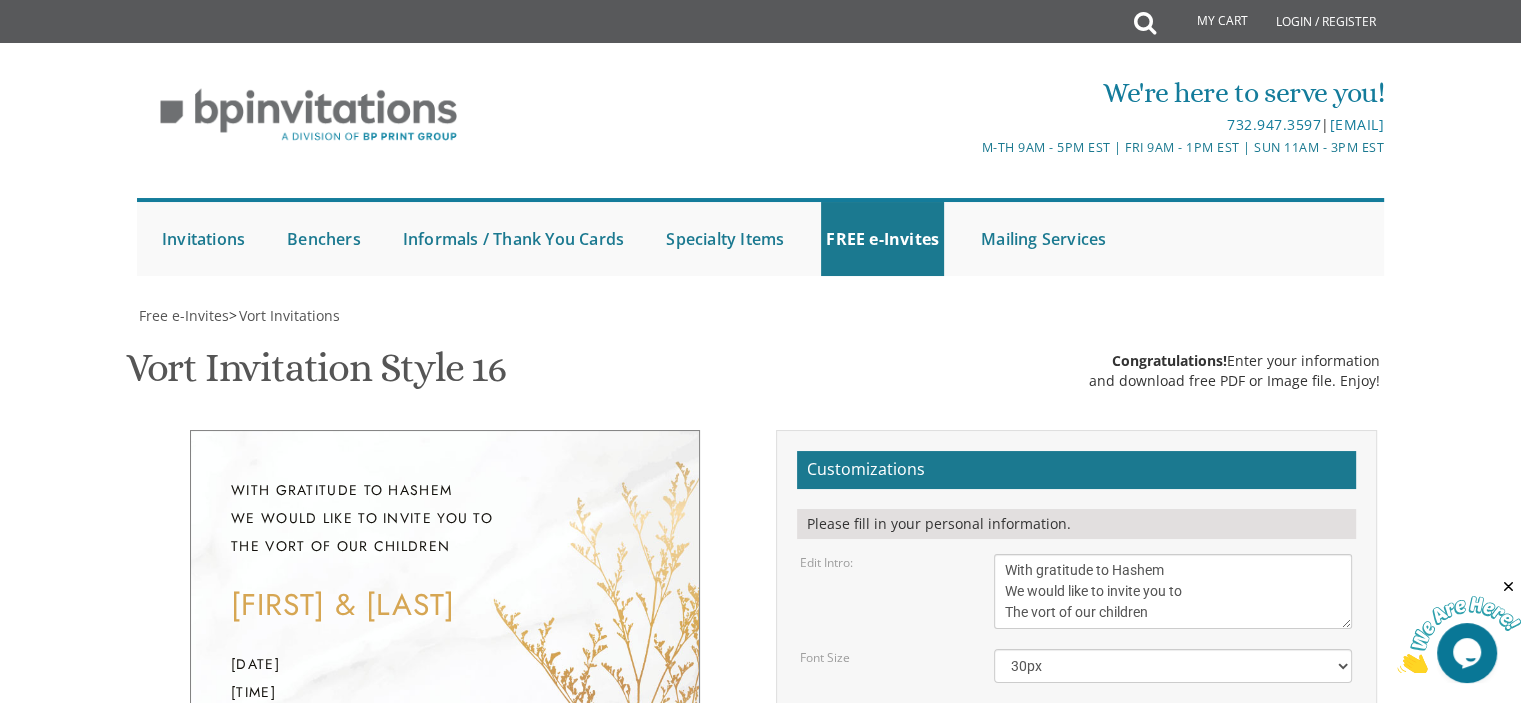drag, startPoint x: 1276, startPoint y: 647, endPoint x: 980, endPoint y: 623, distance: 296.97137 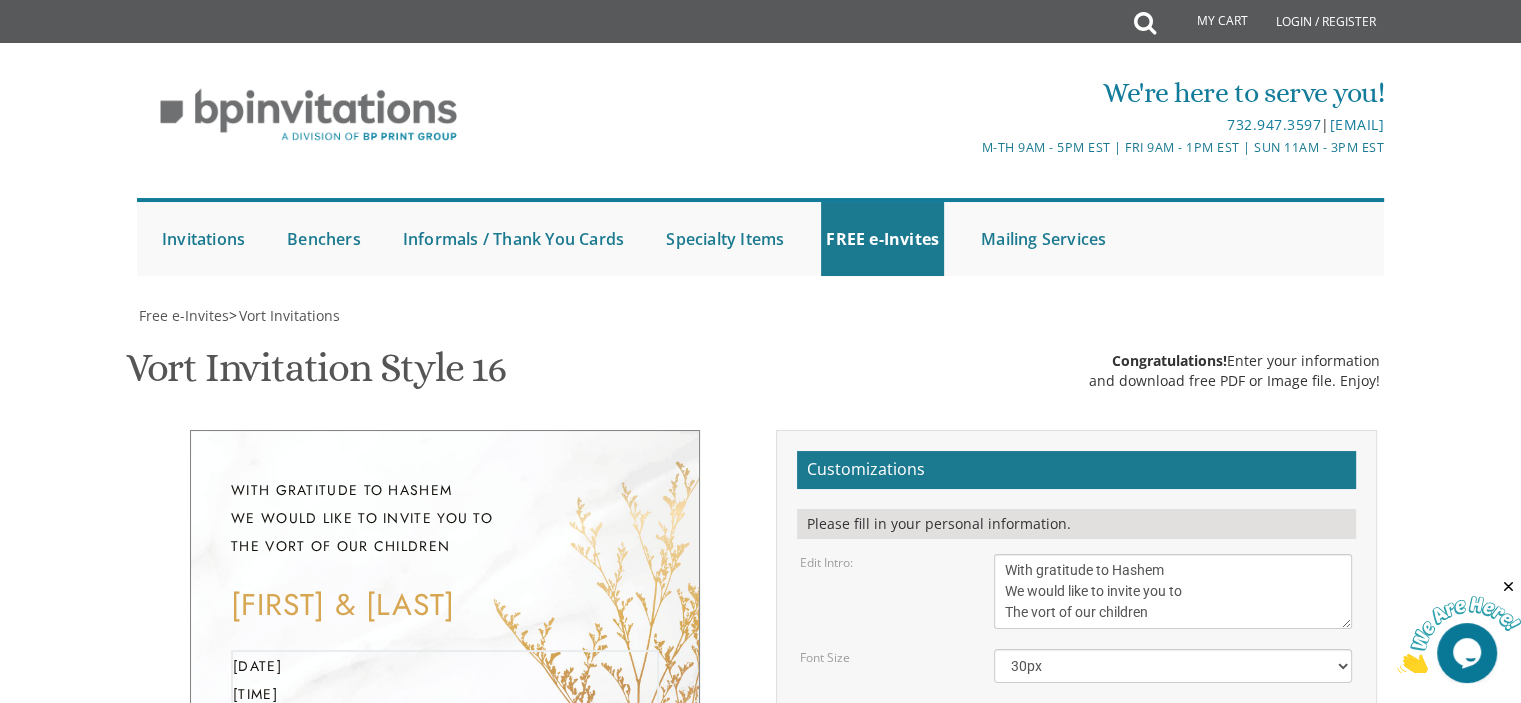 drag, startPoint x: 1225, startPoint y: 555, endPoint x: 999, endPoint y: 471, distance: 241.10579 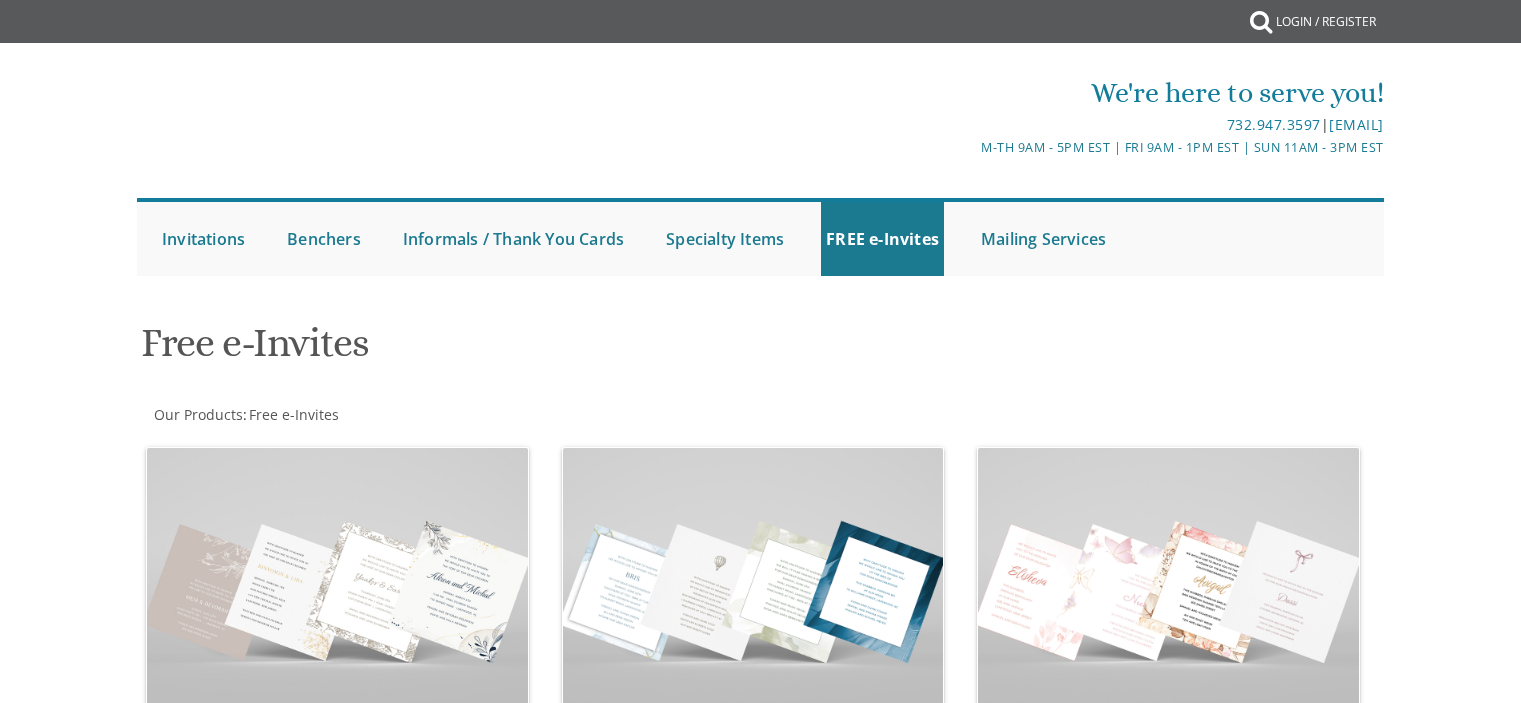 scroll, scrollTop: 0, scrollLeft: 0, axis: both 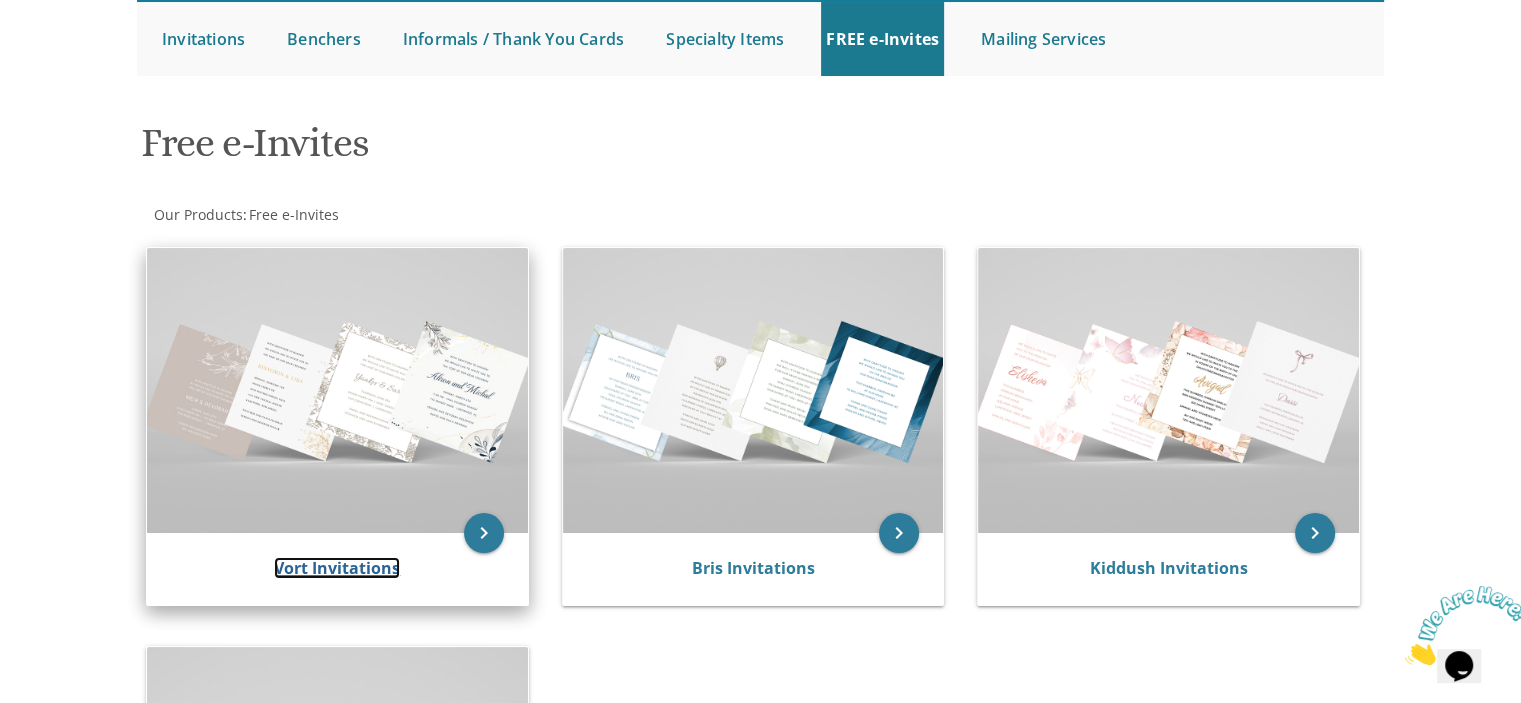 click on "Vort Invitations" at bounding box center [337, 568] 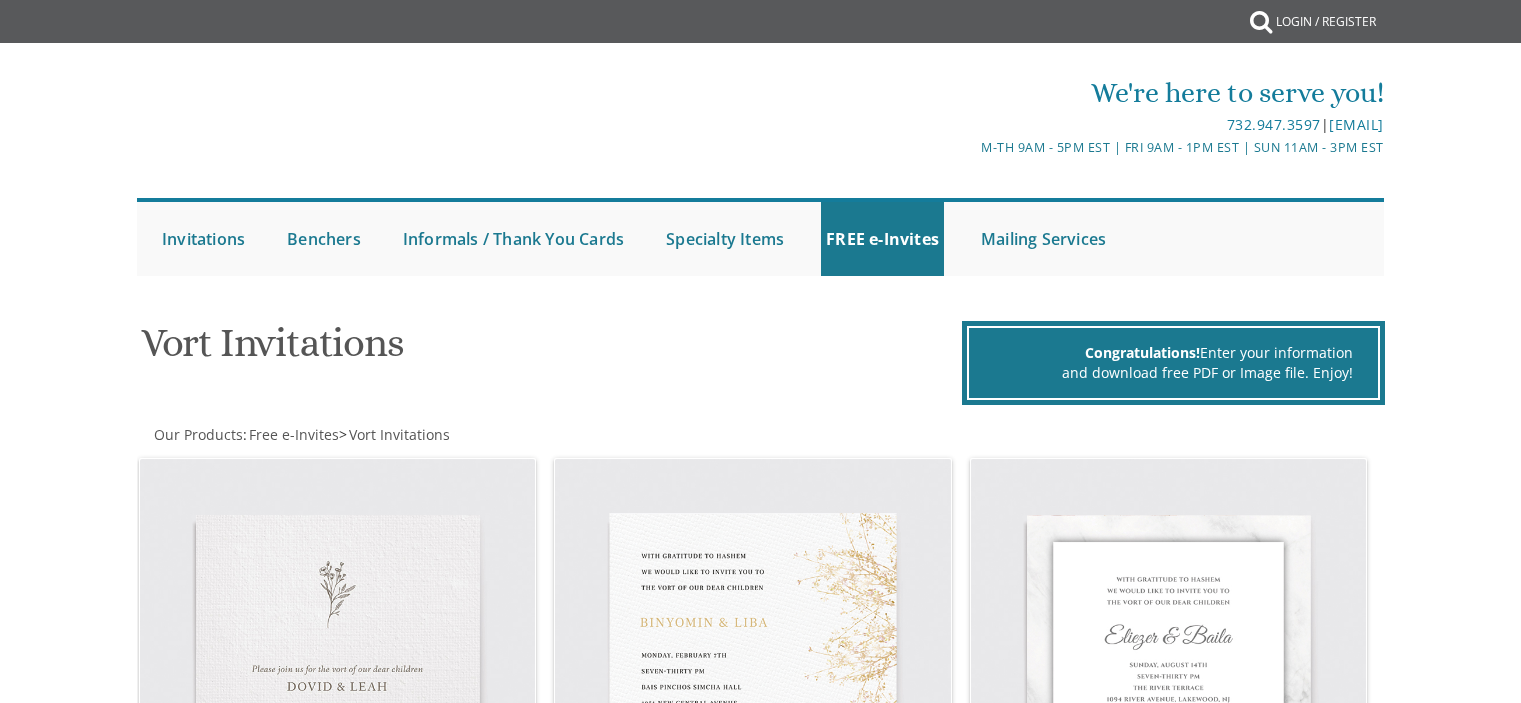 scroll, scrollTop: 176, scrollLeft: 0, axis: vertical 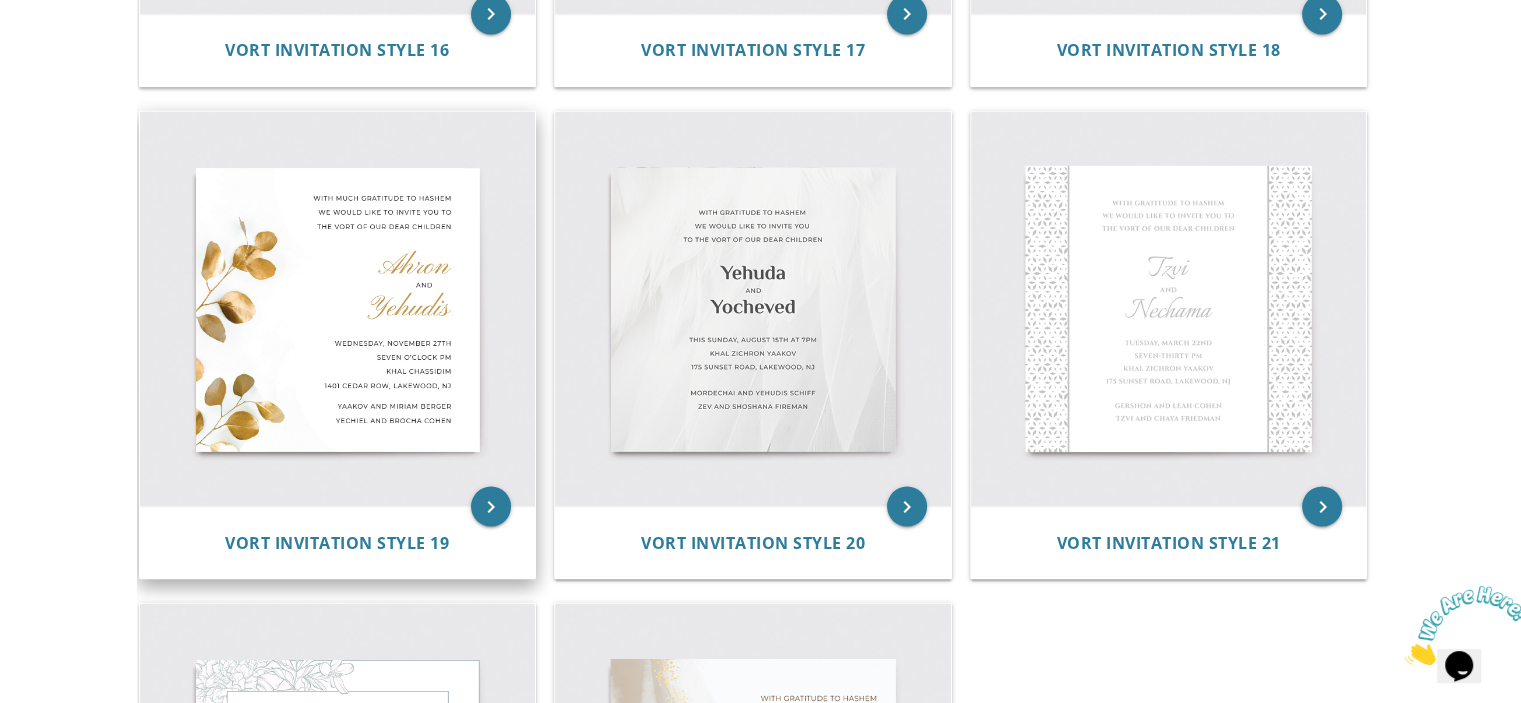 click on "Vort Invitation Style 19" at bounding box center [338, 542] 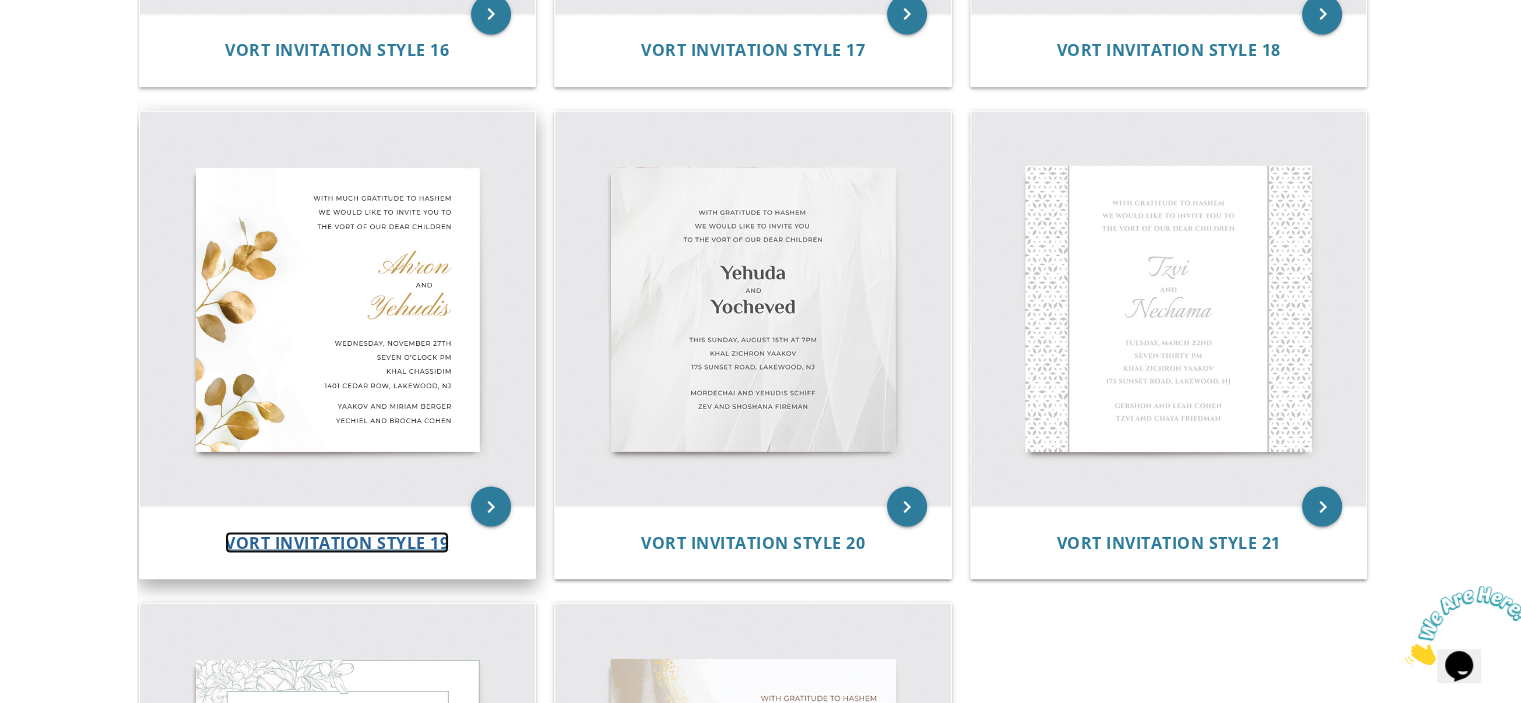 click on "Vort Invitation Style 19" at bounding box center (337, 542) 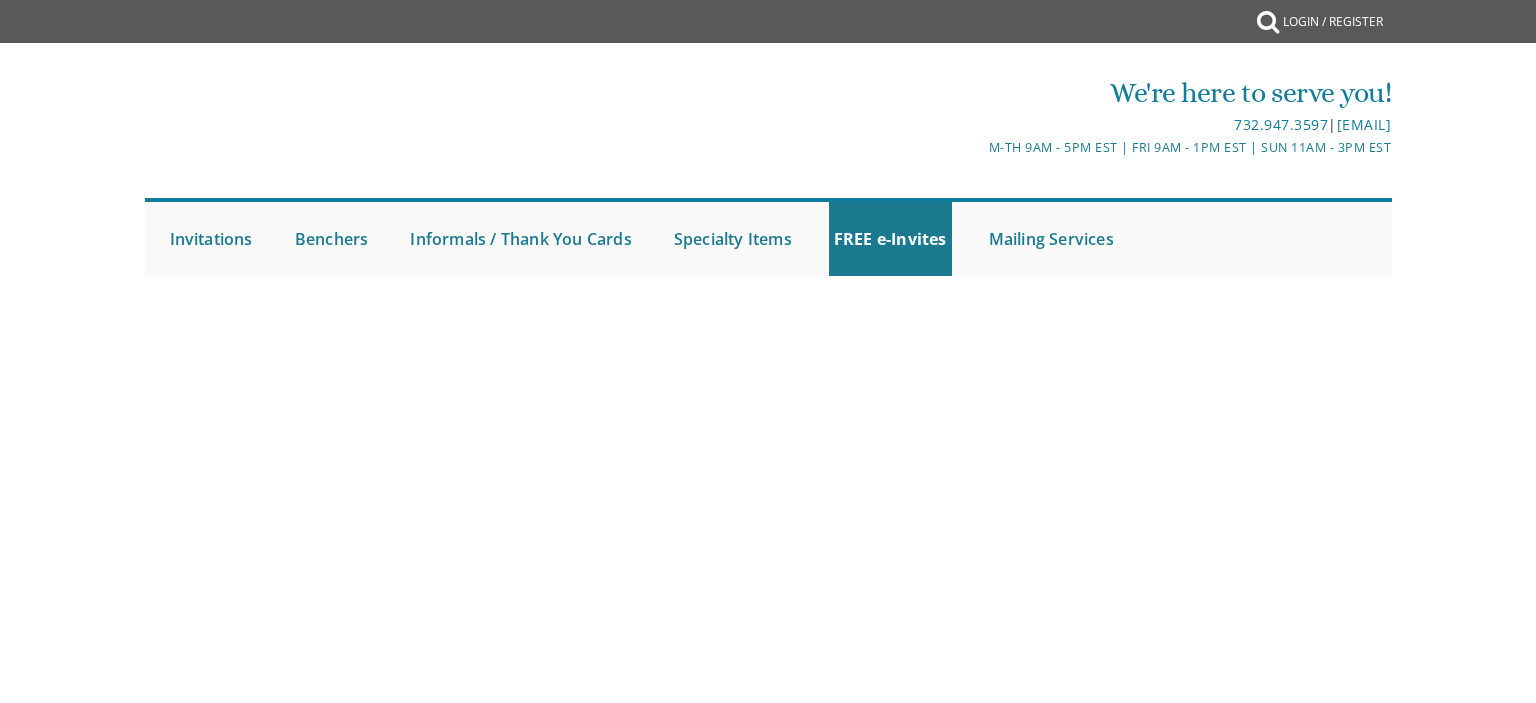 scroll, scrollTop: 0, scrollLeft: 0, axis: both 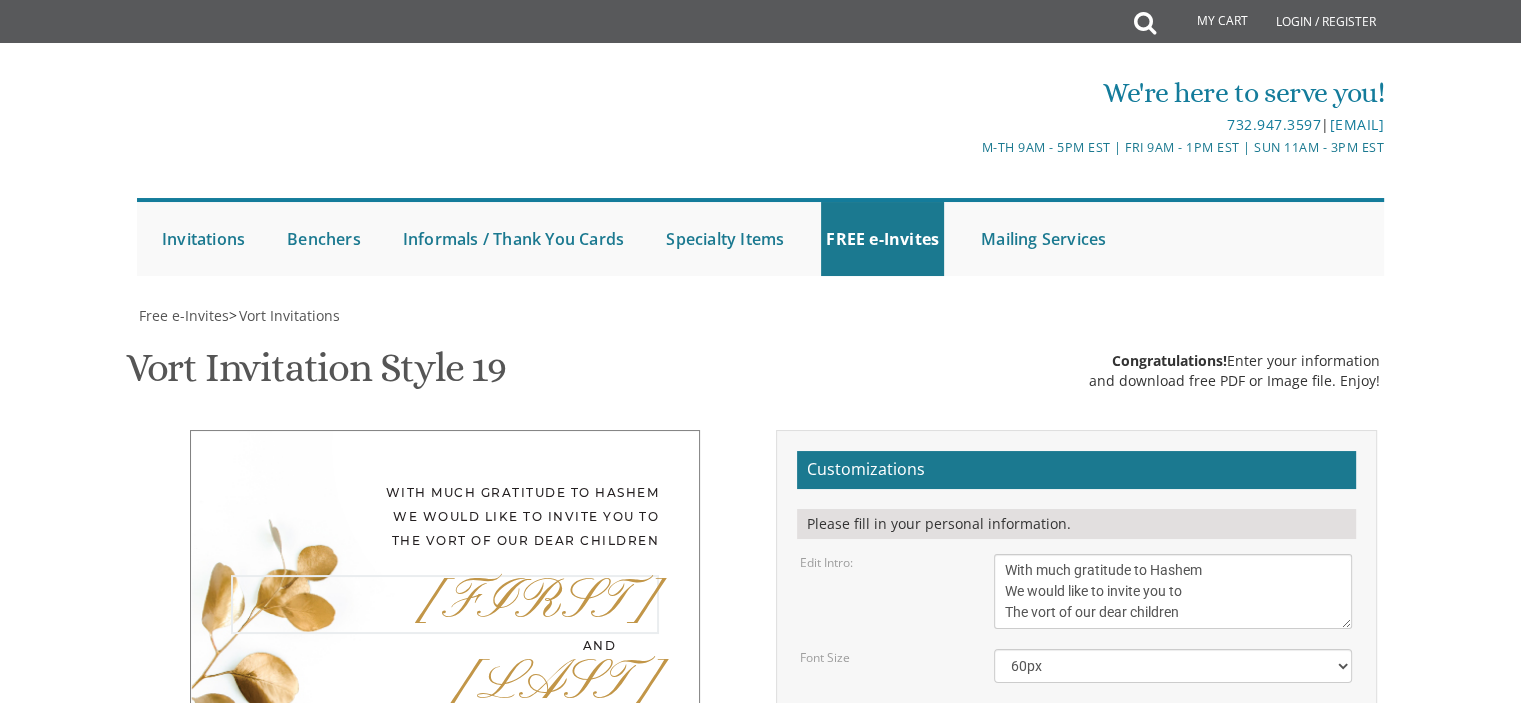 drag, startPoint x: 990, startPoint y: 316, endPoint x: 974, endPoint y: 316, distance: 16 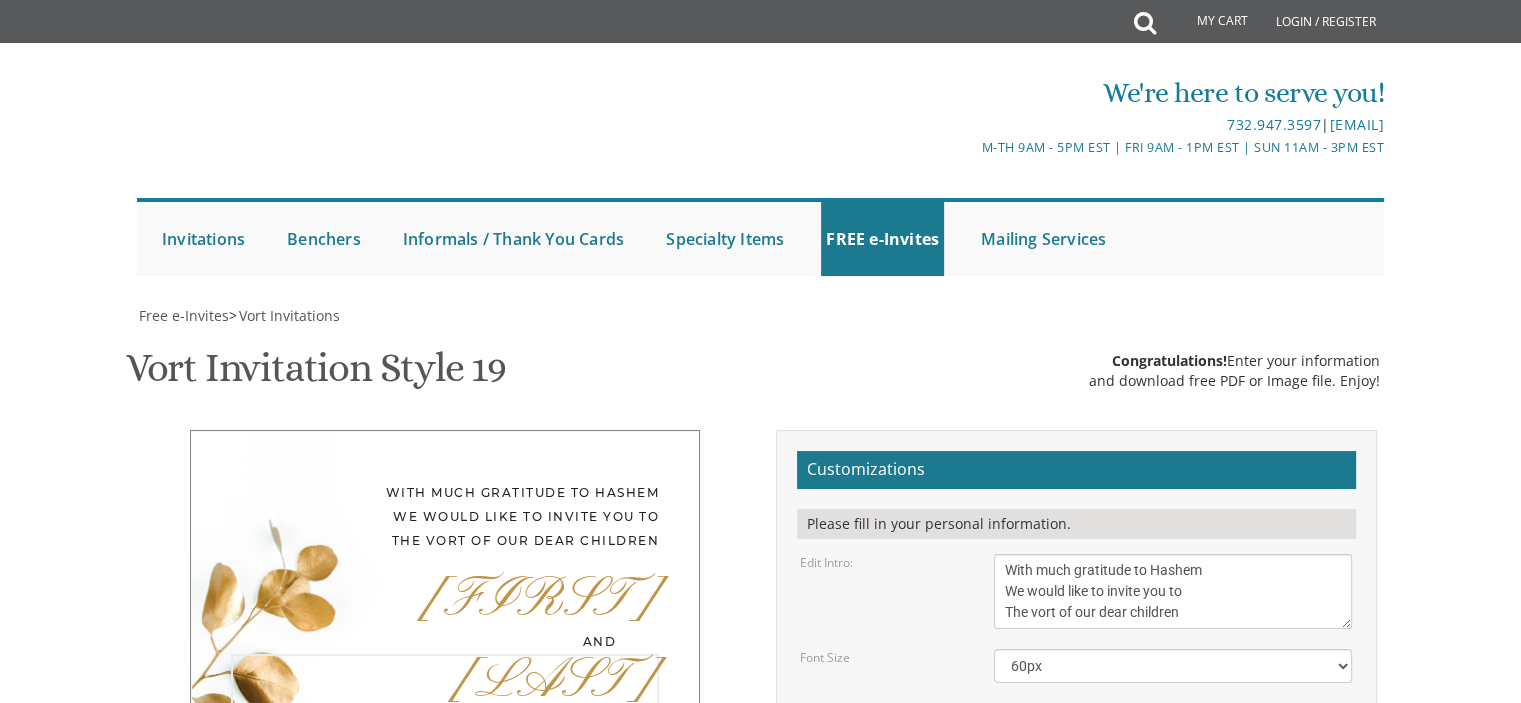 drag, startPoint x: 1144, startPoint y: 471, endPoint x: 897, endPoint y: 480, distance: 247.16391 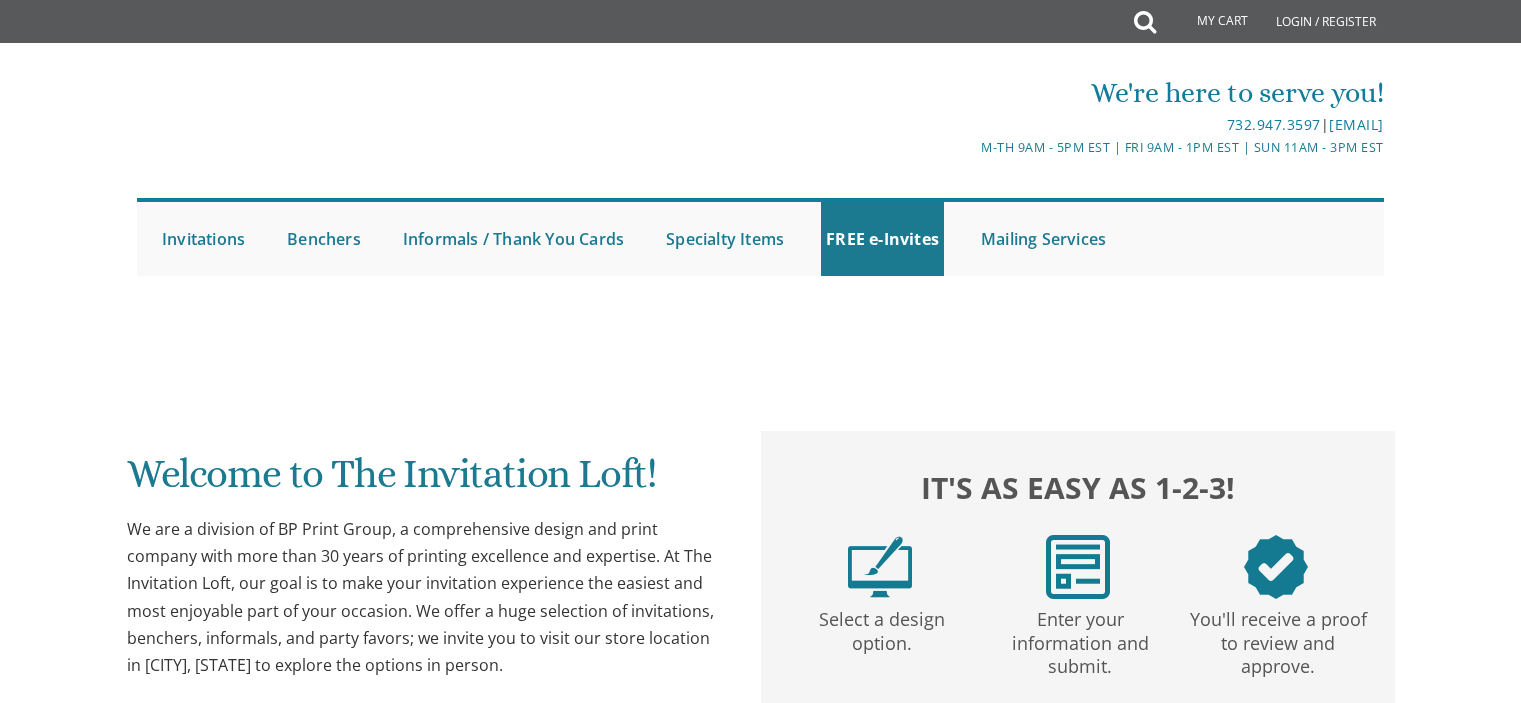 scroll, scrollTop: 0, scrollLeft: 0, axis: both 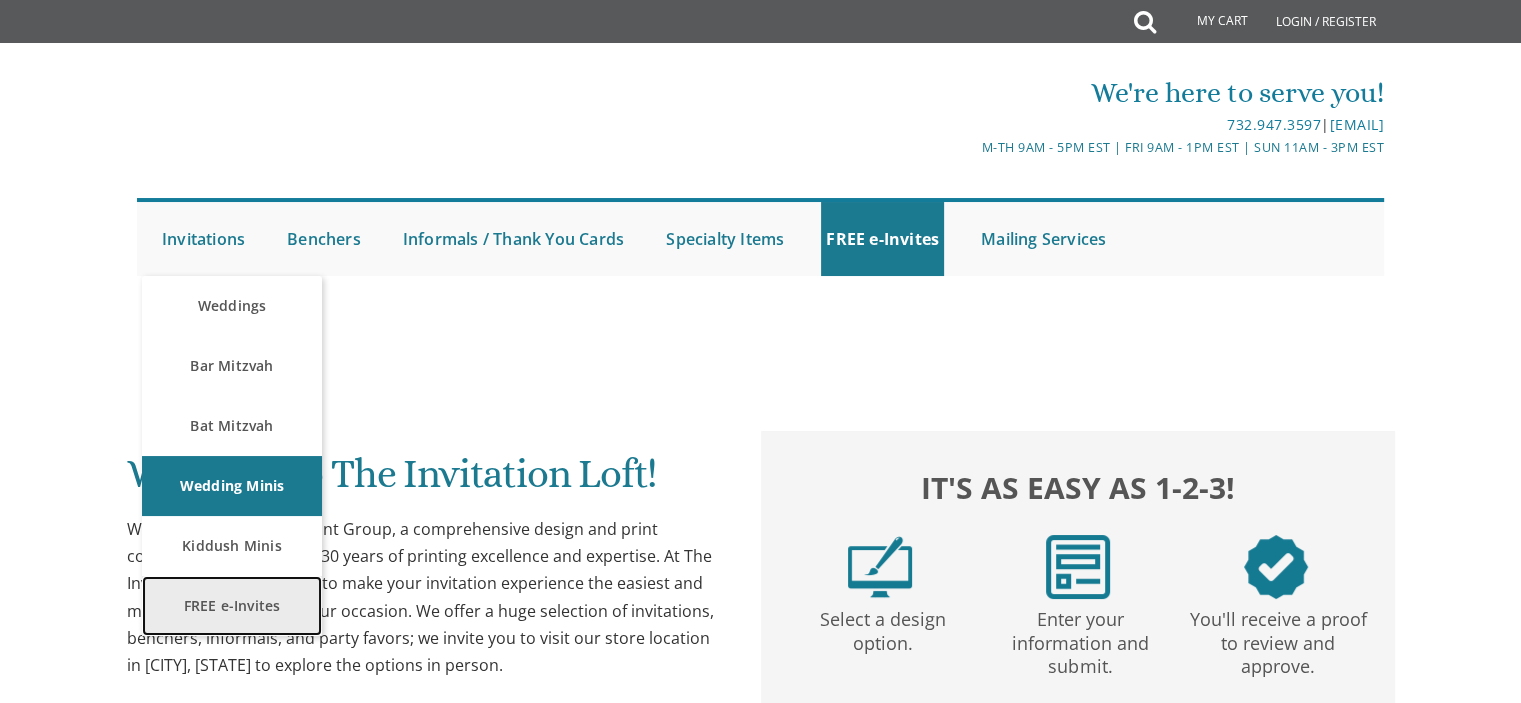 click on "FREE e-Invites" at bounding box center (232, 606) 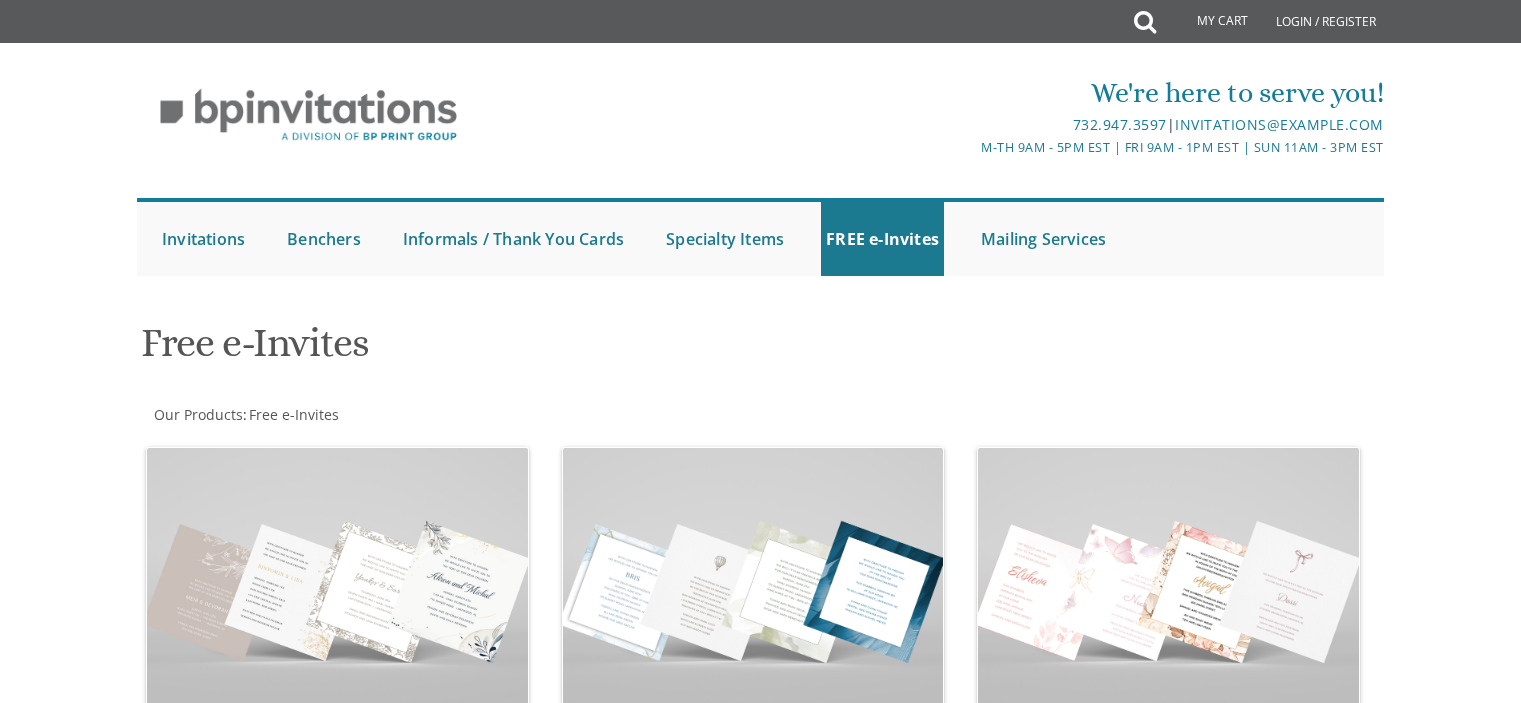 scroll, scrollTop: 0, scrollLeft: 0, axis: both 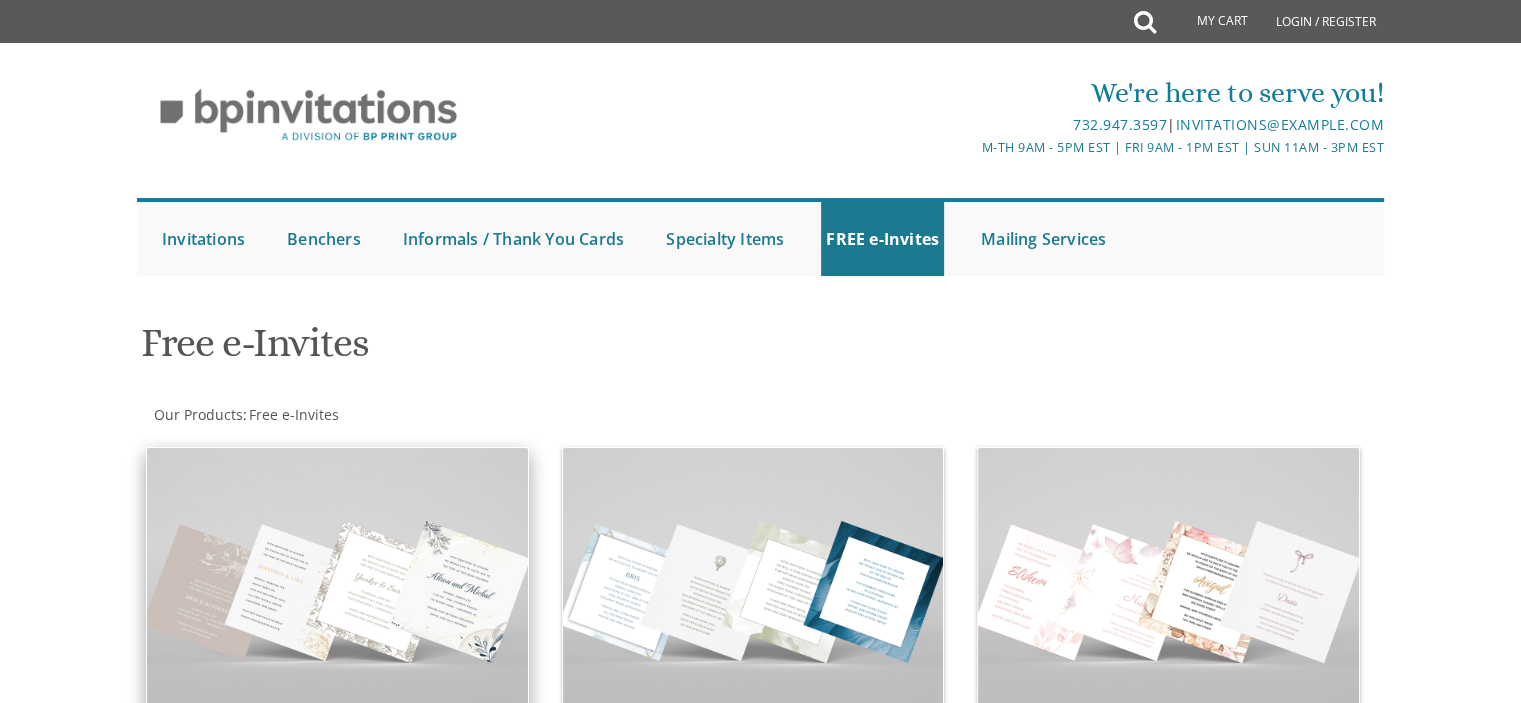 click at bounding box center [337, 590] 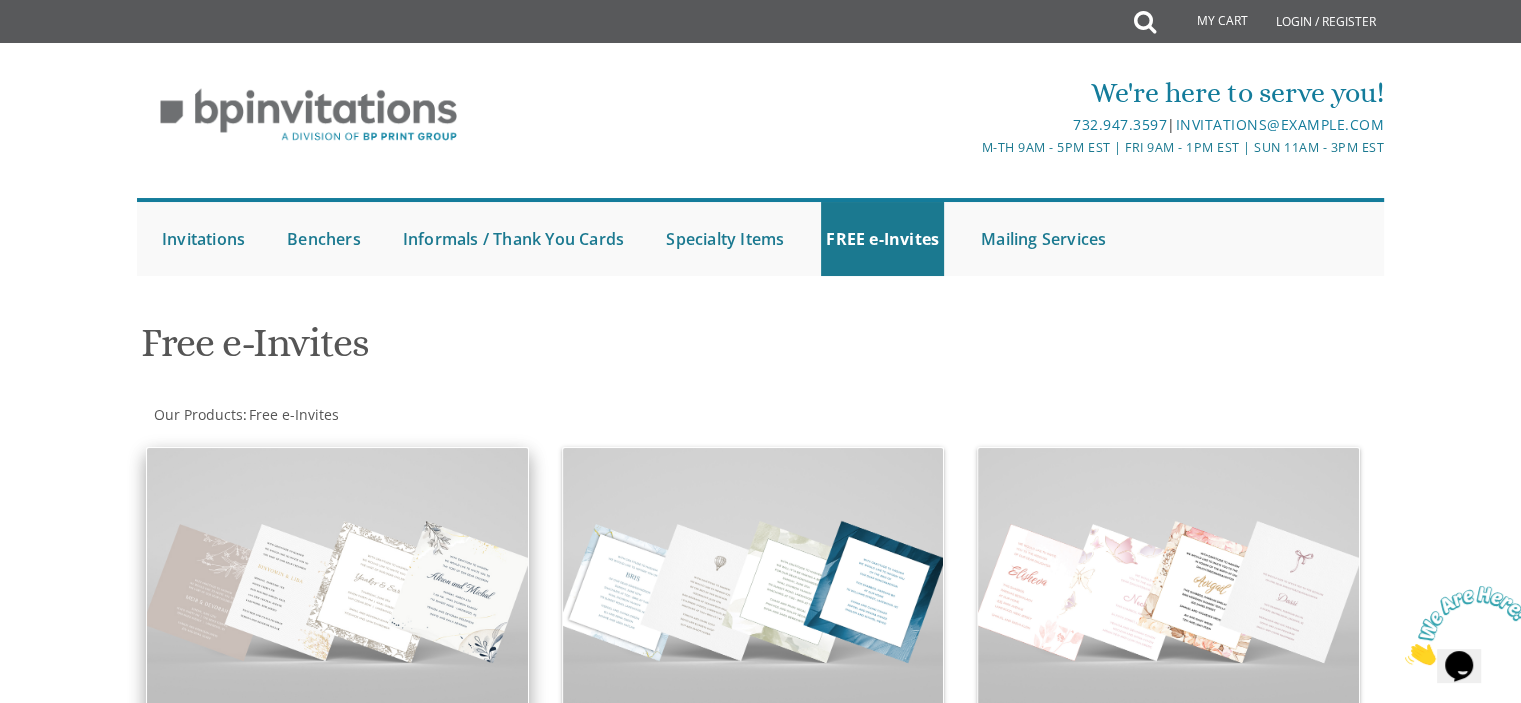 scroll, scrollTop: 0, scrollLeft: 0, axis: both 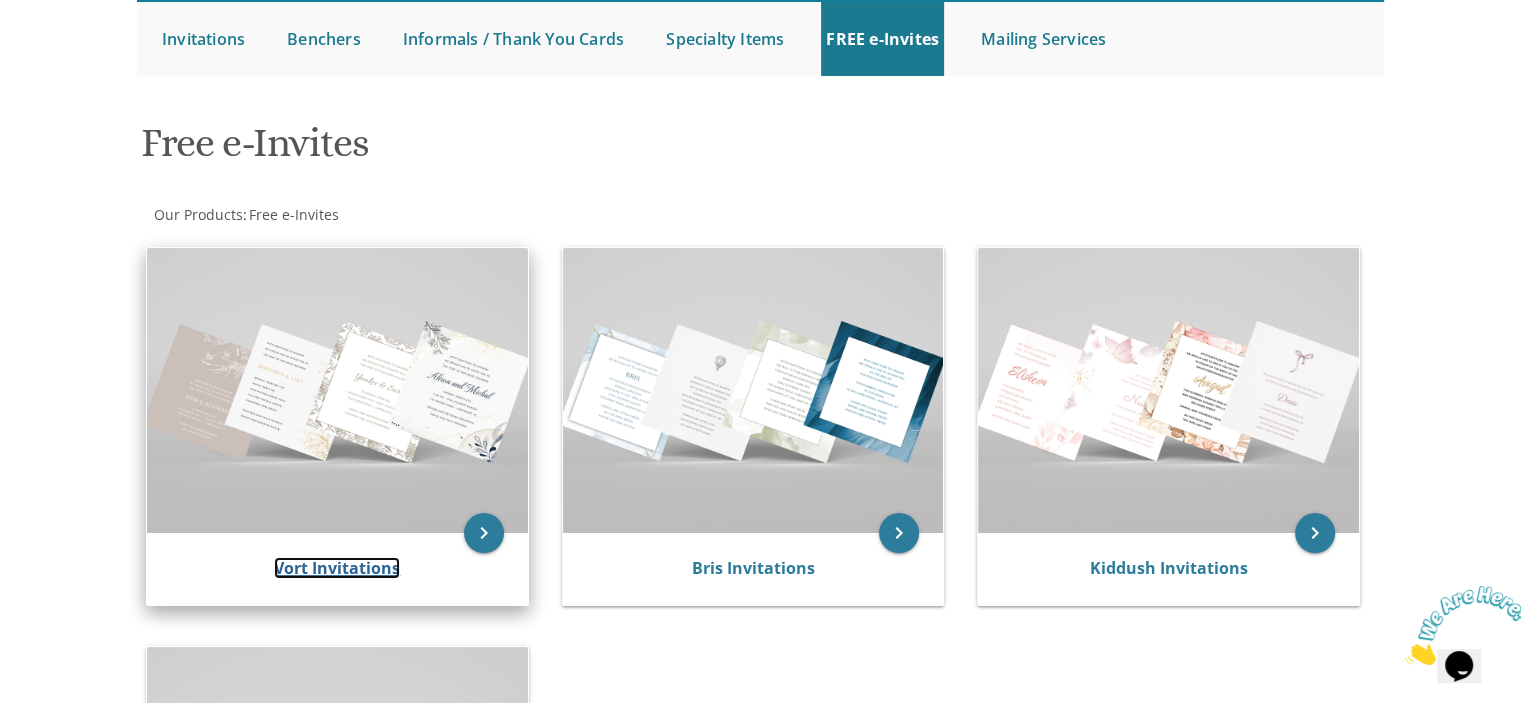 click on "Vort Invitations" at bounding box center (337, 568) 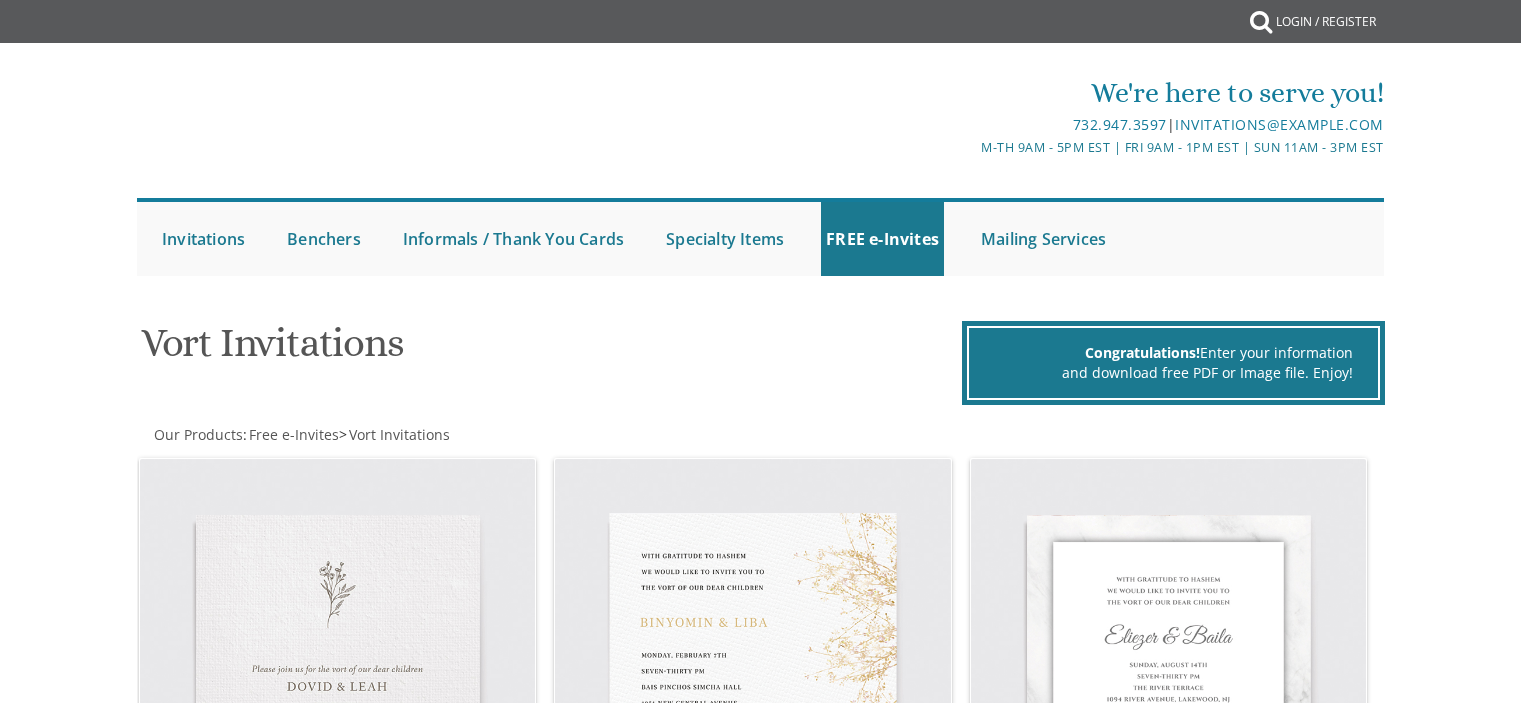 scroll, scrollTop: 0, scrollLeft: 0, axis: both 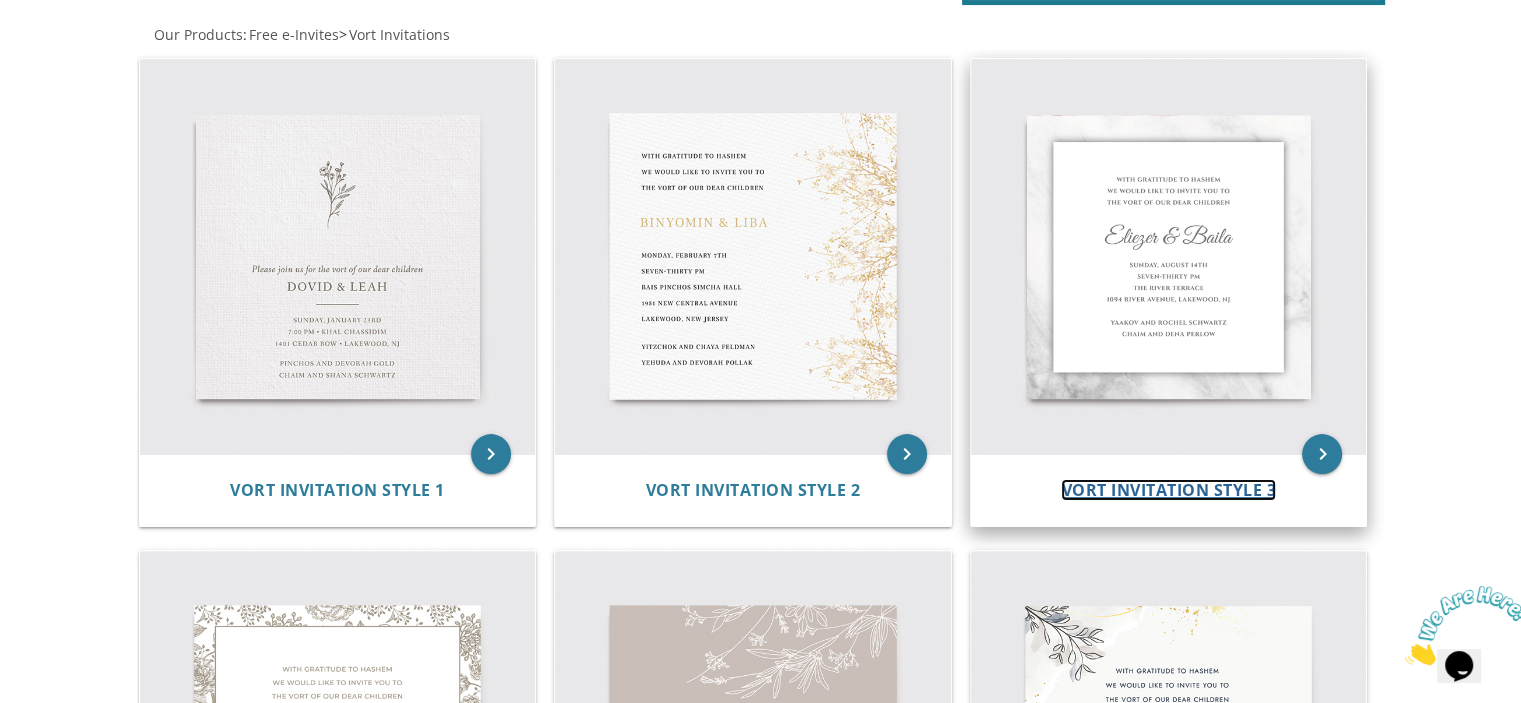 click on "Vort Invitation Style 3" at bounding box center (1168, 490) 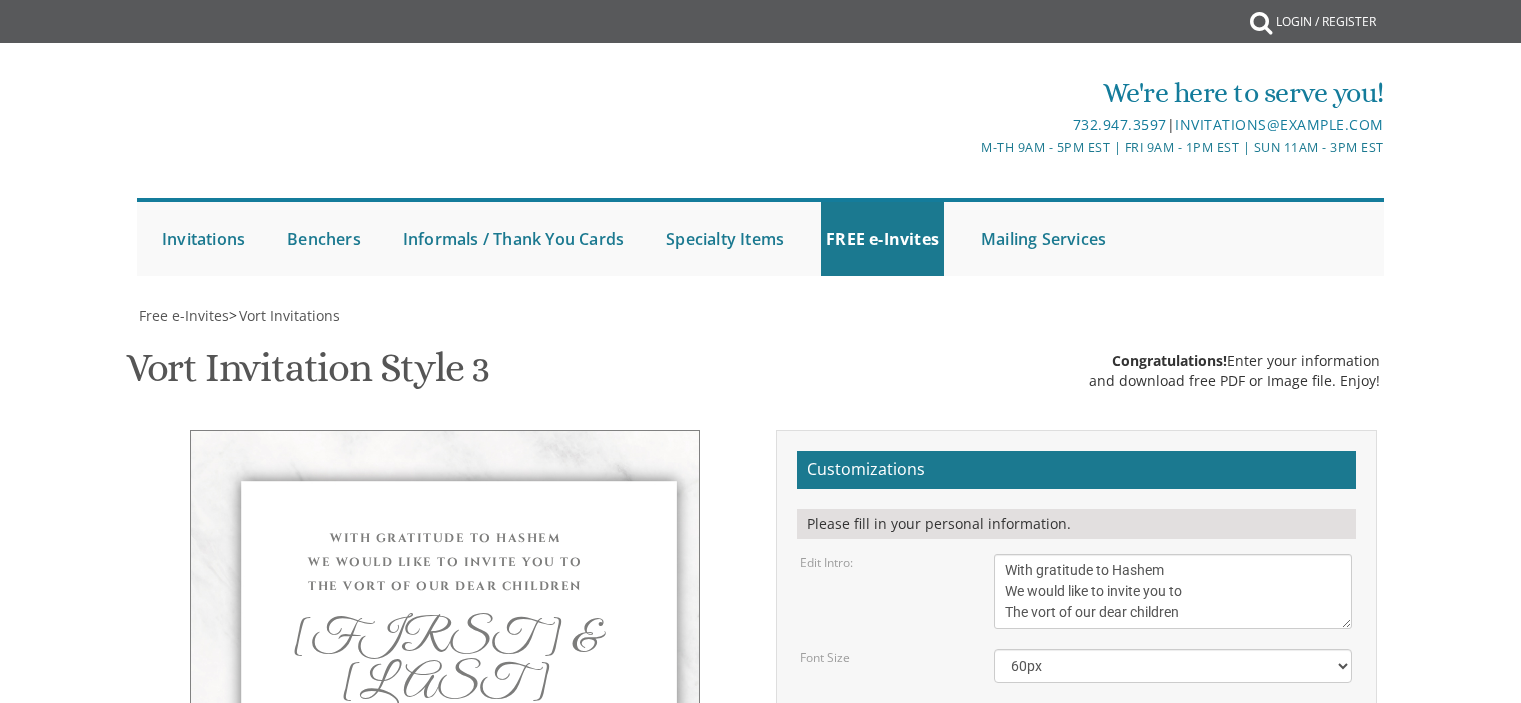 scroll, scrollTop: 0, scrollLeft: 0, axis: both 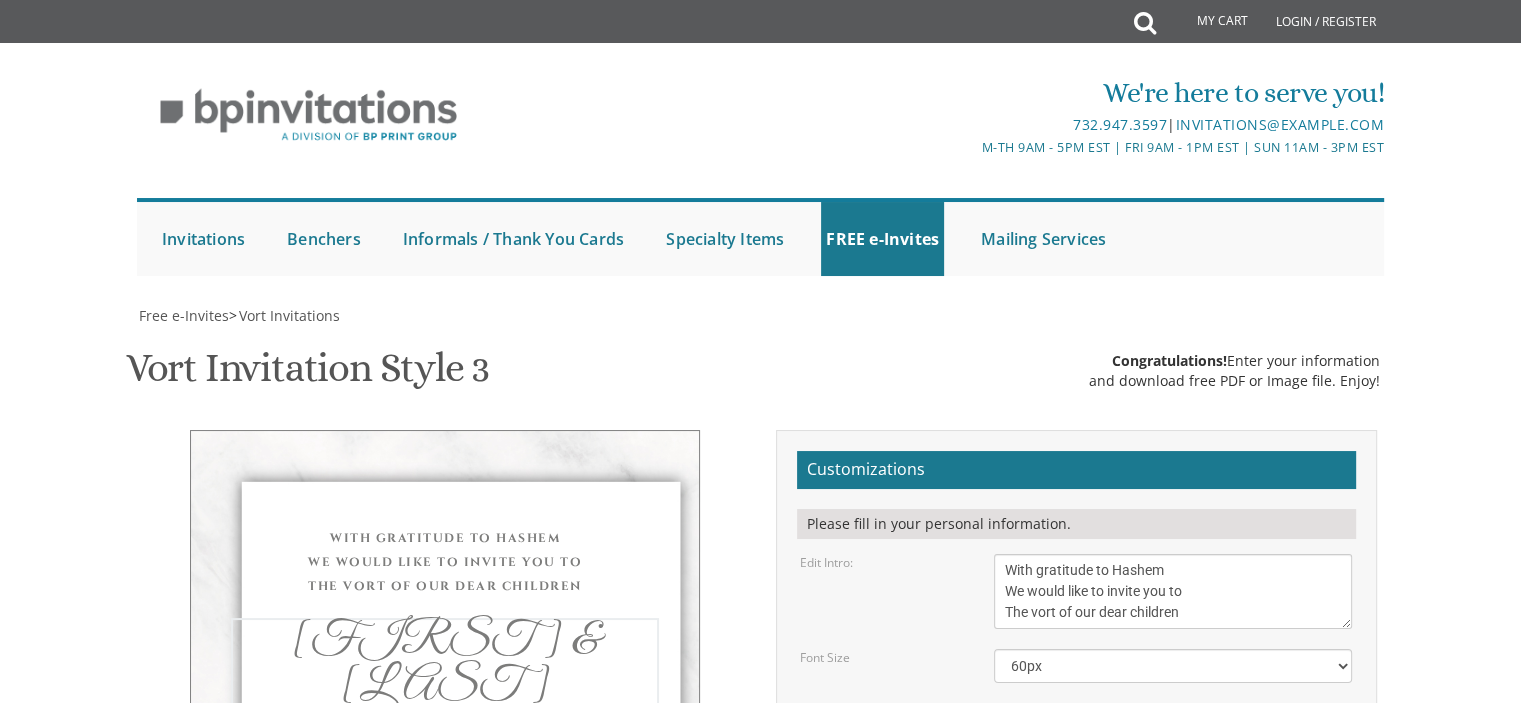 drag, startPoint x: 1119, startPoint y: 426, endPoint x: 916, endPoint y: 423, distance: 203.02217 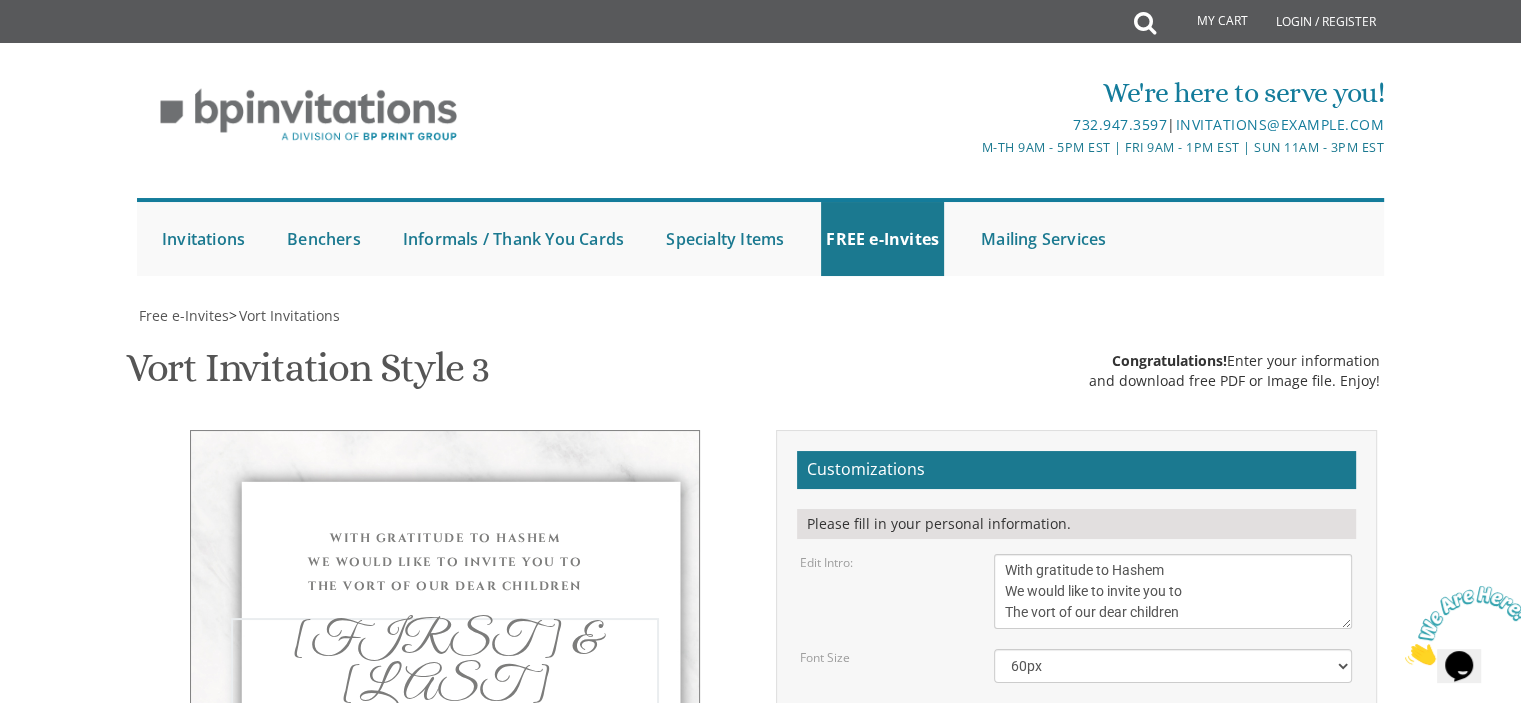 scroll, scrollTop: 0, scrollLeft: 0, axis: both 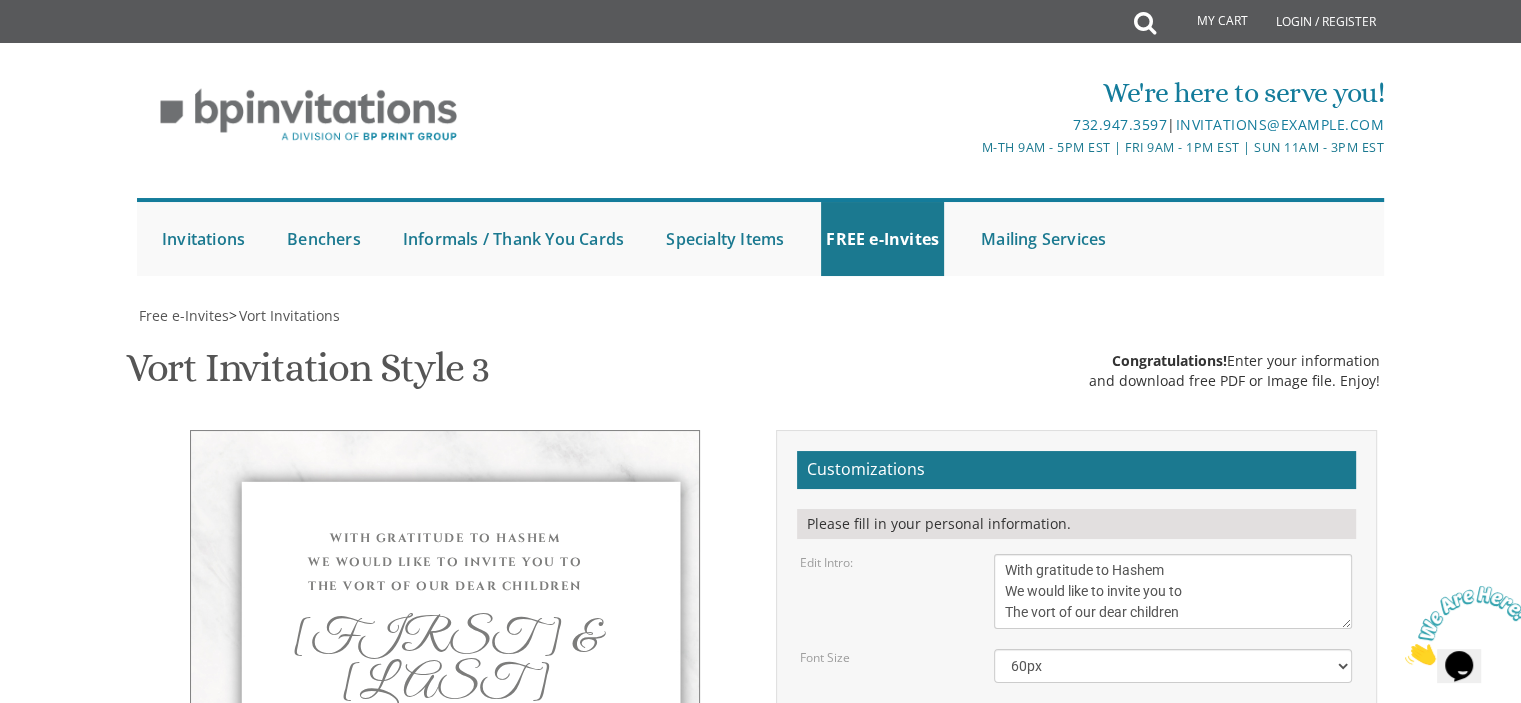 click on "Wednesday, June 8th
Seven-Thirty PM
The River Terrace
1094 River Avenue, Lakewood, NJ" at bounding box center [1173, 804] 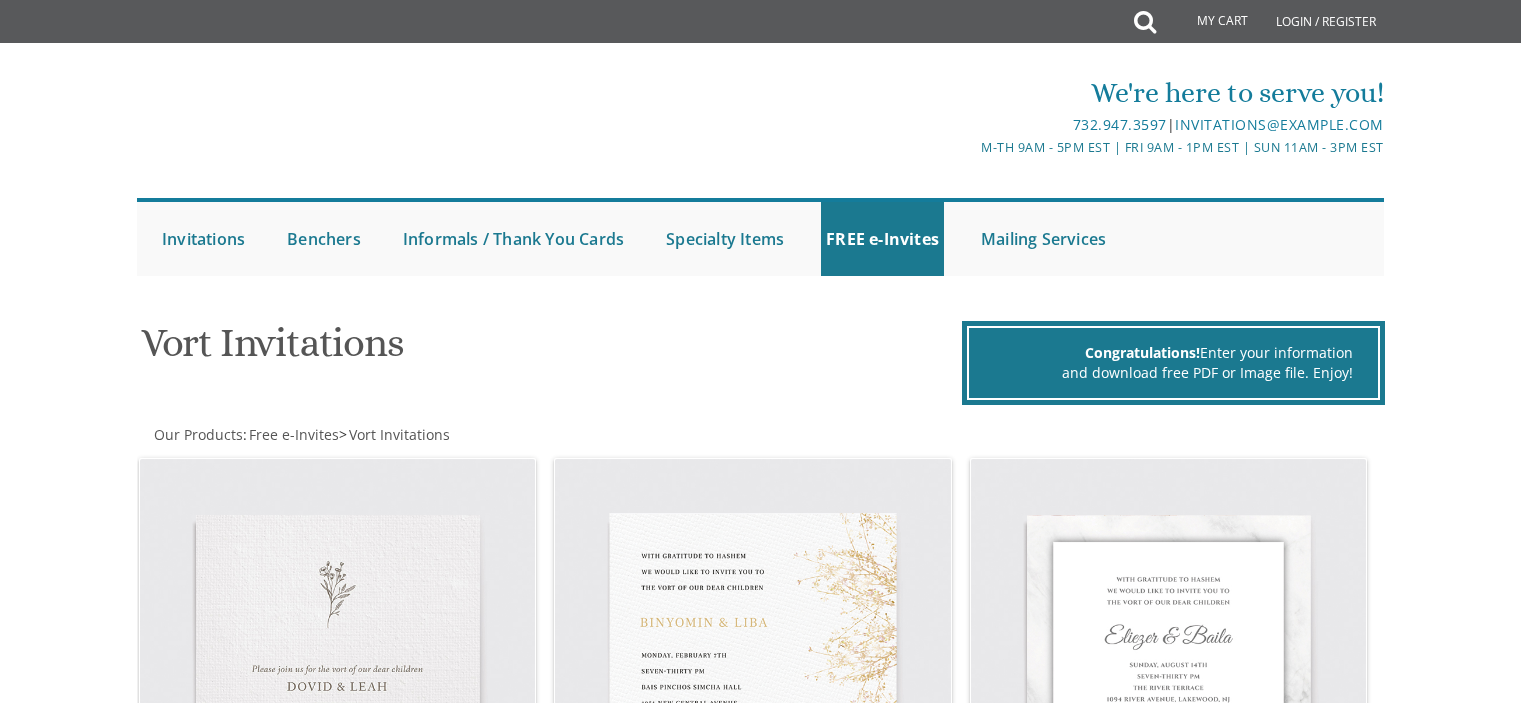 scroll, scrollTop: 400, scrollLeft: 0, axis: vertical 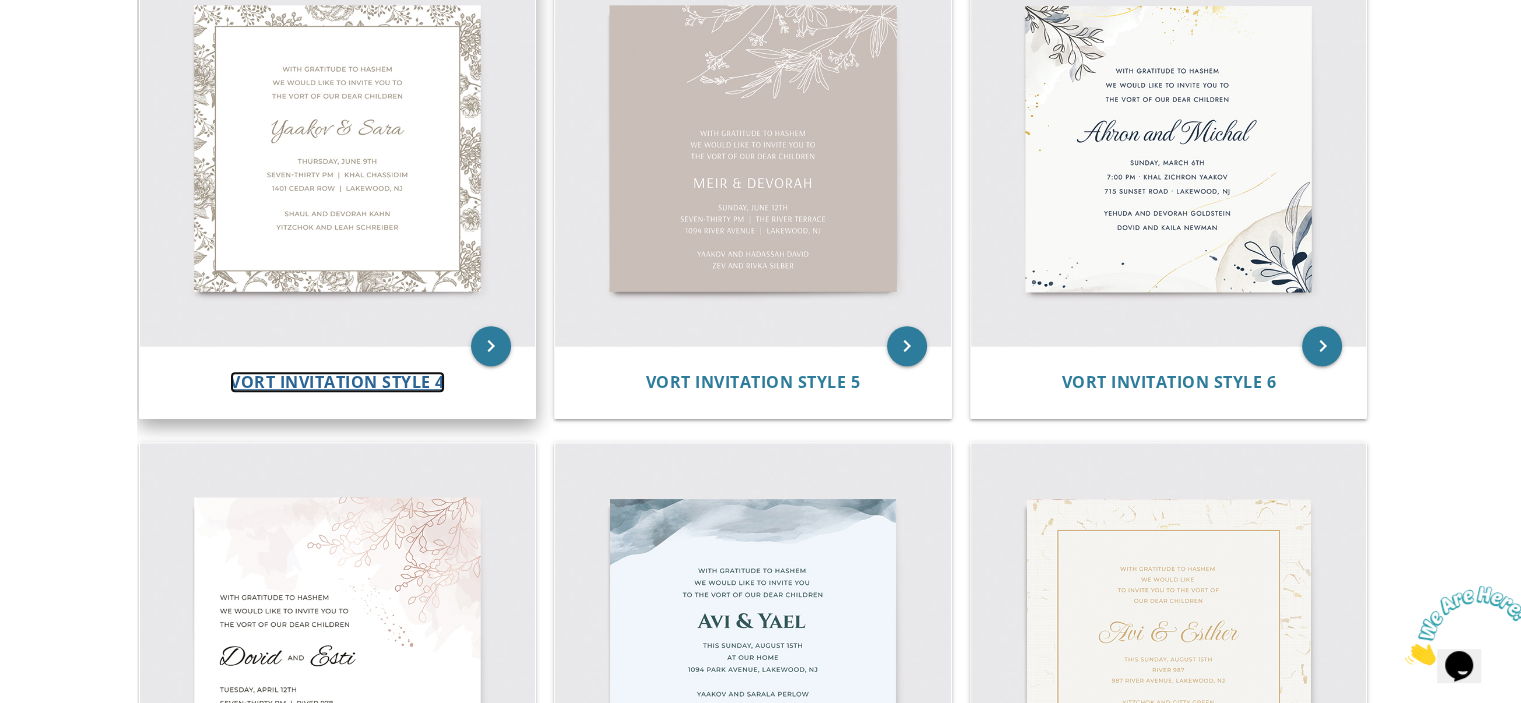 click on "Vort Invitation Style 4" at bounding box center [337, 382] 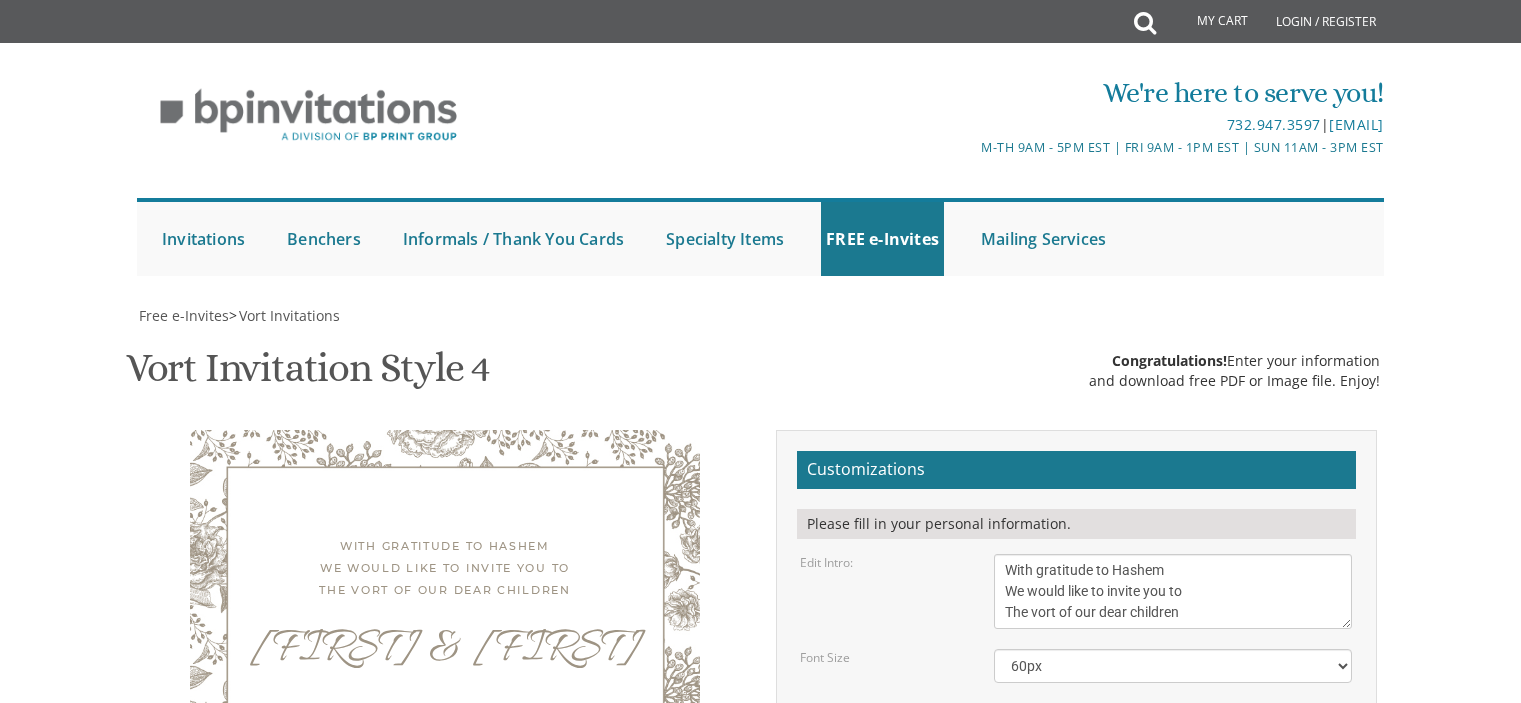 scroll, scrollTop: 0, scrollLeft: 0, axis: both 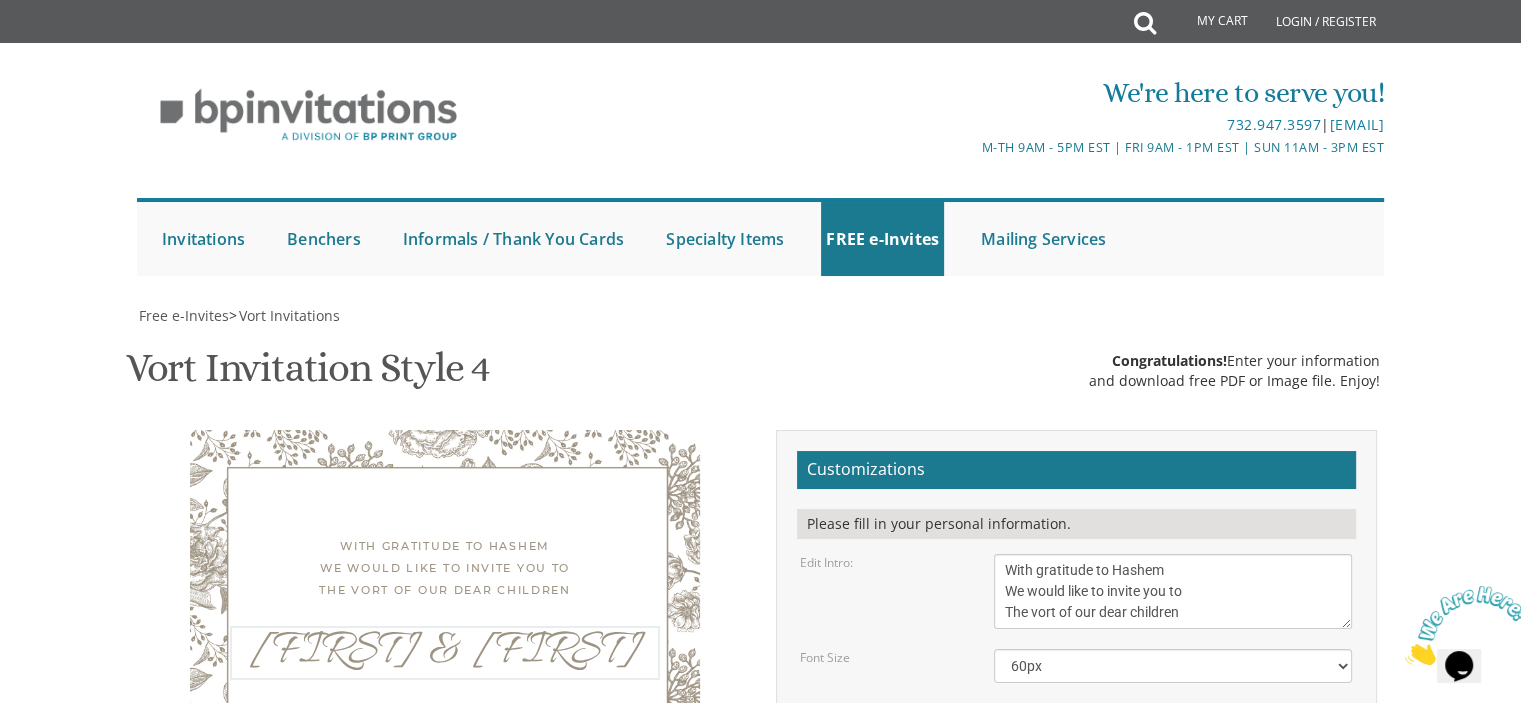 drag, startPoint x: 1115, startPoint y: 419, endPoint x: 944, endPoint y: 425, distance: 171.10522 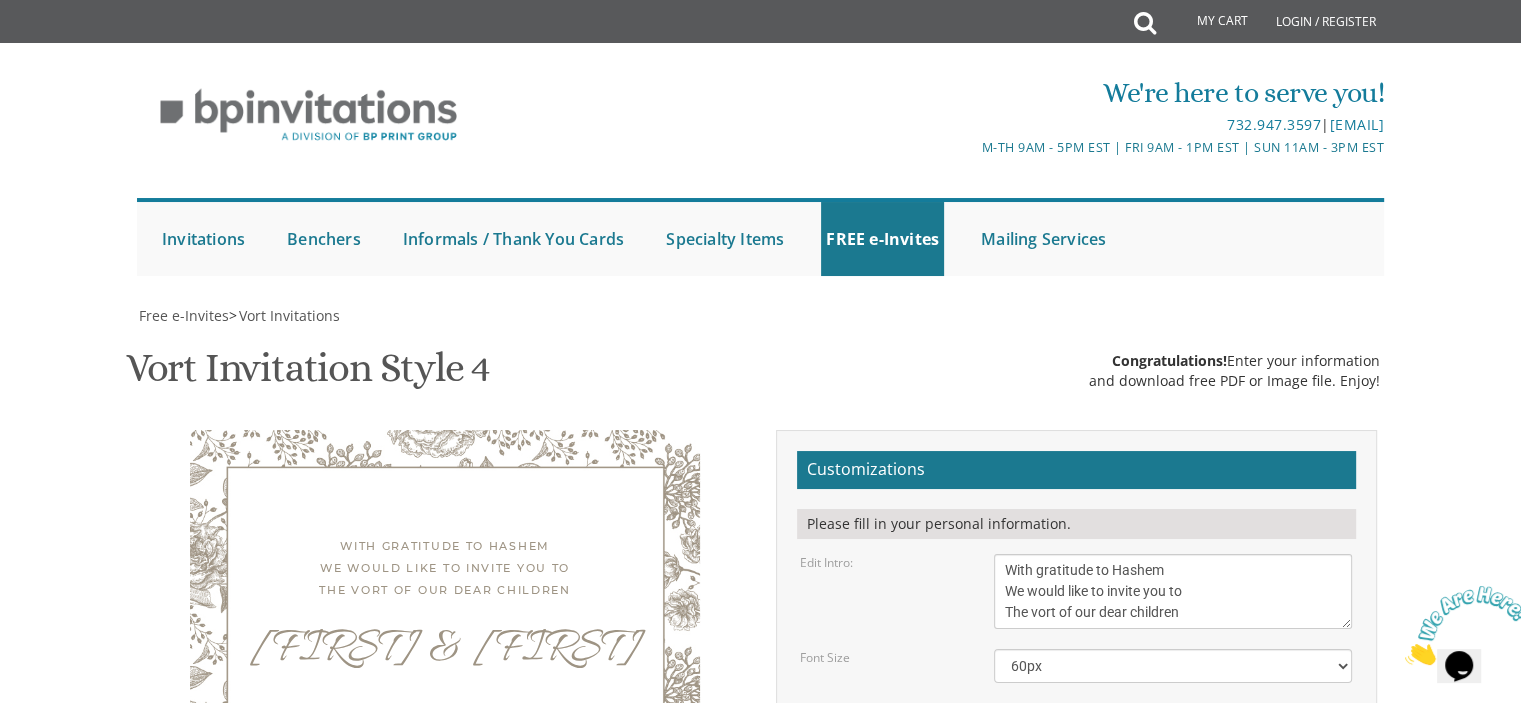 click on "Email Address*" at bounding box center [1076, 965] 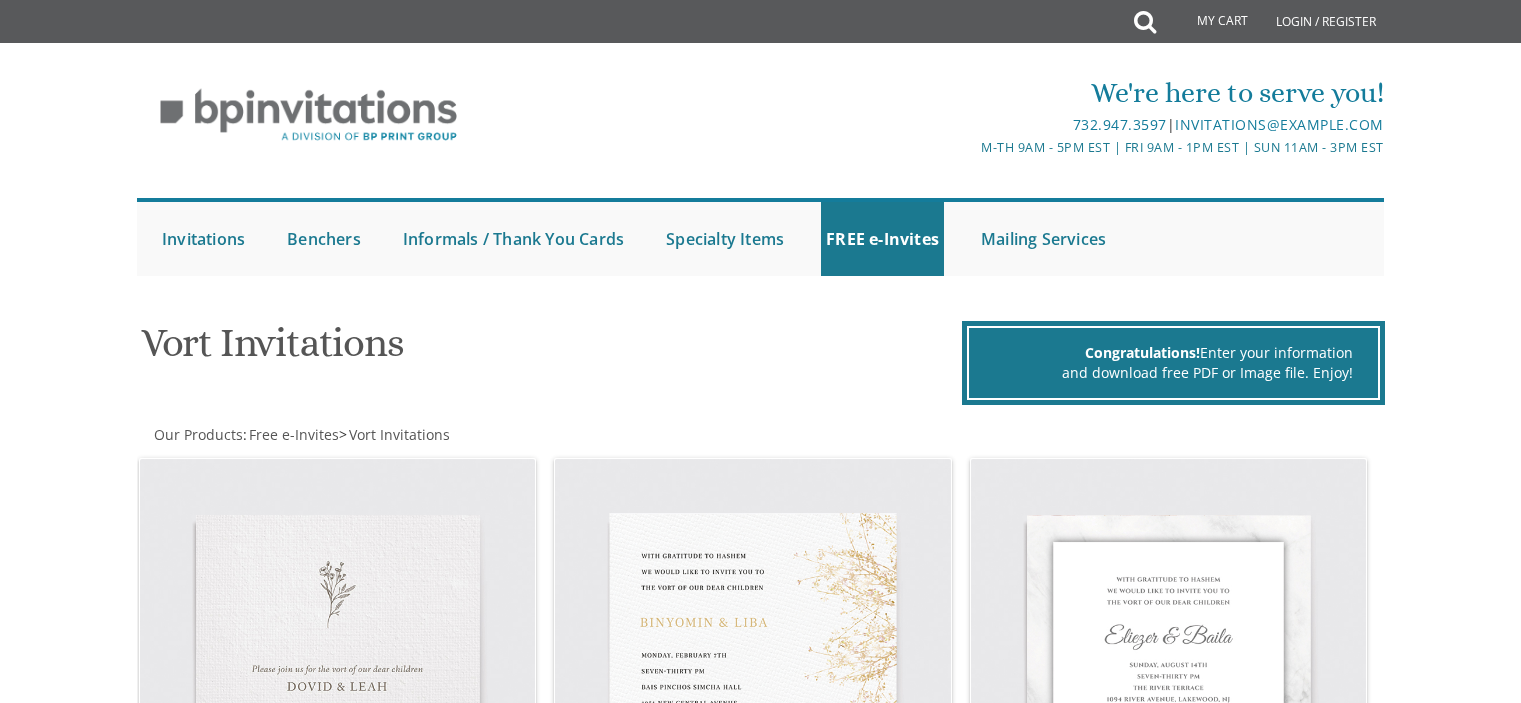 scroll, scrollTop: 1000, scrollLeft: 0, axis: vertical 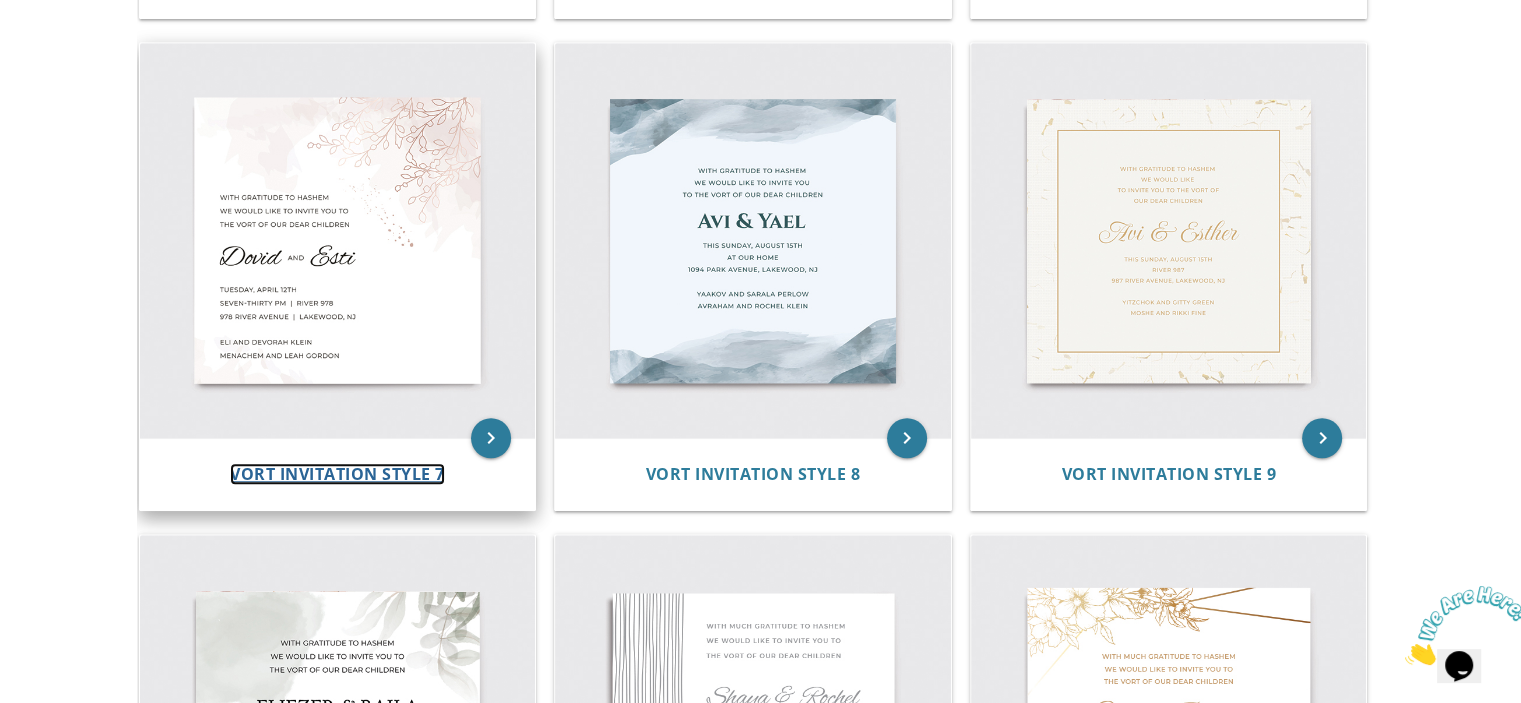 click on "Vort Invitation Style 7" at bounding box center (337, 474) 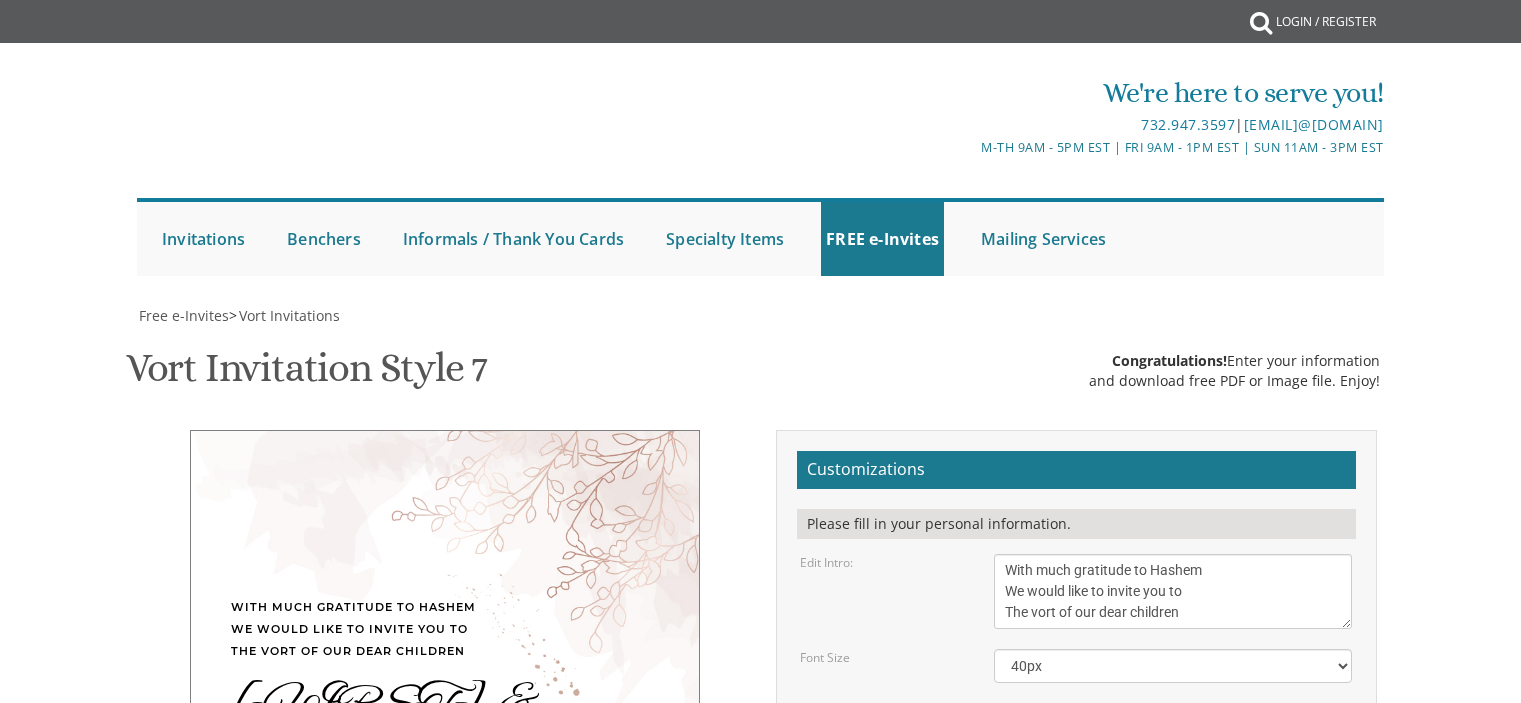 scroll, scrollTop: 0, scrollLeft: 0, axis: both 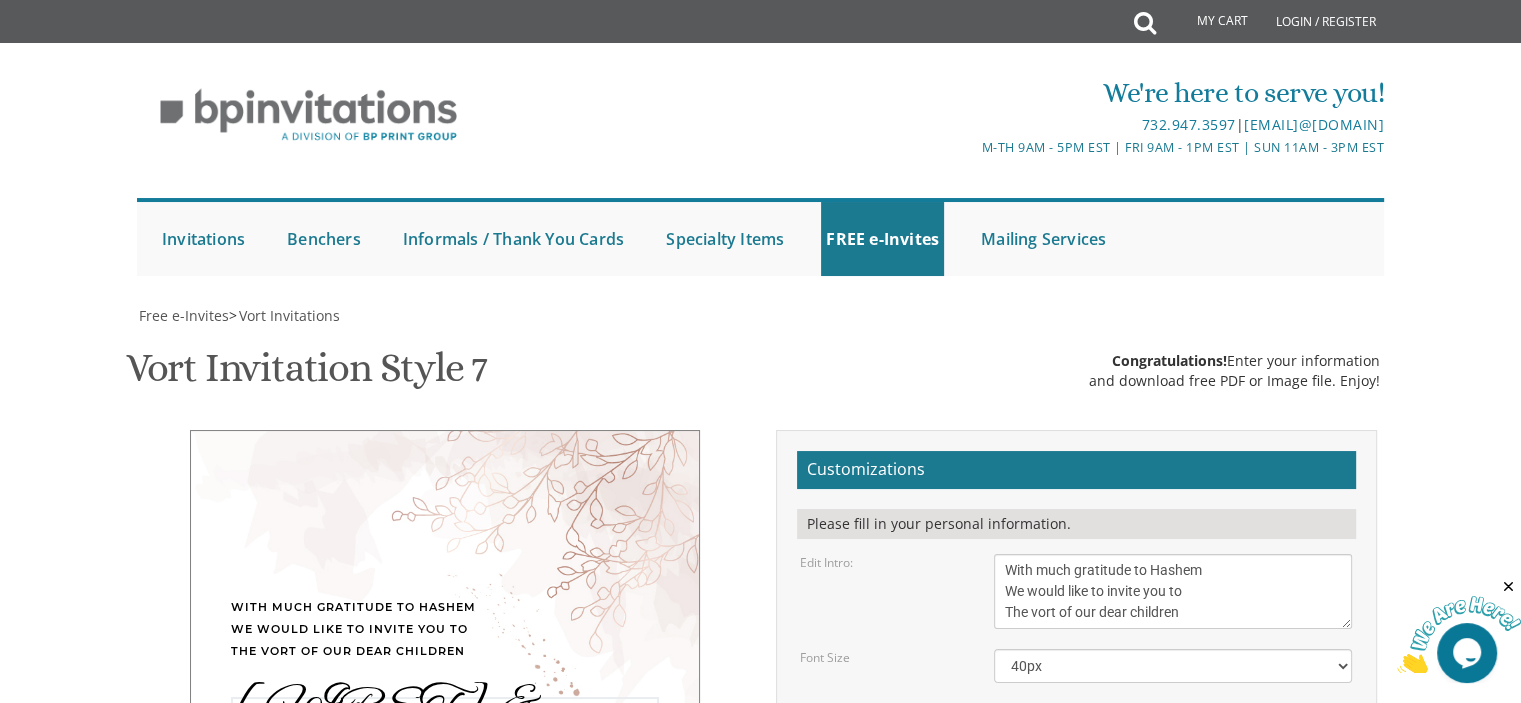 drag, startPoint x: 1093, startPoint y: 414, endPoint x: 964, endPoint y: 414, distance: 129 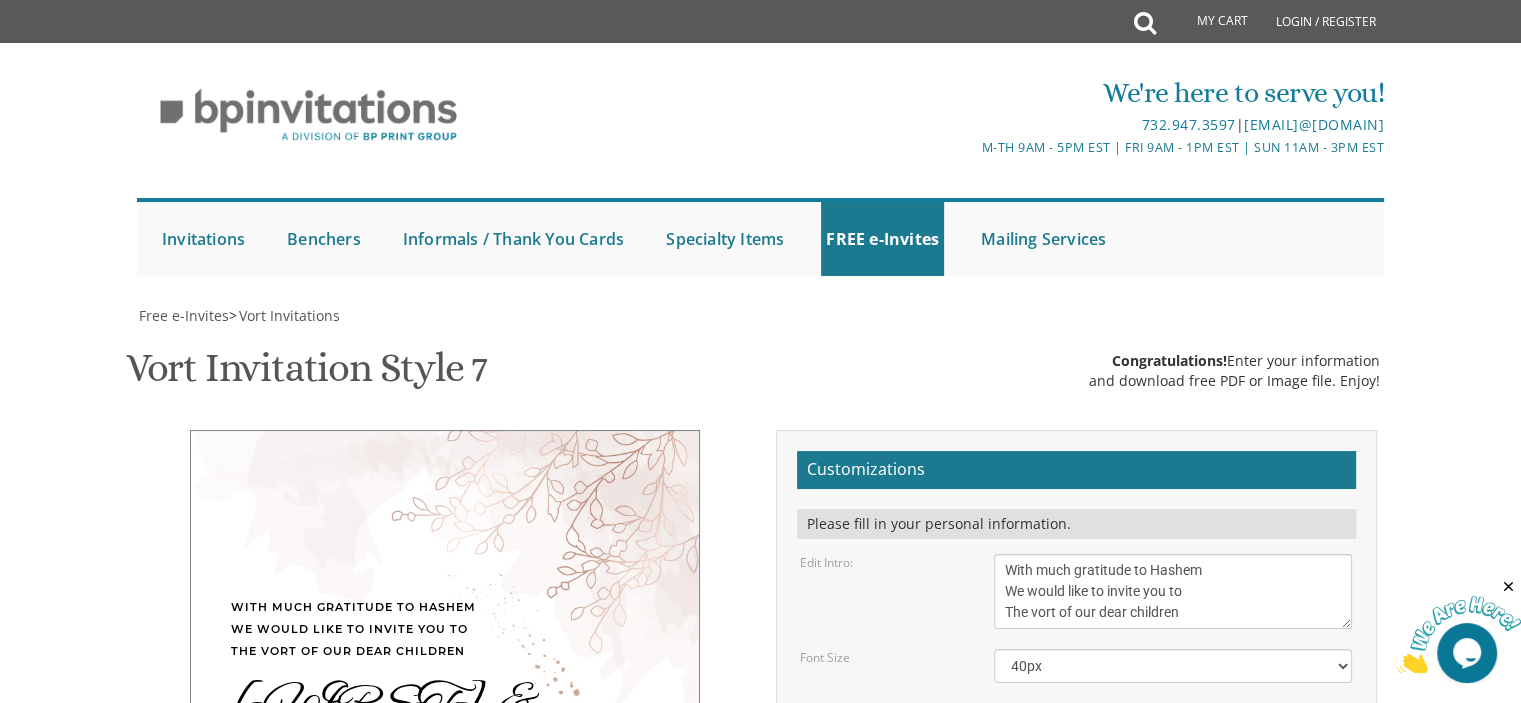 drag, startPoint x: 1123, startPoint y: 573, endPoint x: 993, endPoint y: 548, distance: 132.38202 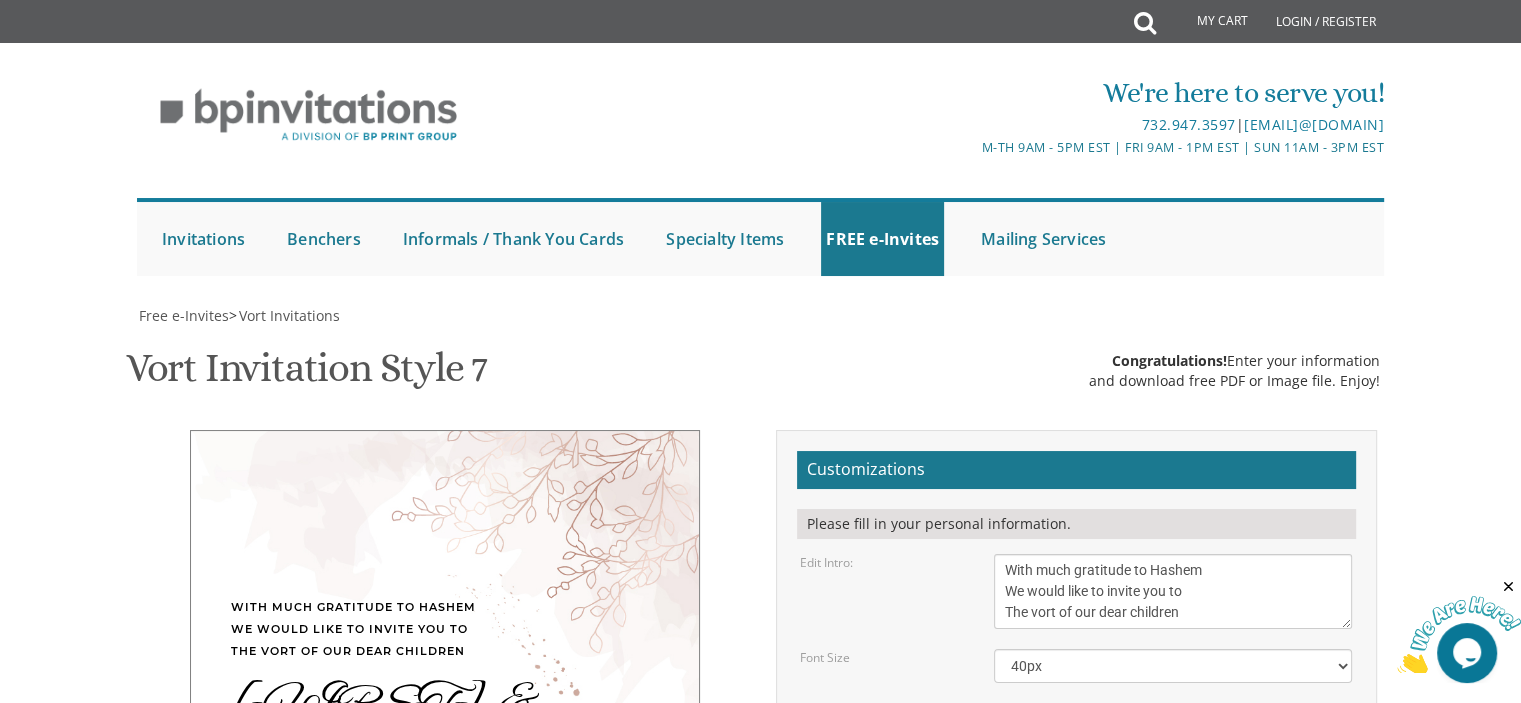 drag, startPoint x: 1232, startPoint y: 508, endPoint x: 997, endPoint y: 459, distance: 240.05415 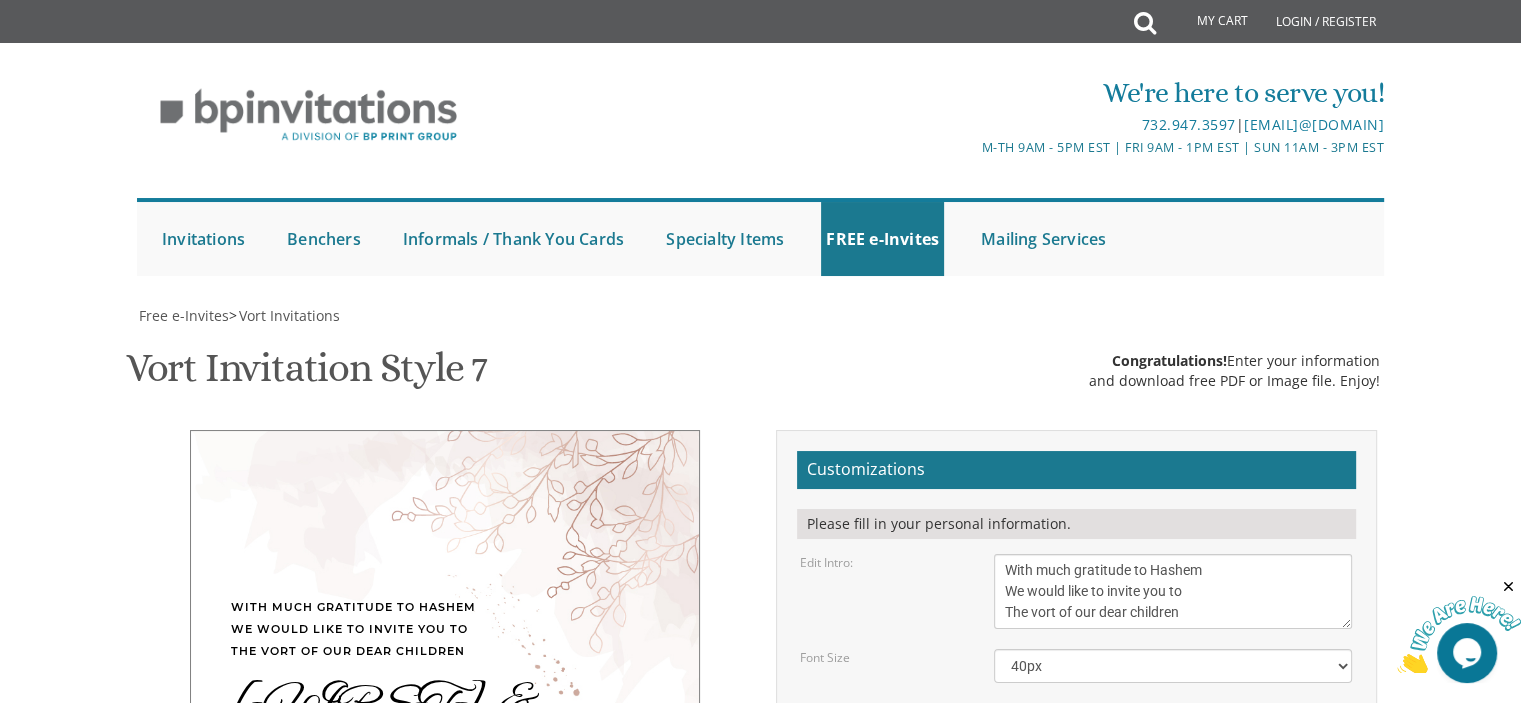 scroll, scrollTop: 14, scrollLeft: 0, axis: vertical 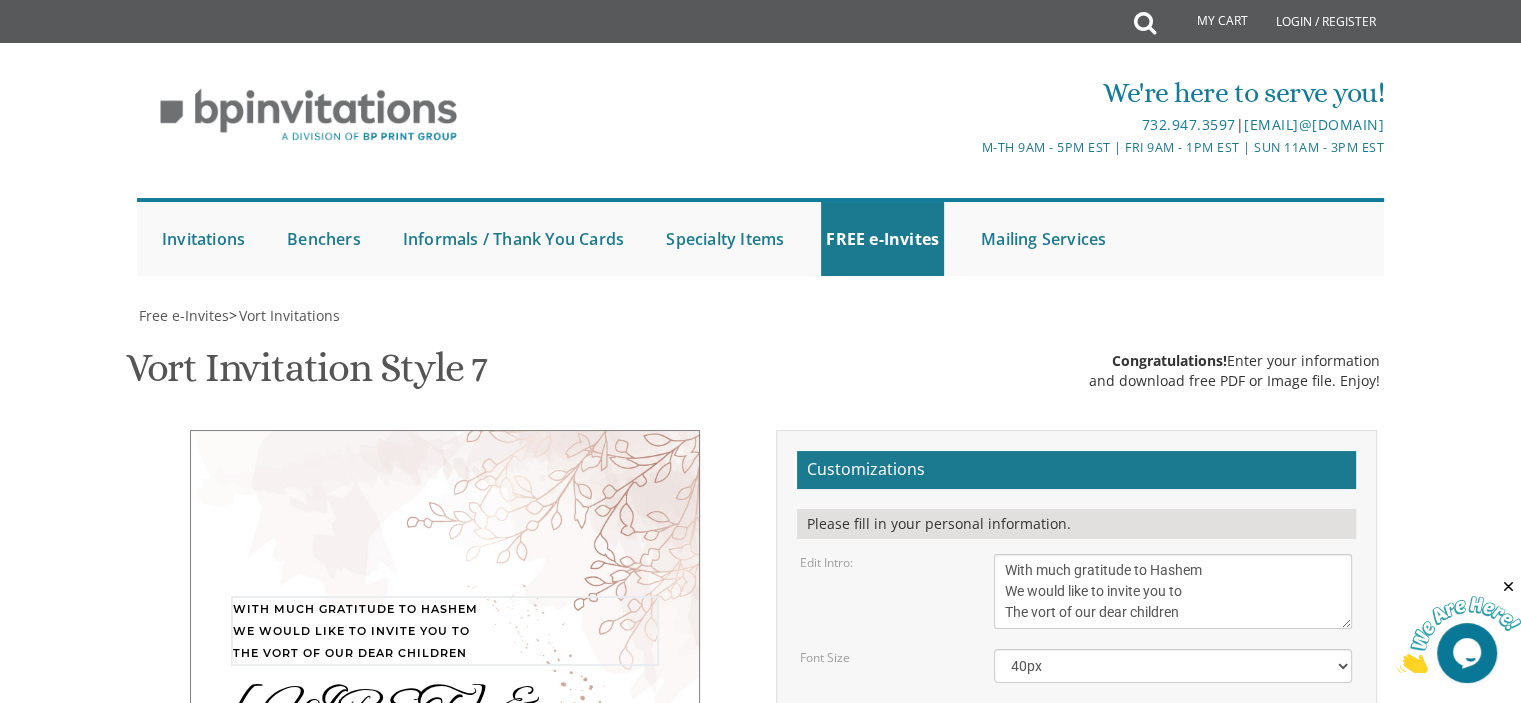 click on "My Cart
Total:
View Cart   Item(s)
Submit
My Cart
Total:
View Cart   Item(s)
Login / Register
|" at bounding box center (760, 834) 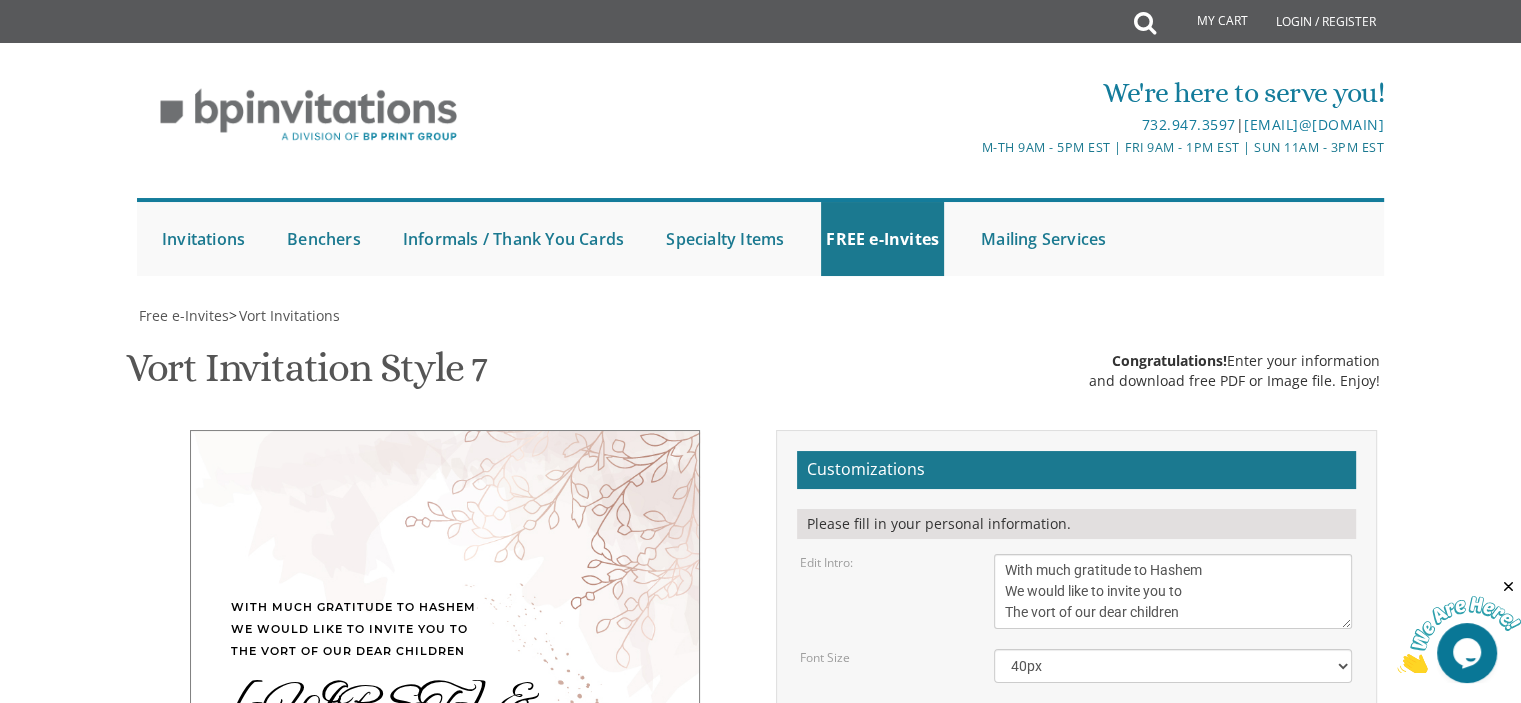 scroll, scrollTop: 600, scrollLeft: 0, axis: vertical 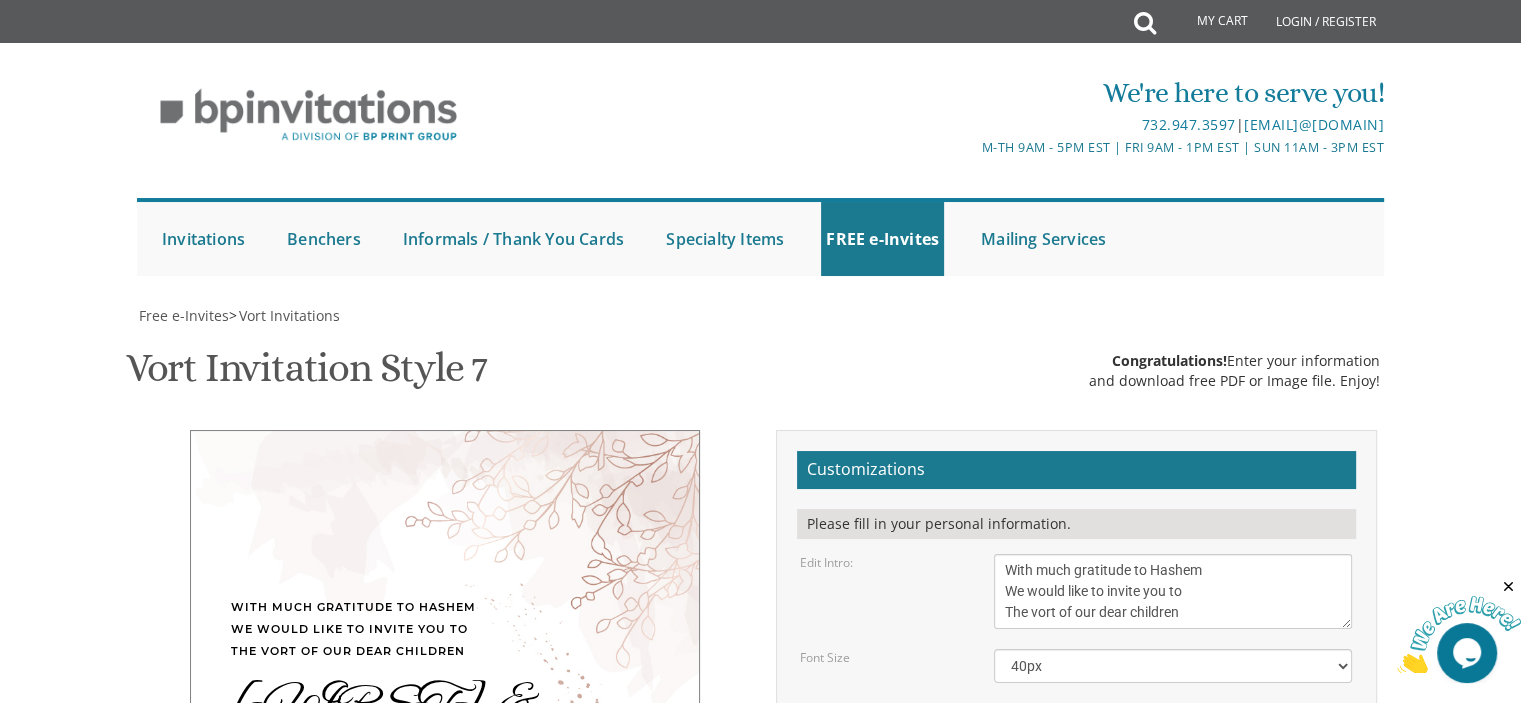 click on "Free e-Invites  >  Vort Invitations
Vort Invitation Style 7  SKU: vort7
Congratulations!  Enter your information
and download free PDF or Image file. Enjoy!
With much gratitude to Hashem
We would like to invite you to
The vort of our dear children
Shlomo & Esty
Sunday, July 20th
7-10 pm
Bais Medrash Zichron Eliezer
110 Main Ave  |  Passaic, NJ
Rabbi & Mrs Aharon and Chana Orit Aharonovitz
Mr & Mrs Mordechai and Toby Dresdner" at bounding box center (761, 987) 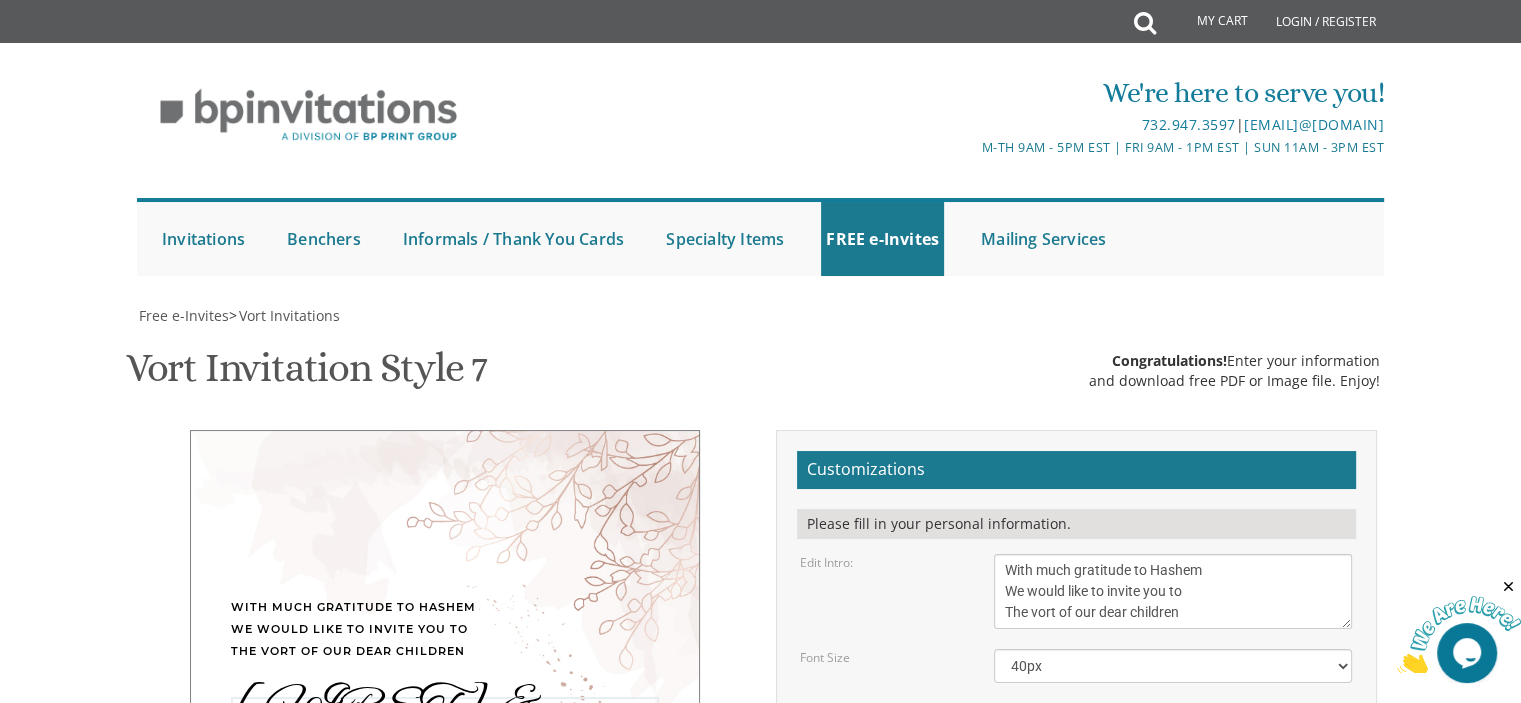 click on "Dovid & Esti" at bounding box center (1173, 719) 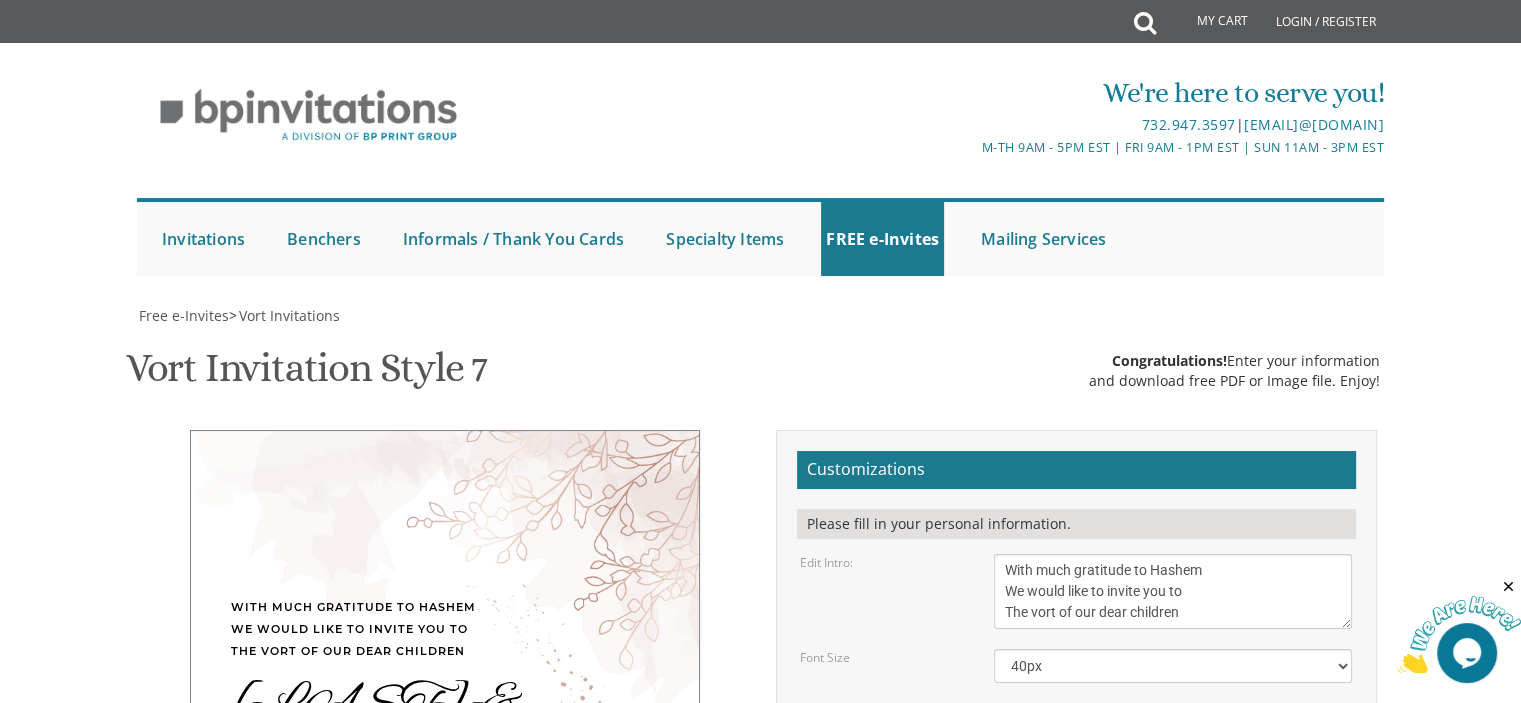 click on "Gershon and Leah cohen
Tzvi and Chaya Friedman" at bounding box center [1173, 888] 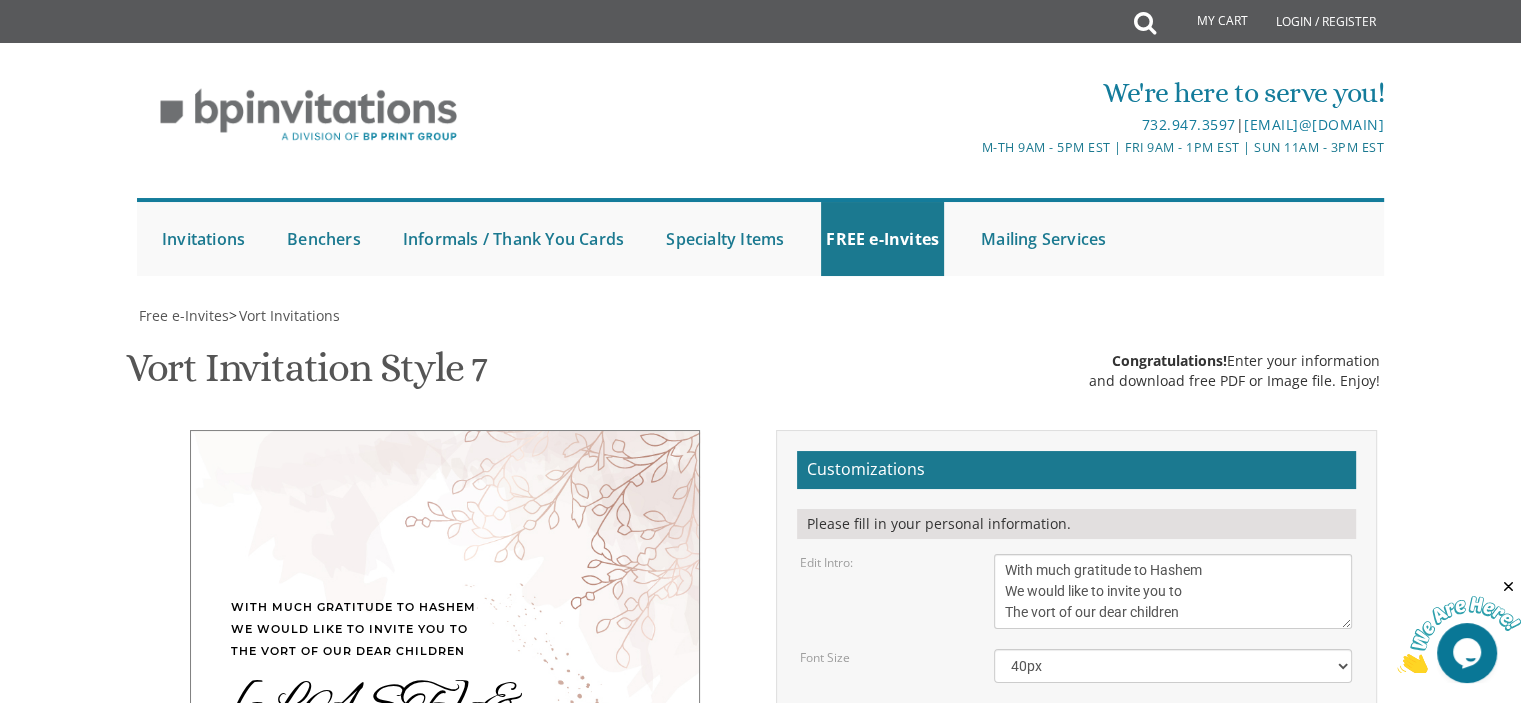 click on "Download Image" at bounding box center (971, 1079) 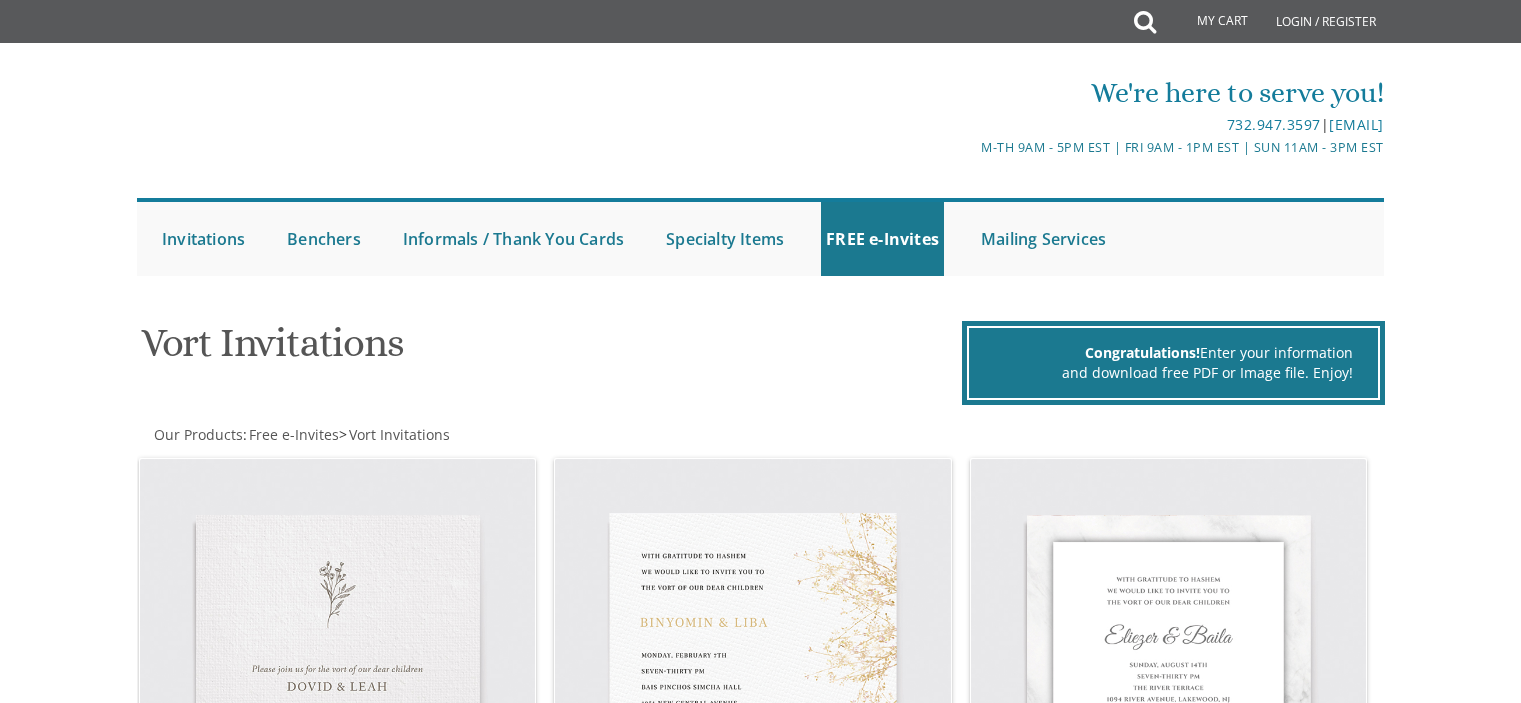 scroll, scrollTop: 2800, scrollLeft: 0, axis: vertical 